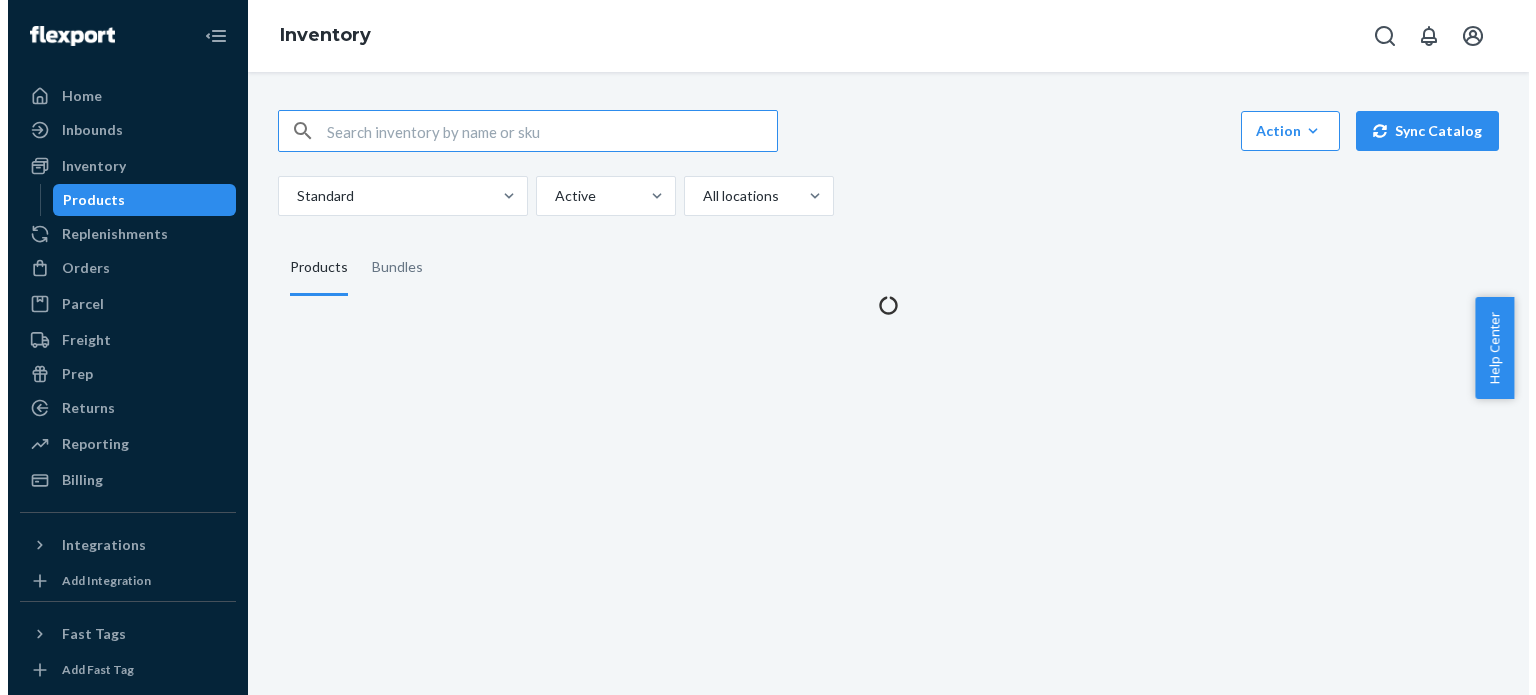 scroll, scrollTop: 0, scrollLeft: 0, axis: both 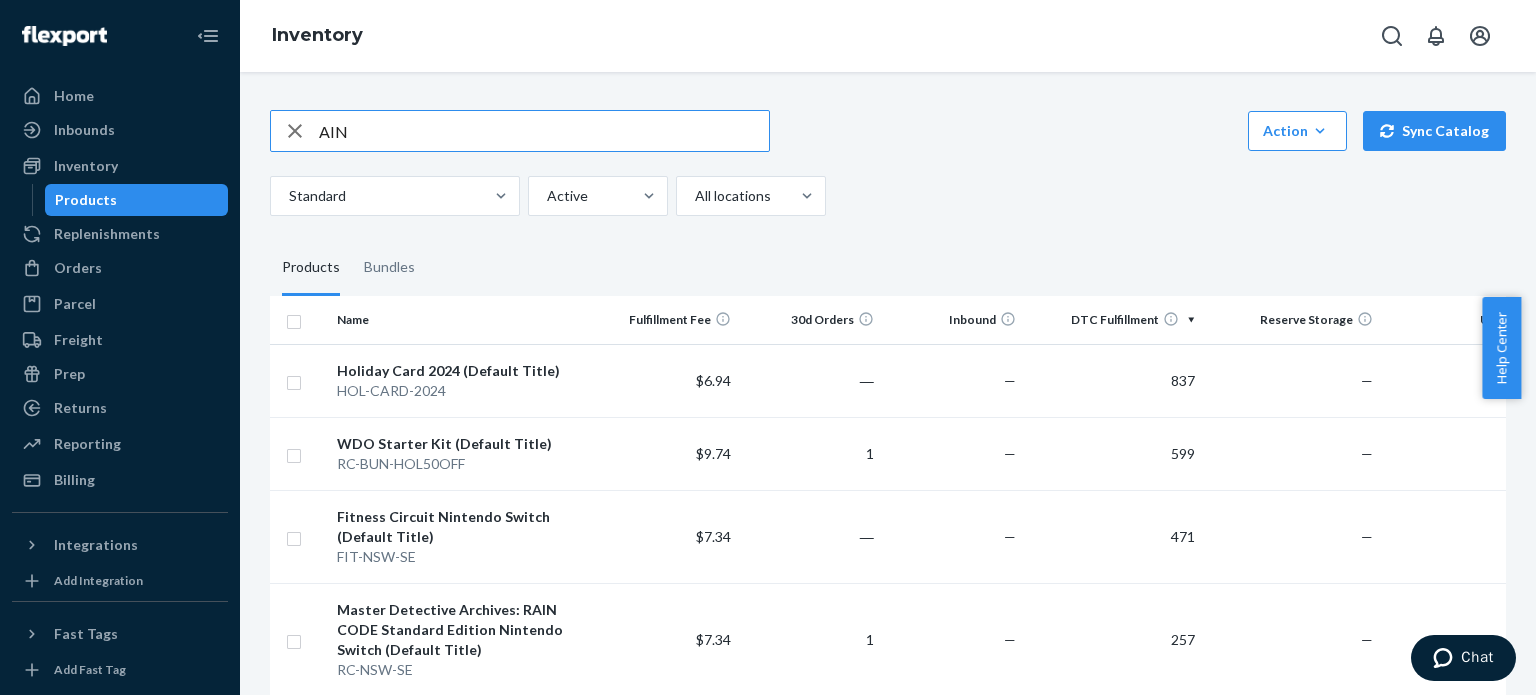 type on "AIN" 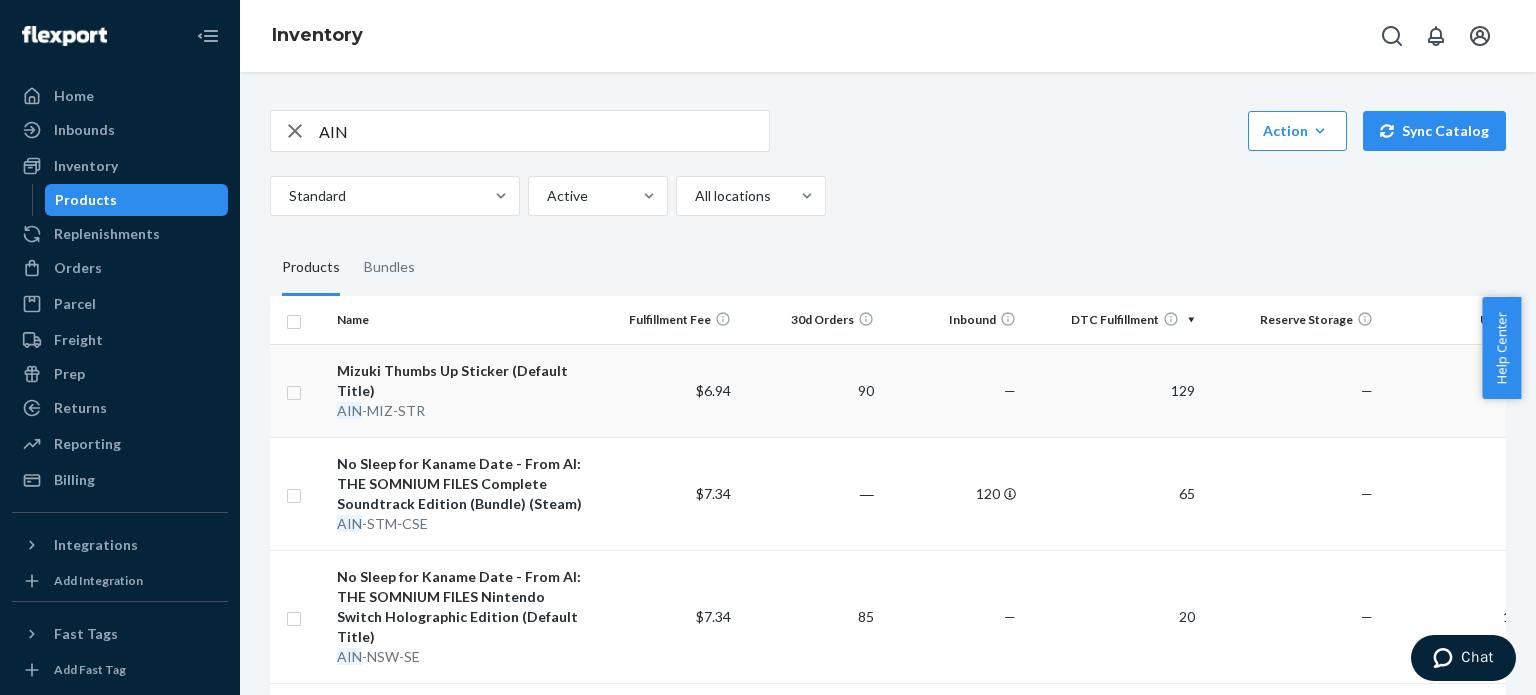 click on "Mizuki Thumbs Up Sticker (Default Title)" at bounding box center [462, 381] 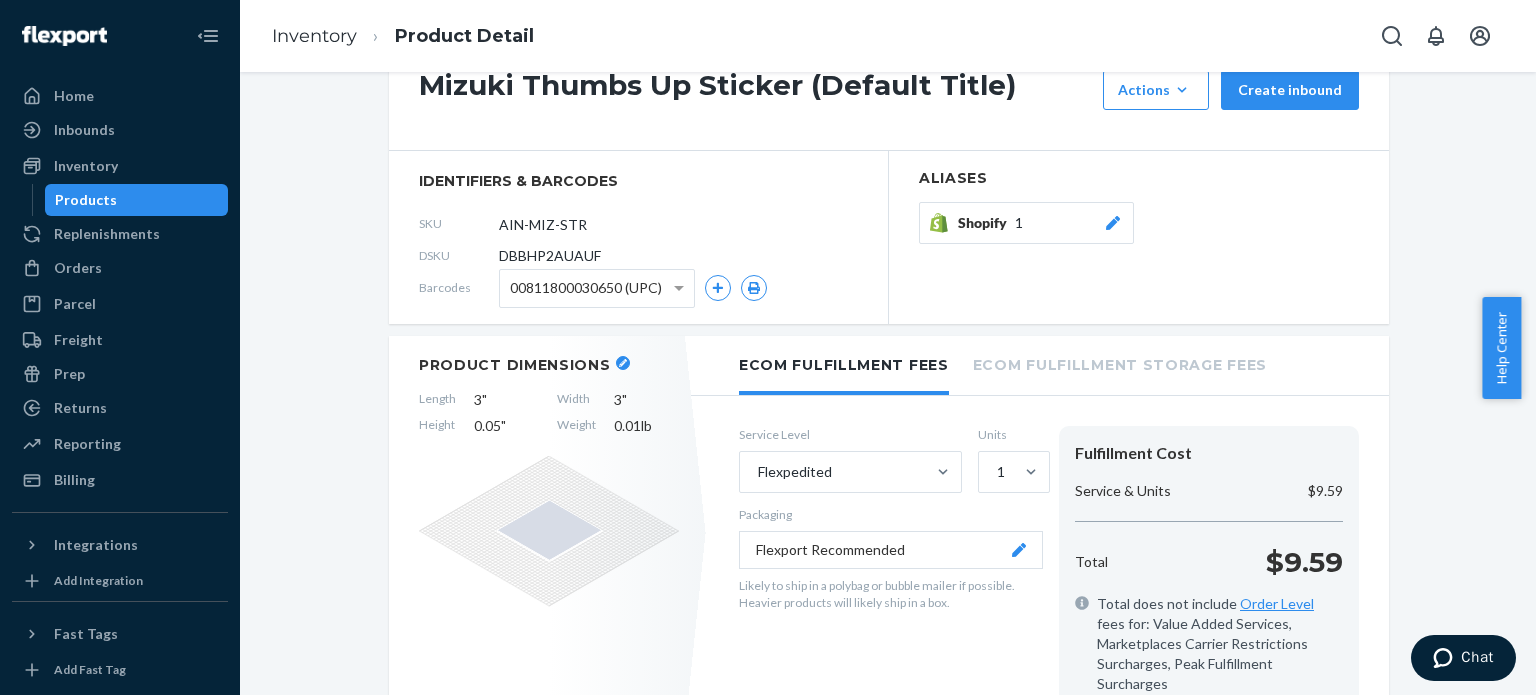 scroll, scrollTop: 0, scrollLeft: 0, axis: both 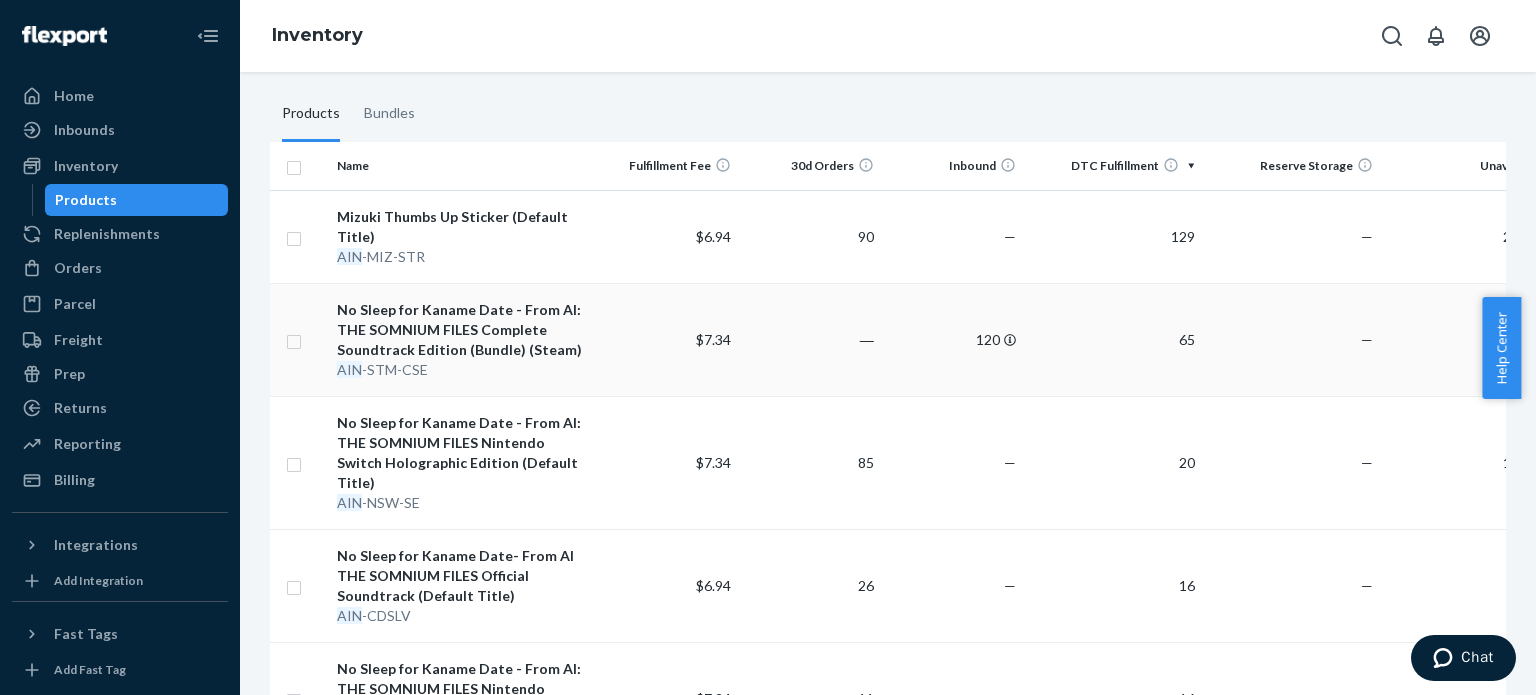 click on "No Sleep for Kaname Date - From AI: THE SOMNIUM FILES Complete Soundtrack Edition (Bundle) (Steam)" at bounding box center [462, 330] 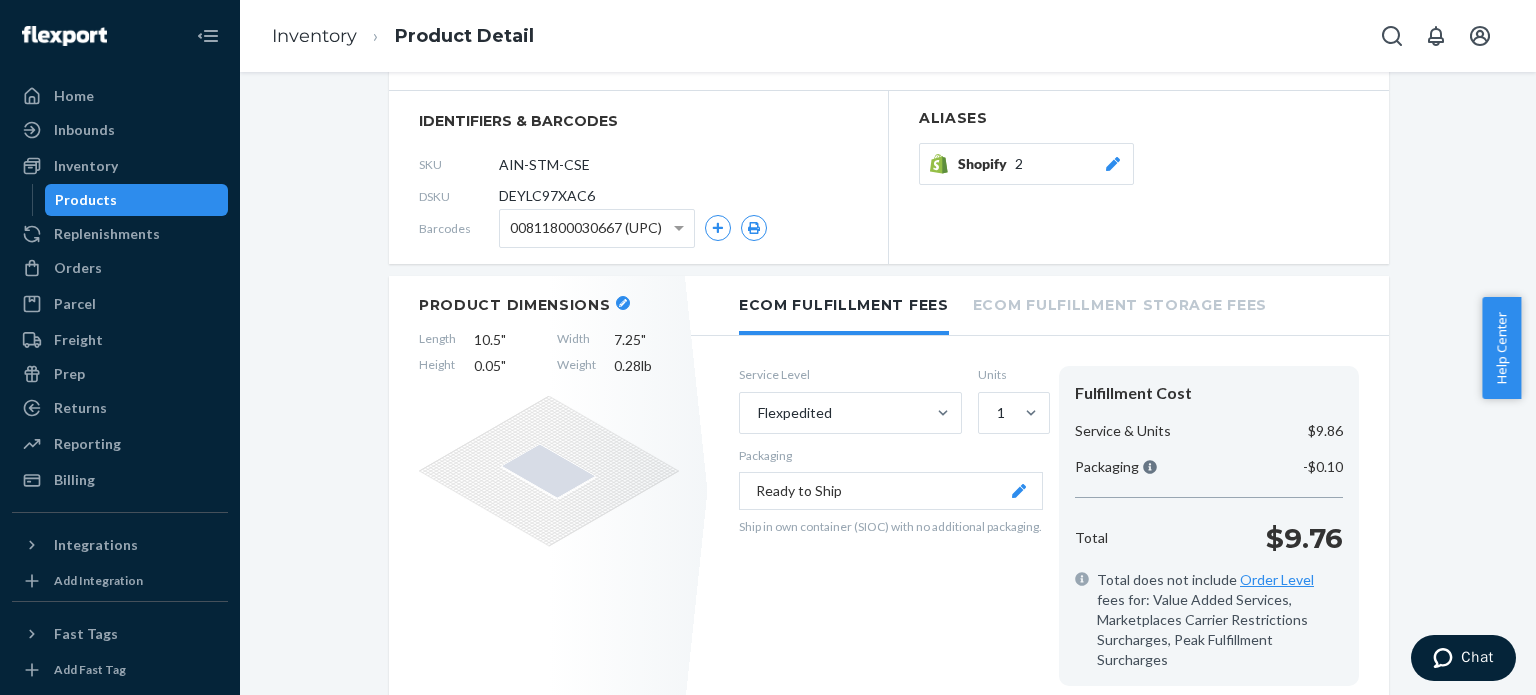 scroll, scrollTop: 0, scrollLeft: 0, axis: both 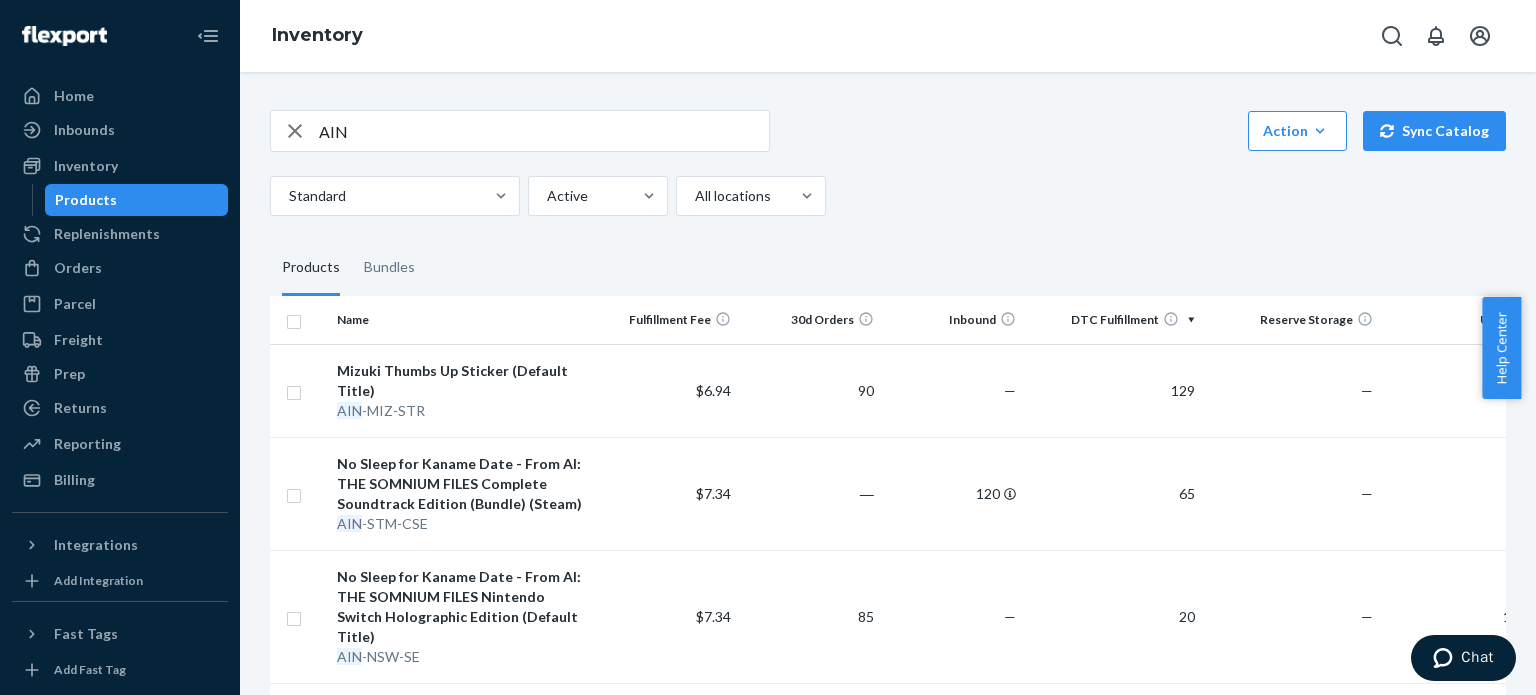 click on "Products Bundles" at bounding box center [888, 268] 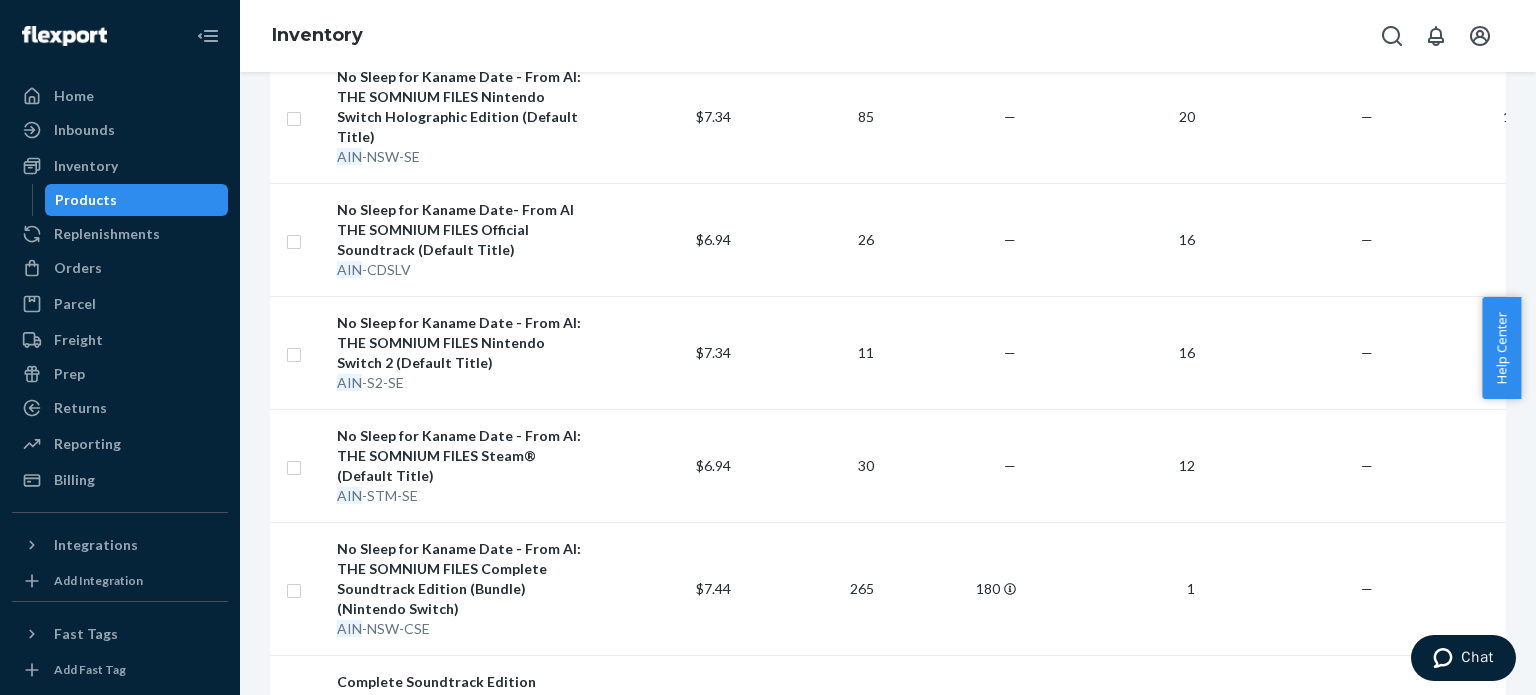 scroll, scrollTop: 600, scrollLeft: 0, axis: vertical 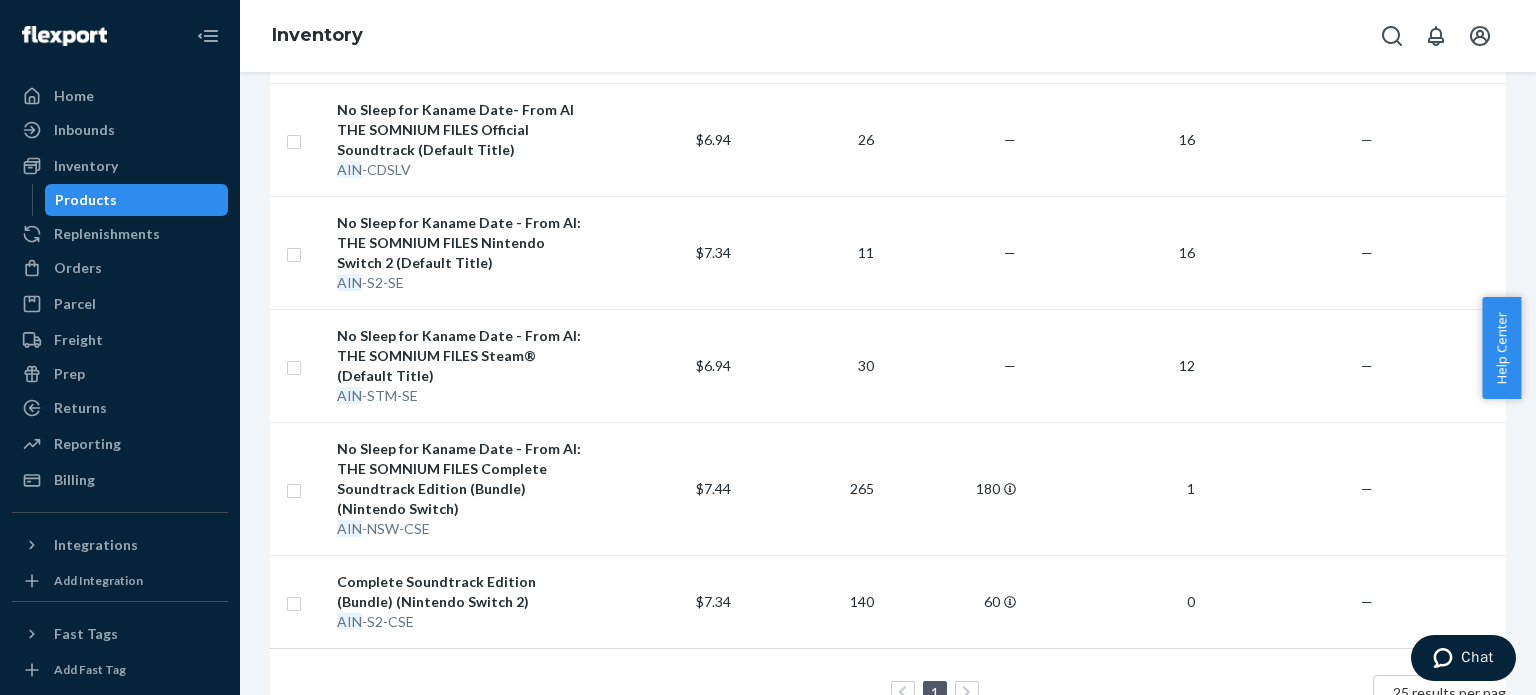 click on "AIN Action Create product Create bundle Bulk create products Bulk update products Bulk update bundles Bulk update product alias attribute Sync Catalog Standard Active All locations Products Bundles Name Fulfillment Fee 30d Orders Inbound DTC Fulfillment Reserve Storage Unavailable Mizuki Thumbs Up Sticker (Default Title) AIN -MIZ-STR $6.94 90 — 129 — 265 No Sleep for Kaname Date - From AI: THE SOMNIUM FILES Complete Soundtrack Edition (Bundle) (Steam) AIN -STM-CSE $7.34 ― 120 65 — — No Sleep for Kaname Date - From AI: THE SOMNIUM FILES Nintendo Switch Holographic Edition (Default Title) AIN -NSW-SE $7.34 85 — 20 — 105 No Sleep for Kaname Date- From AI THE SOMNIUM FILES Official Soundtrack (Default Title) AIN -CDSLV $6.94 26 — 16 — 58 No Sleep for Kaname Date - From AI: THE SOMNIUM FILES Nintendo Switch 2 (Default Title) AIN -S2-SE $7.34 11 — 16 — 63 No Sleep for Kaname Date - From AI: THE SOMNIUM FILES Steam® (Default Title) AIN -STM-SE $6.94 30 — 12 — 57 AIN -NSW-CSE $7.44 265 180" at bounding box center [888, 383] 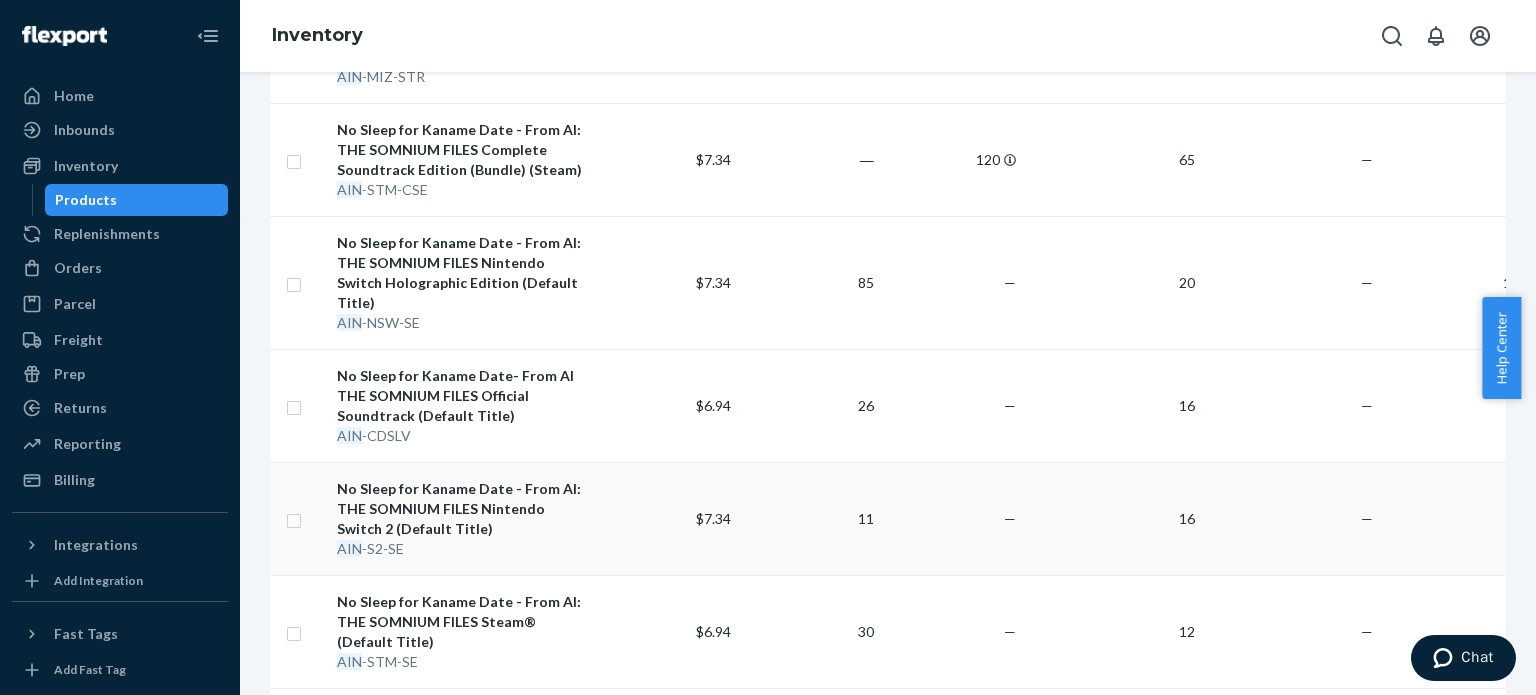 scroll, scrollTop: 300, scrollLeft: 0, axis: vertical 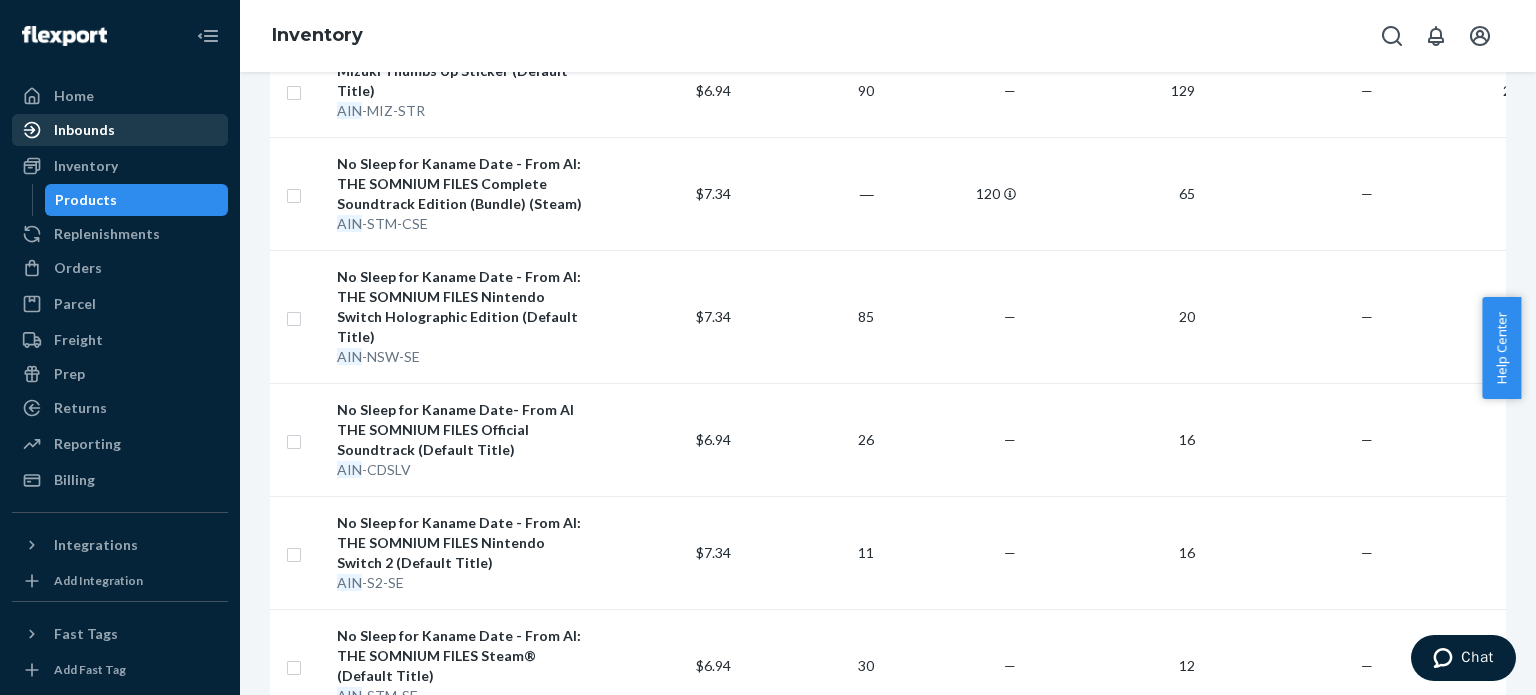 click on "Inbounds" at bounding box center (84, 130) 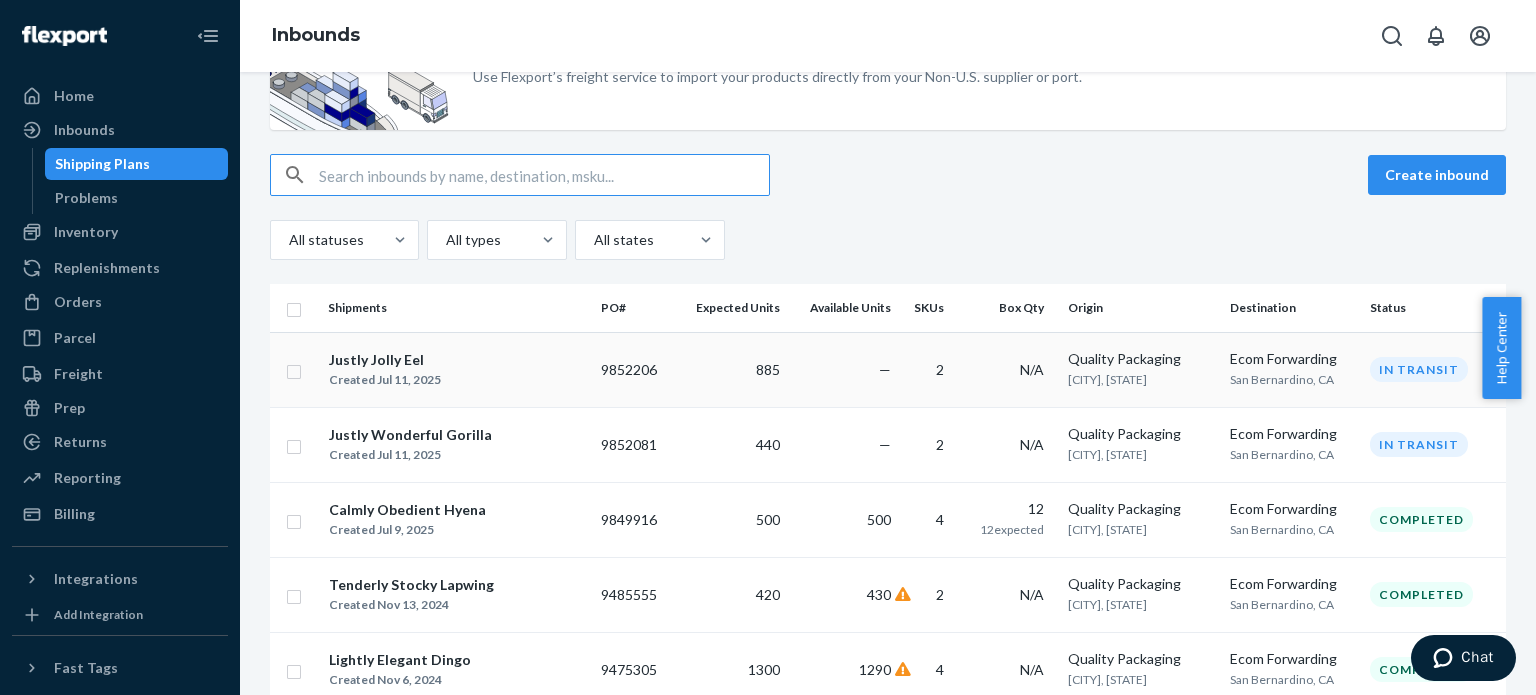 scroll, scrollTop: 0, scrollLeft: 0, axis: both 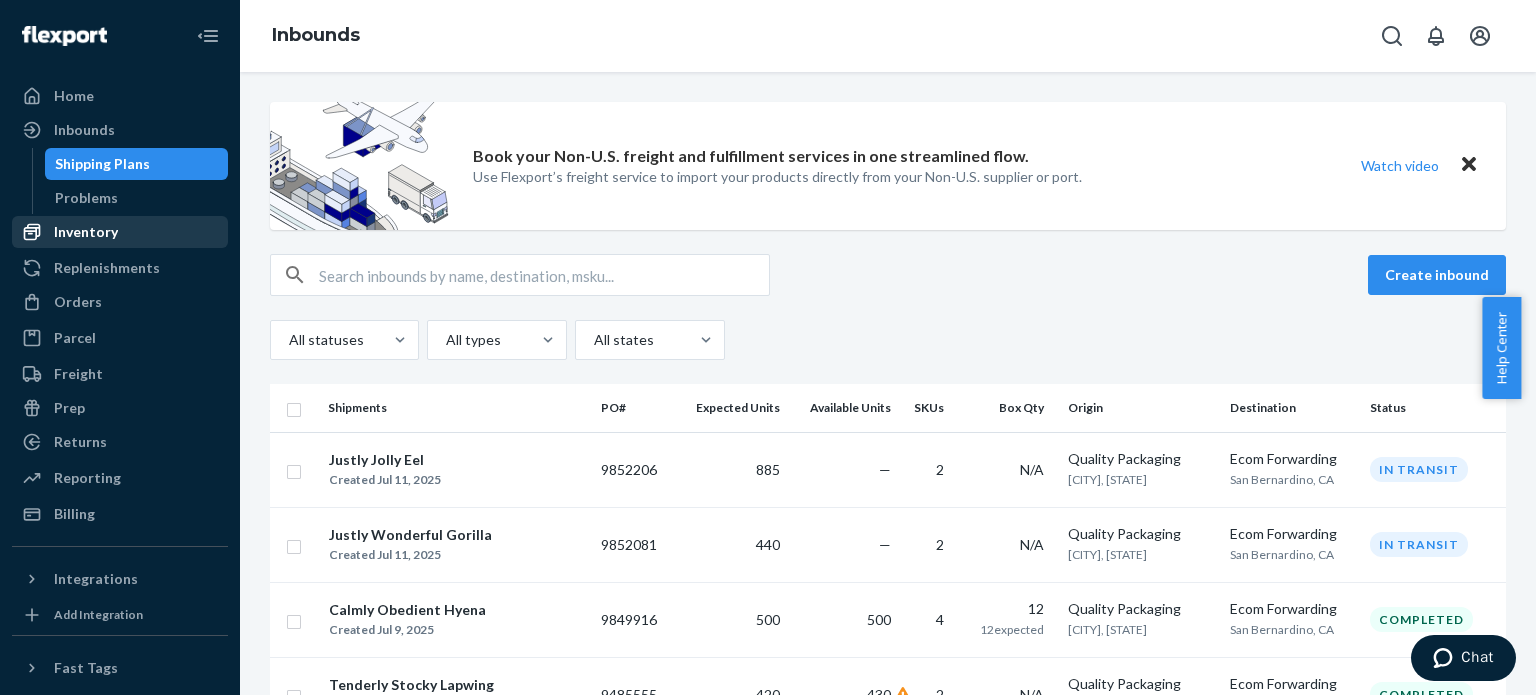 click on "Inventory" at bounding box center [86, 232] 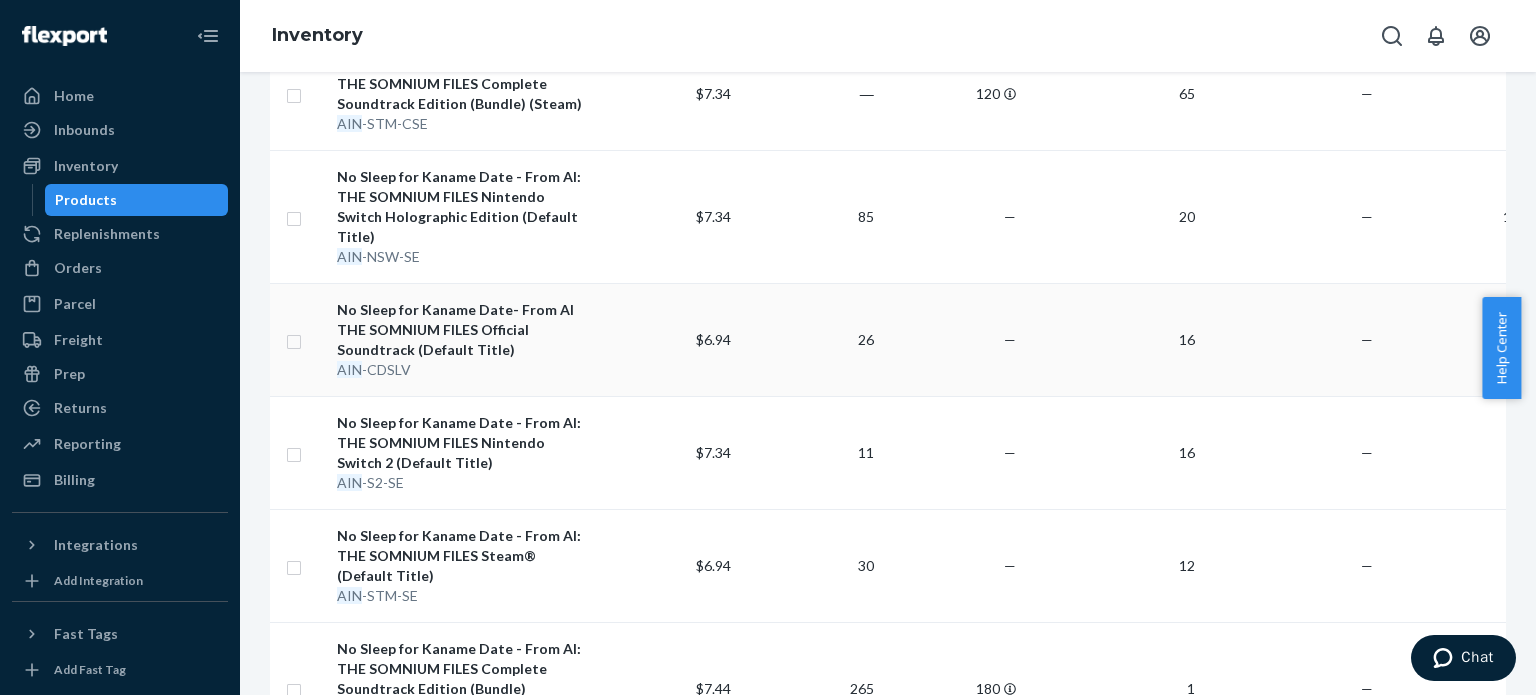 scroll, scrollTop: 300, scrollLeft: 0, axis: vertical 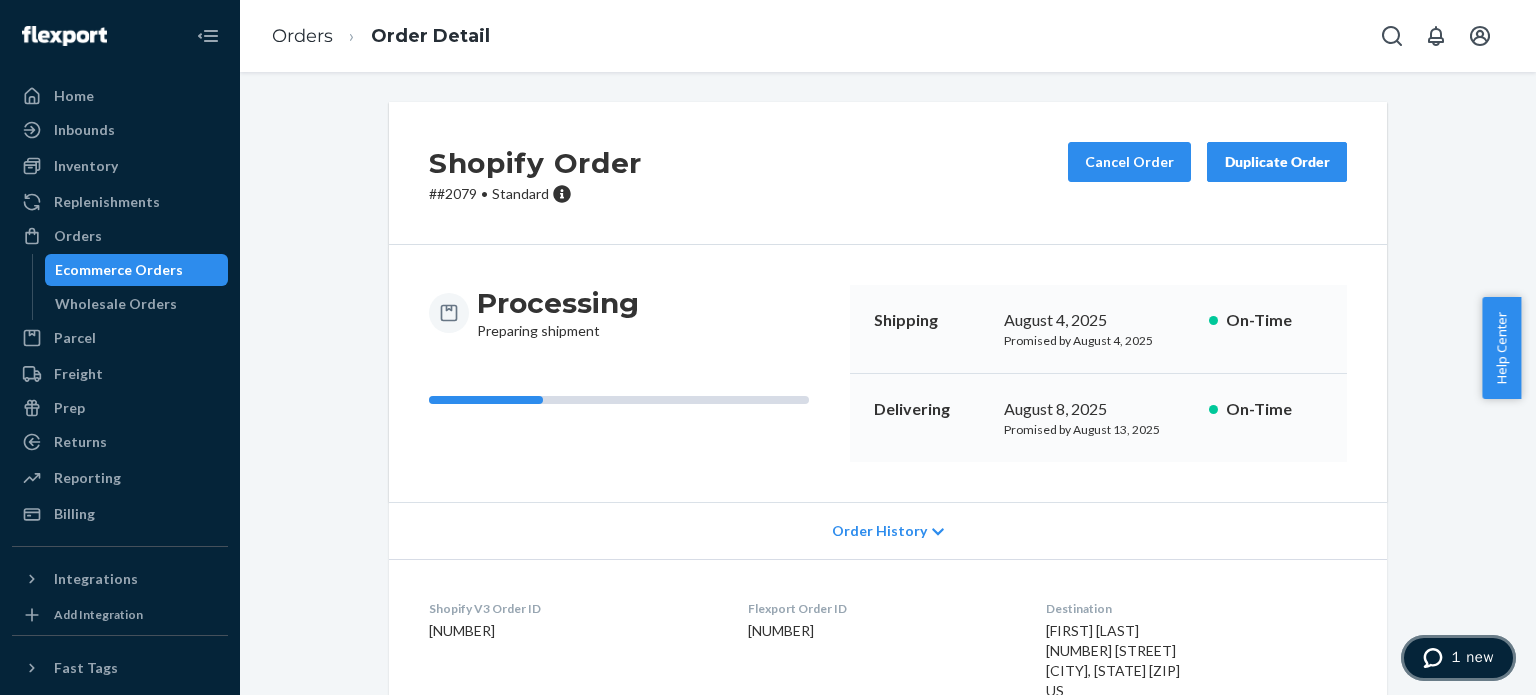 click at bounding box center (1437, 658) 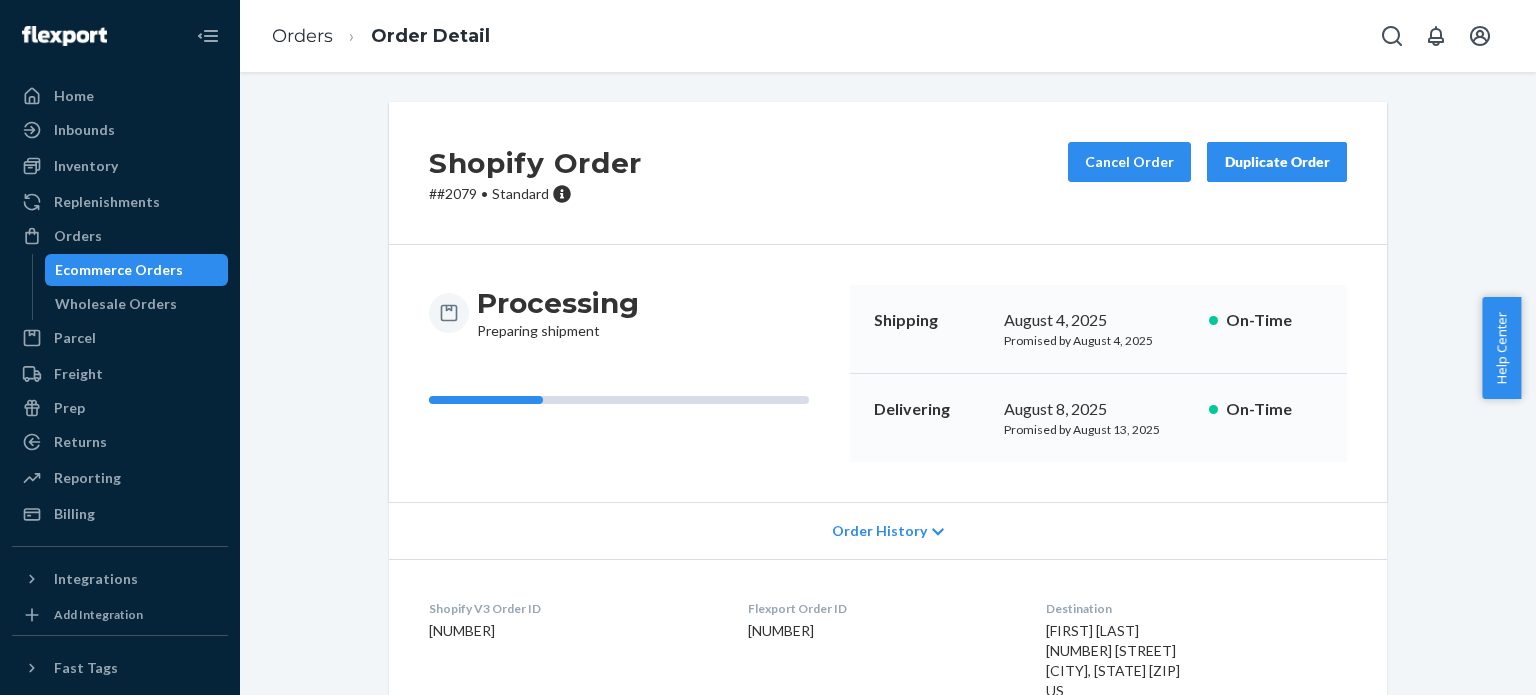 scroll, scrollTop: 0, scrollLeft: 0, axis: both 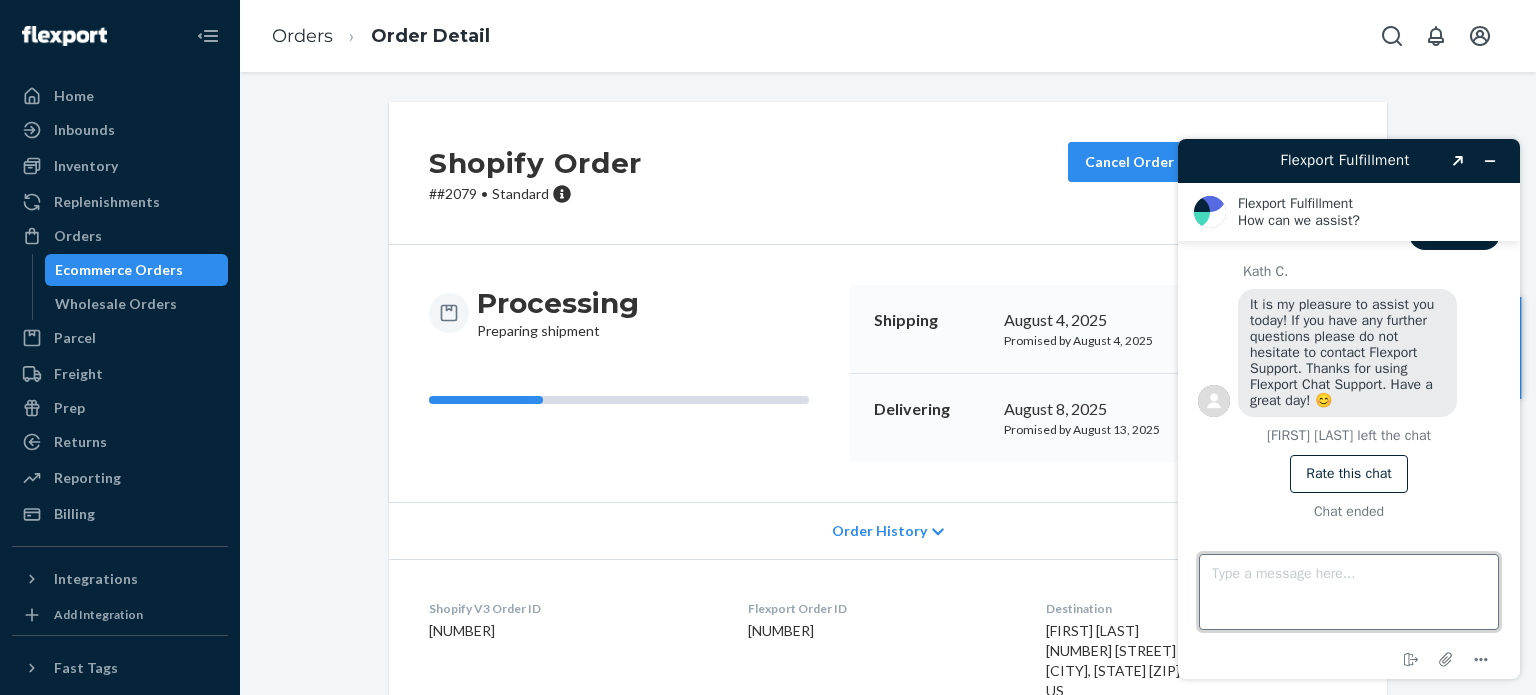 click on "Type a message here..." at bounding box center (1349, 592) 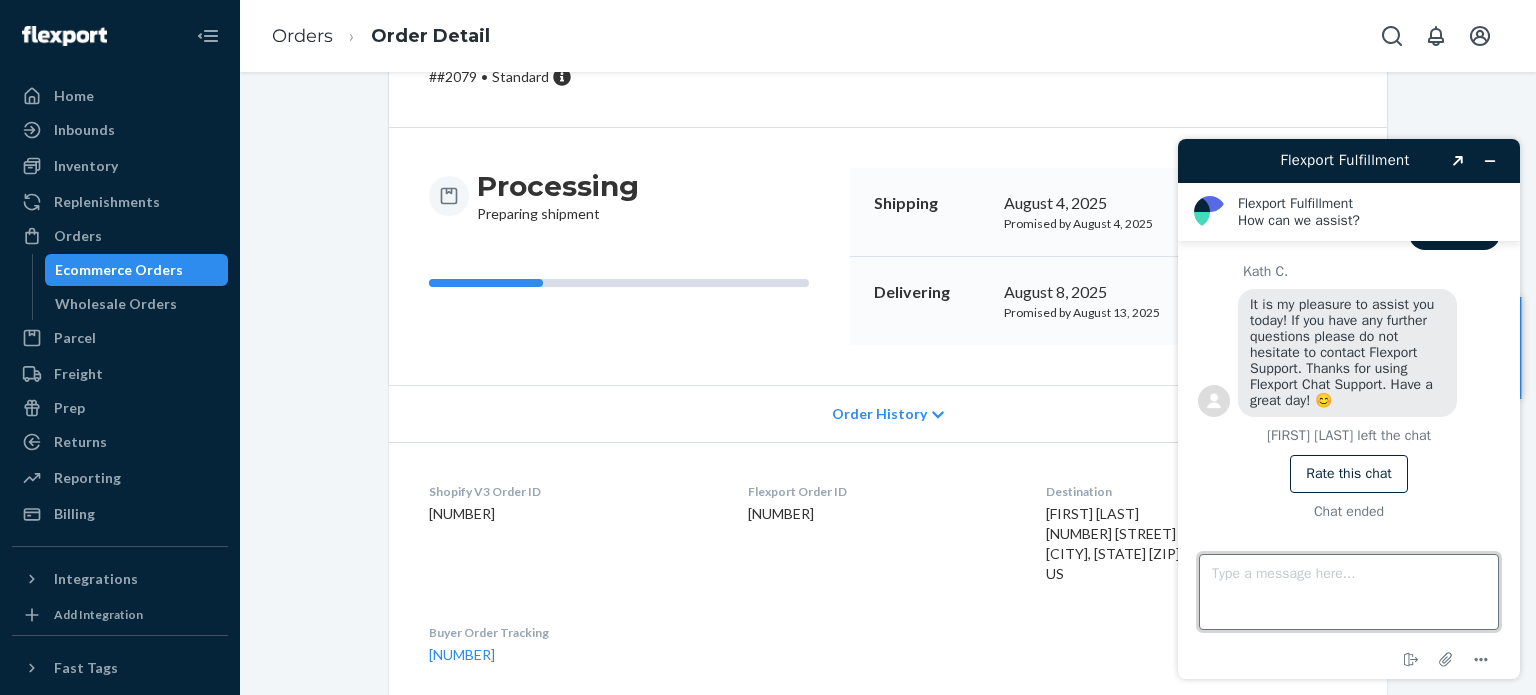 scroll, scrollTop: 0, scrollLeft: 0, axis: both 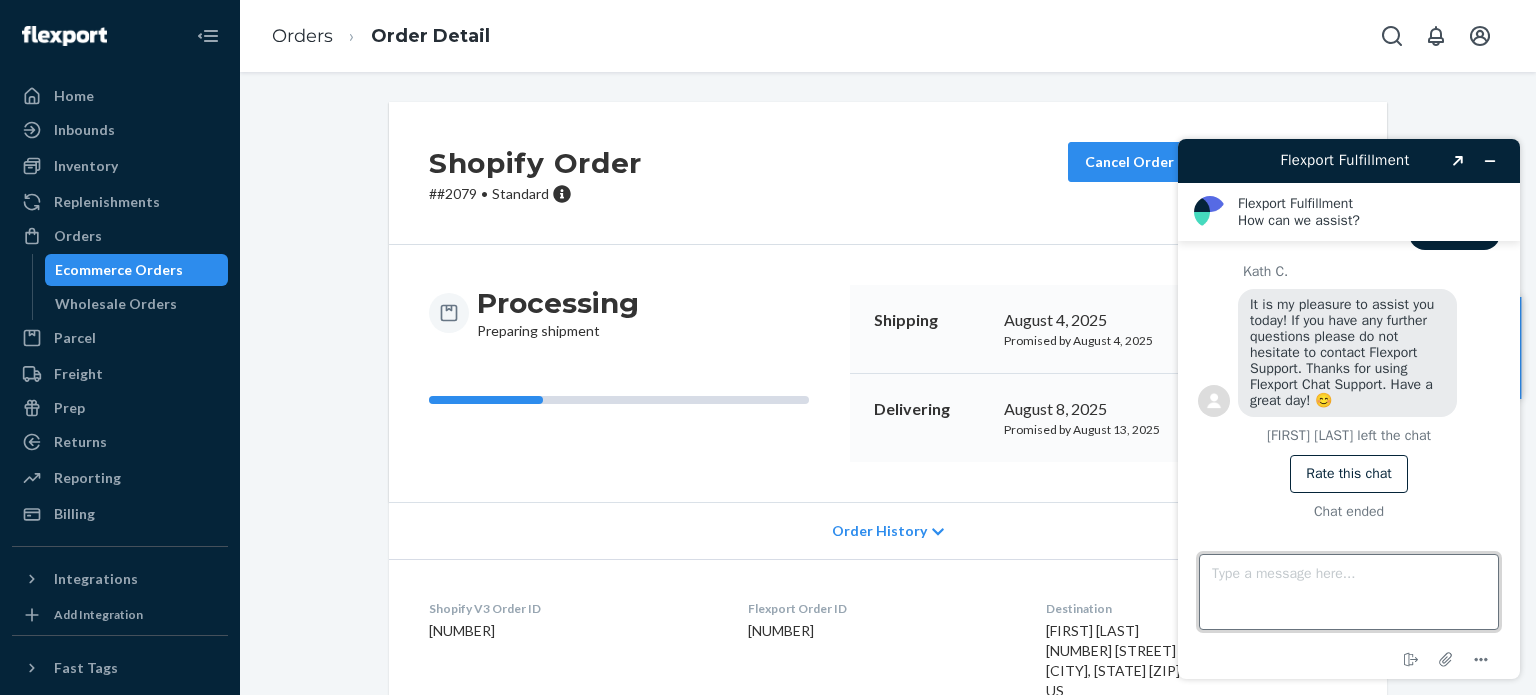 click on "Type a message here..." at bounding box center (1349, 592) 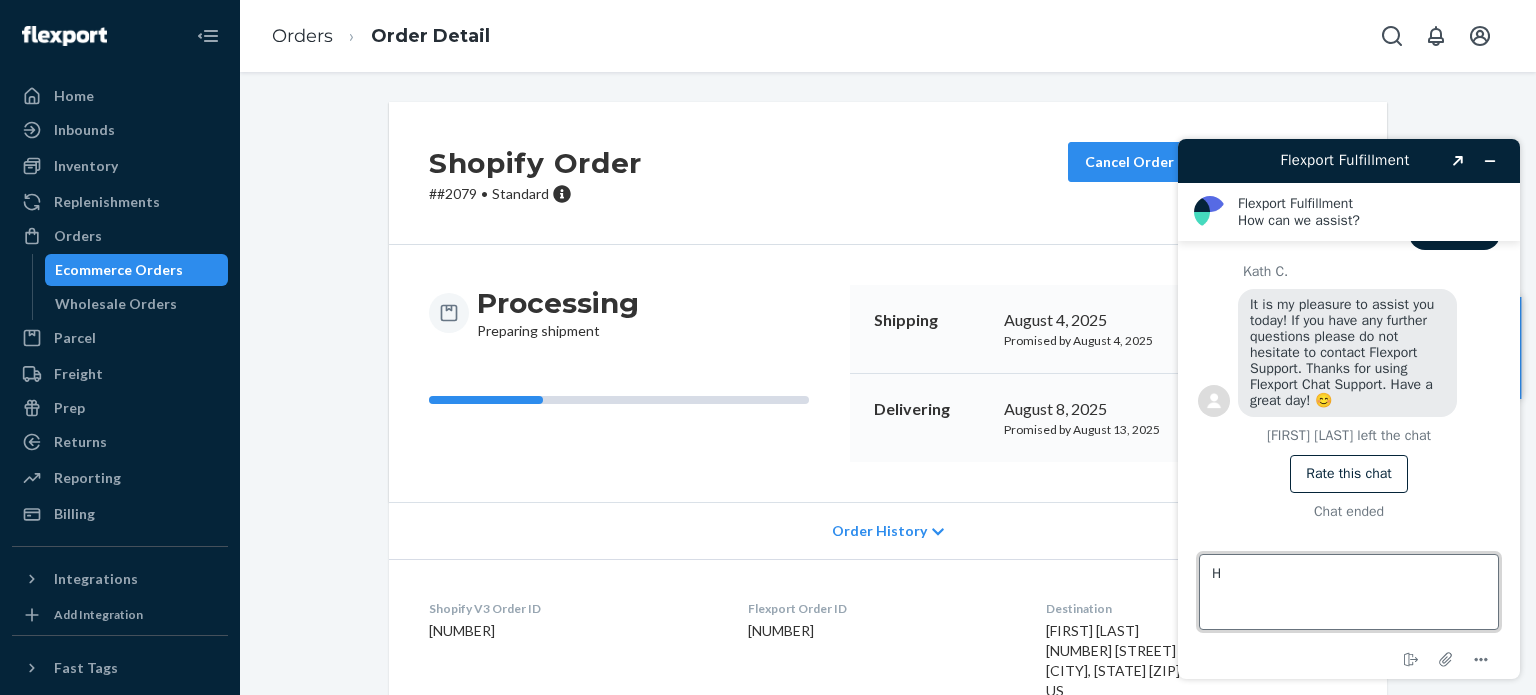 type on "Hi" 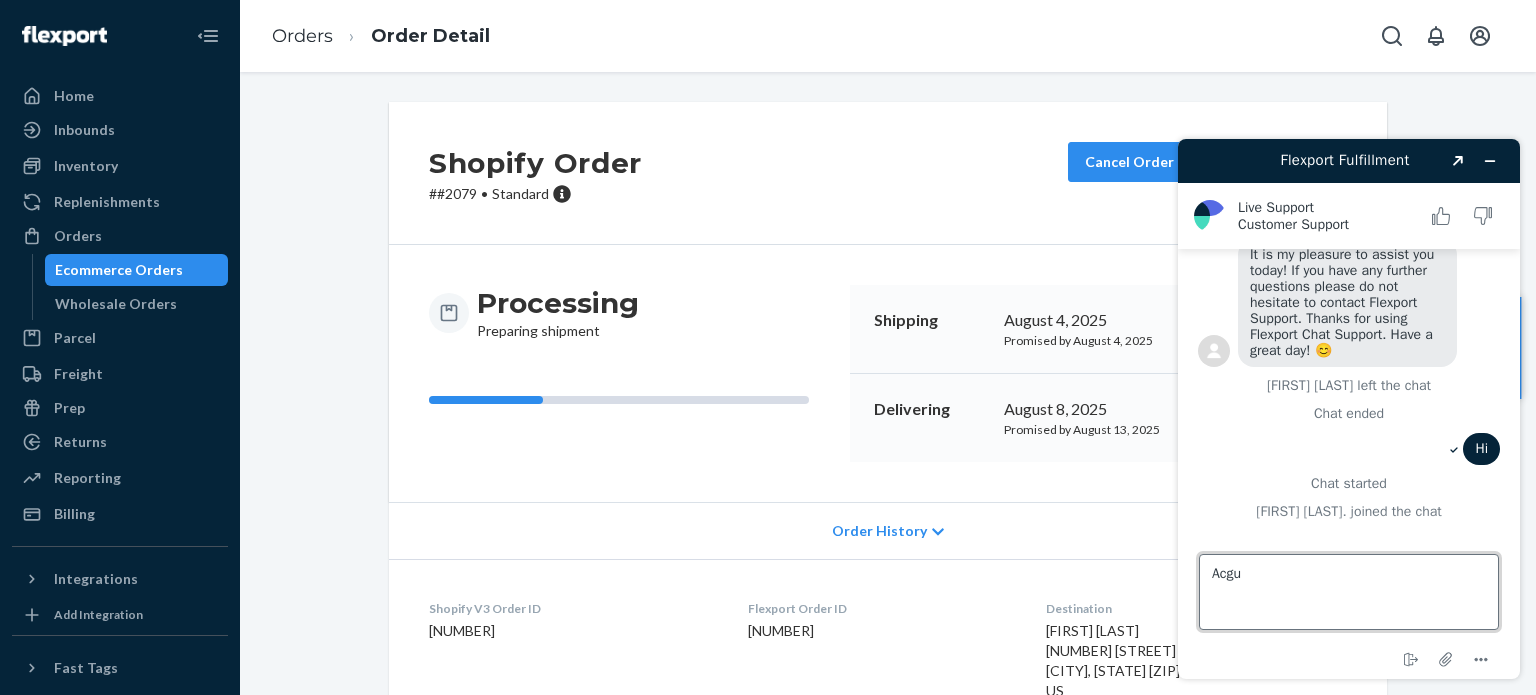 scroll, scrollTop: 1112, scrollLeft: 0, axis: vertical 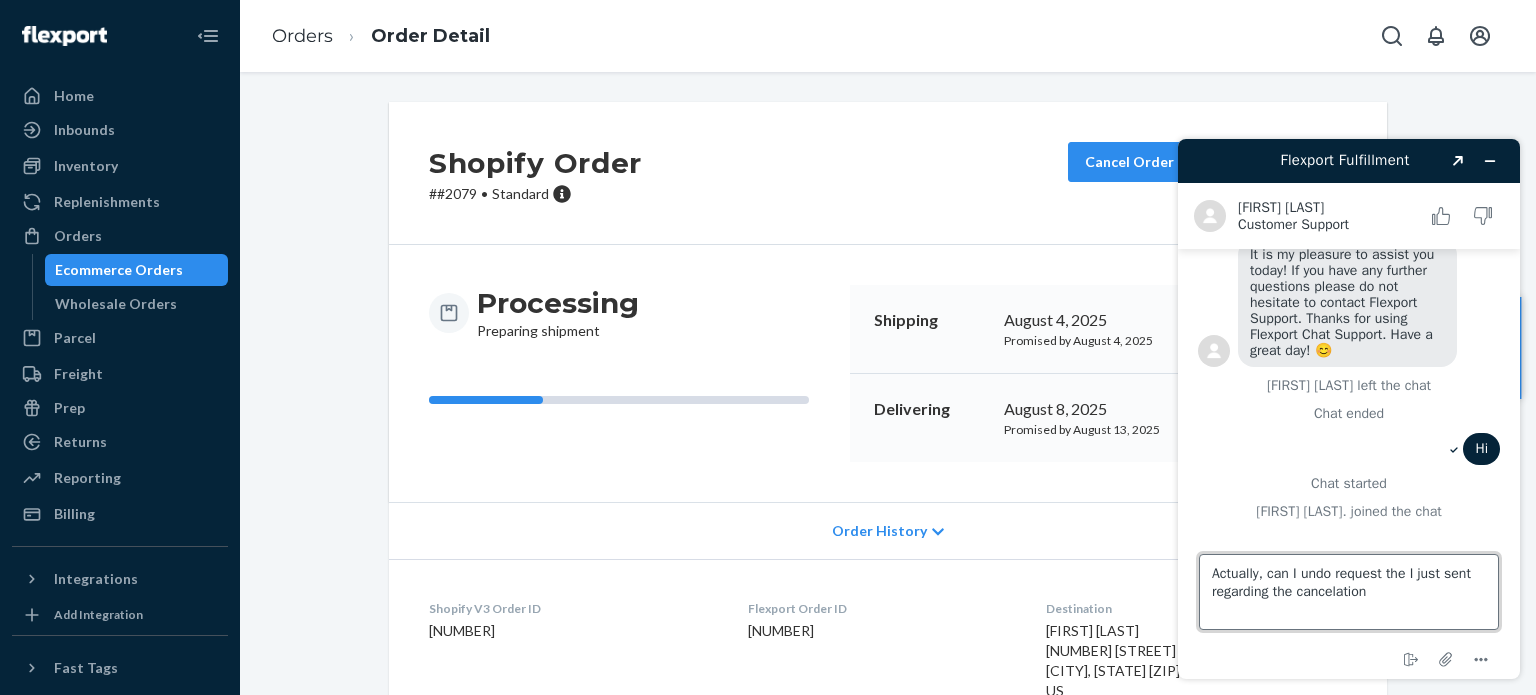 type on "Actually, can I undo request the I just sent regarding the cancelation" 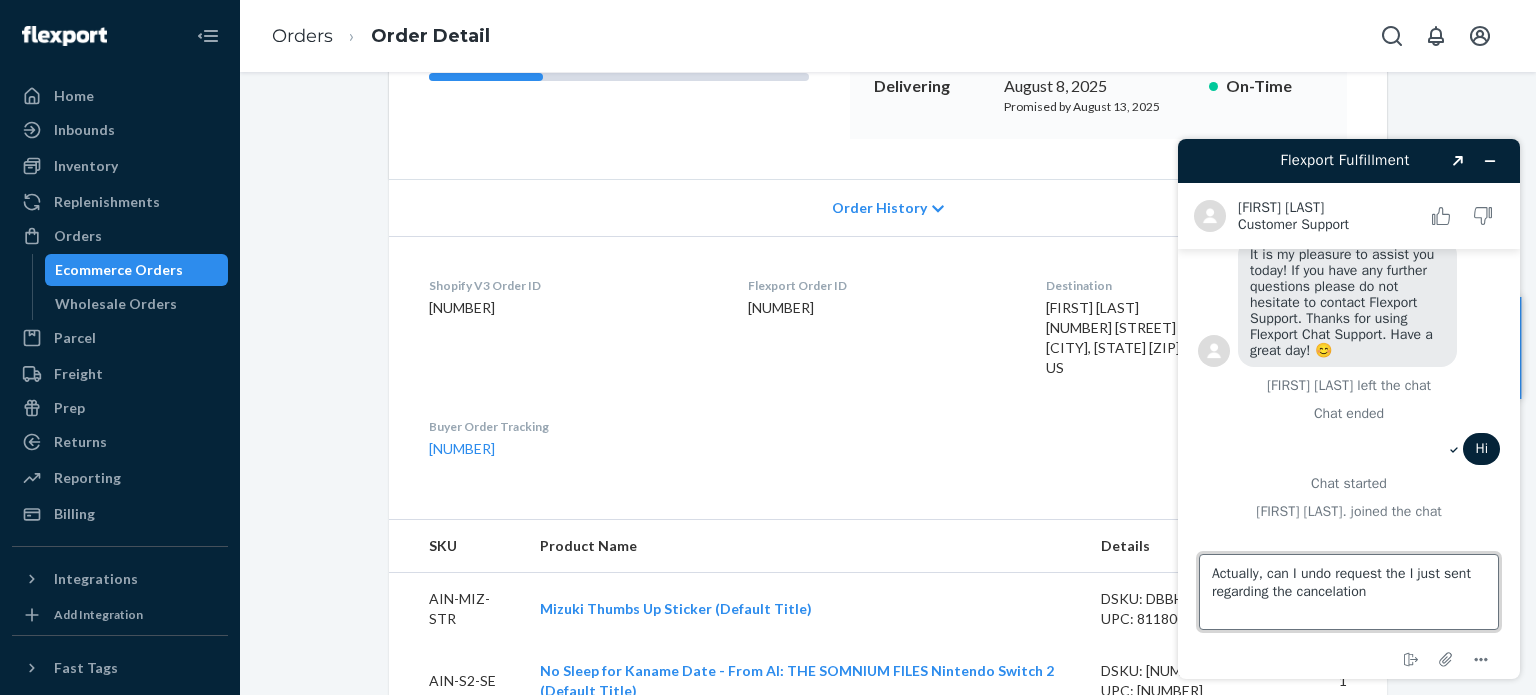 scroll, scrollTop: 0, scrollLeft: 0, axis: both 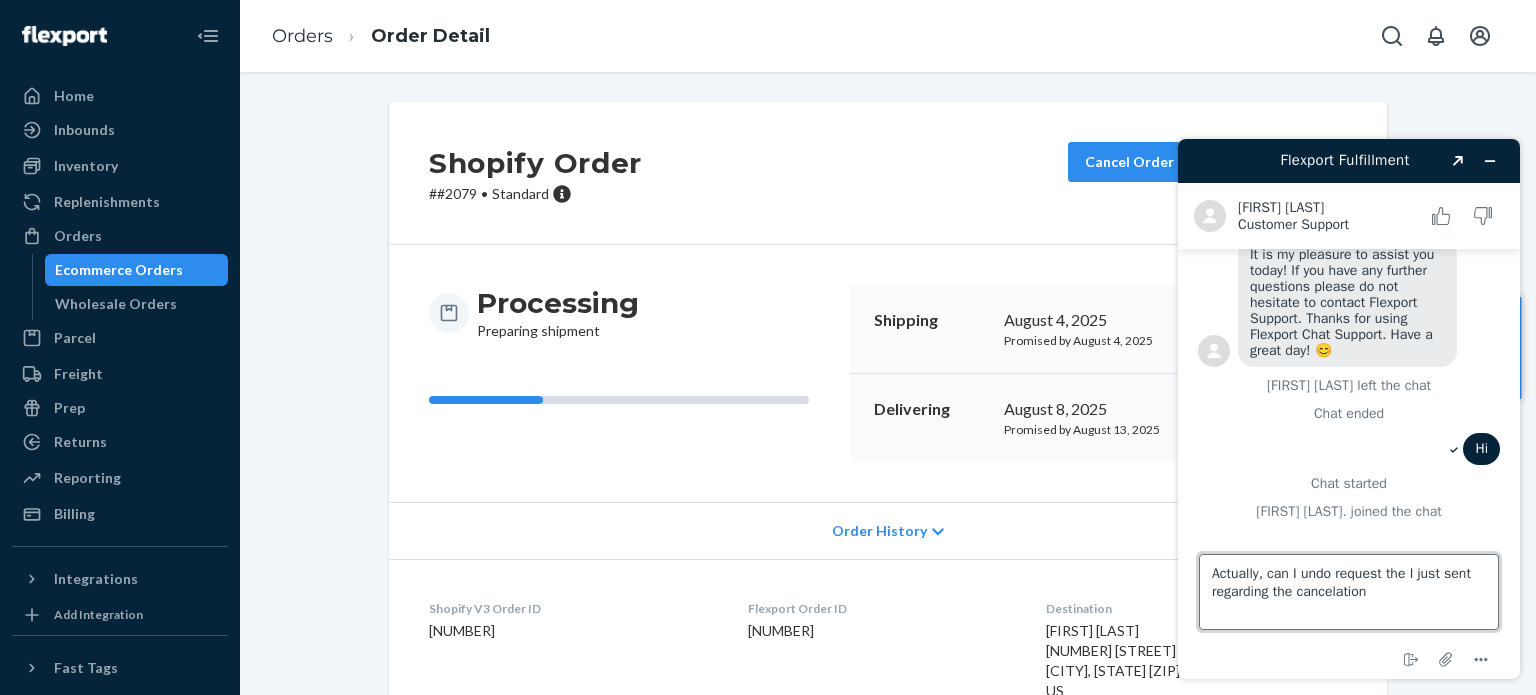 drag, startPoint x: 1393, startPoint y: 610, endPoint x: 2270, endPoint y: 704, distance: 882.02325 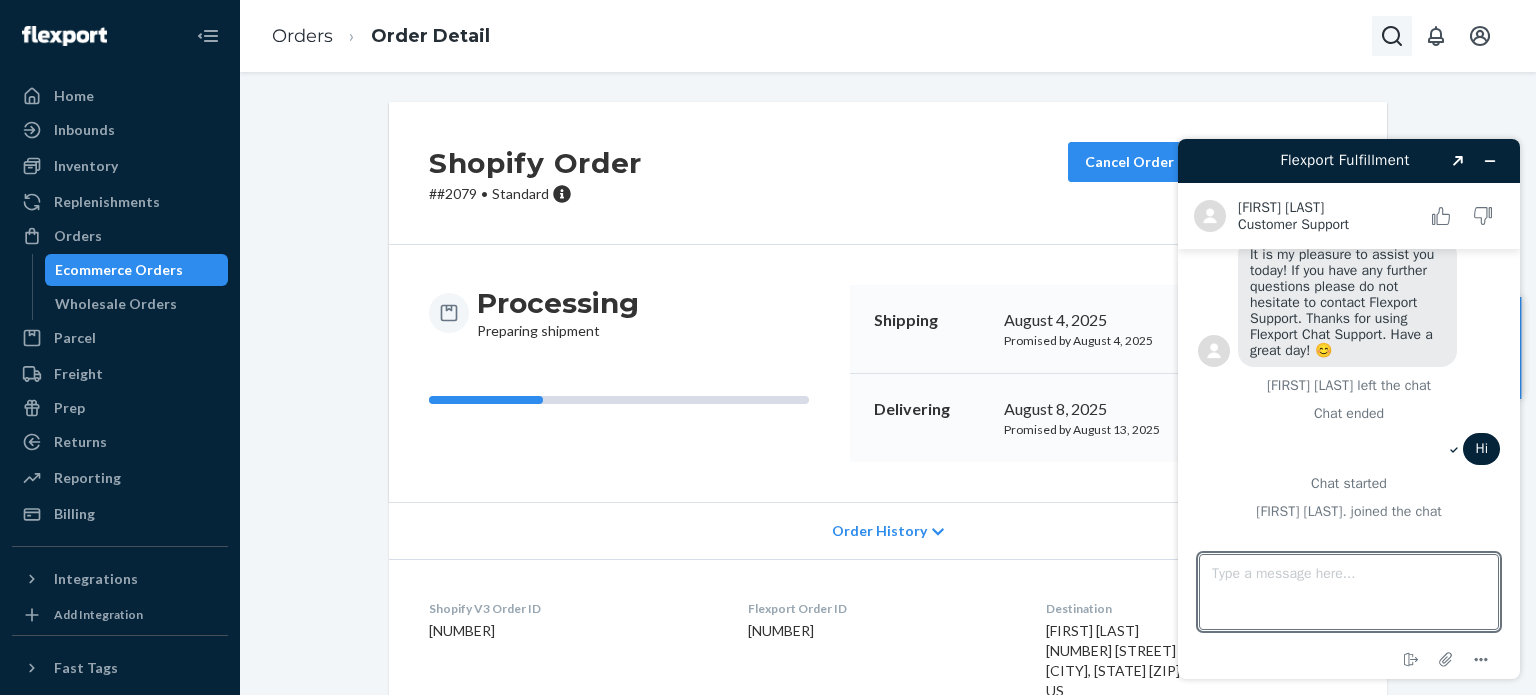 click 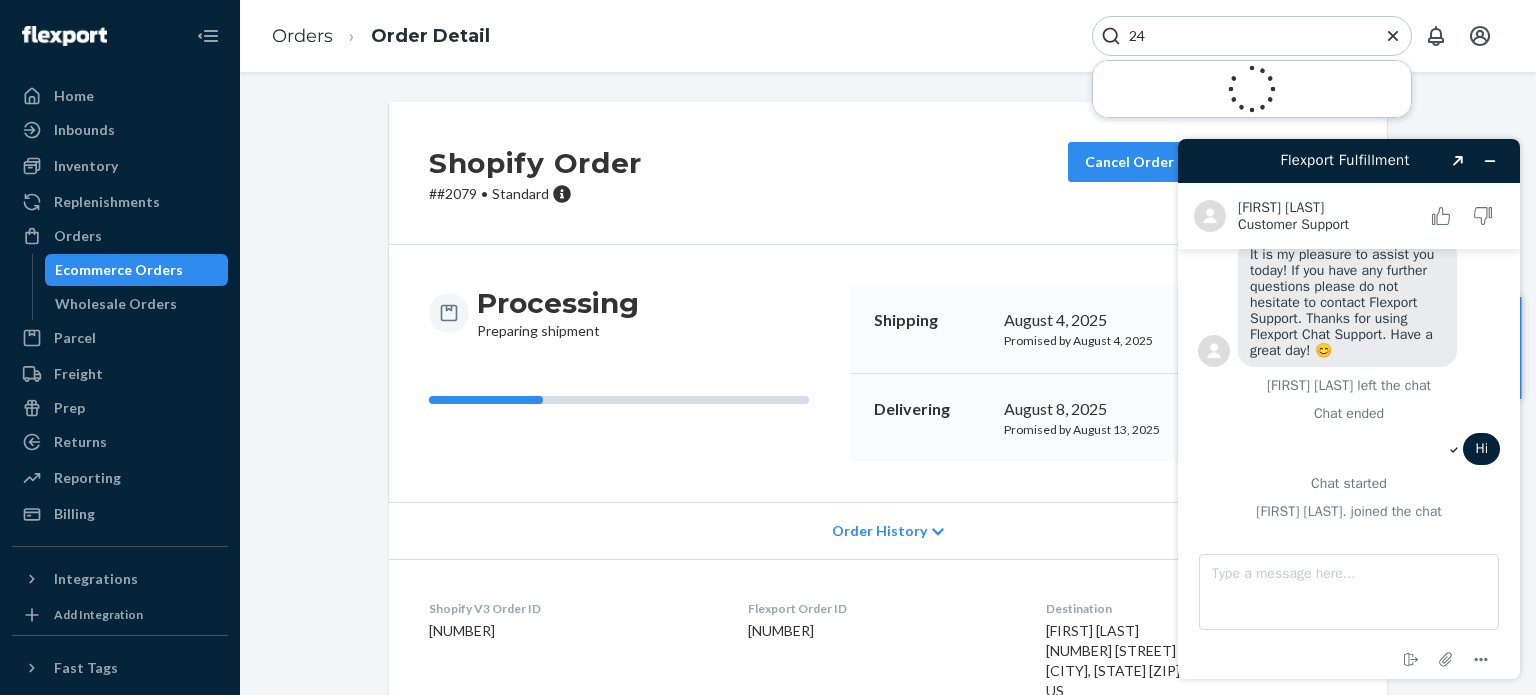 type on "2" 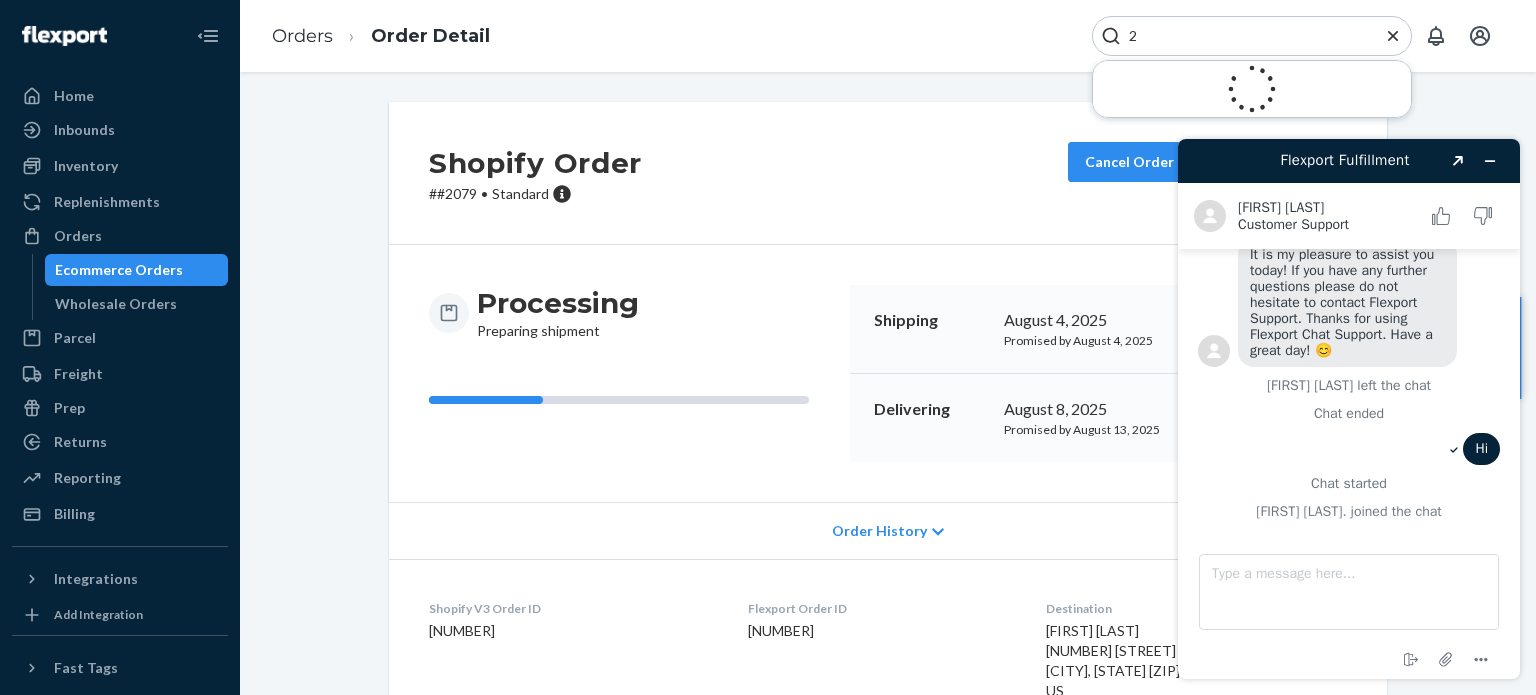 type 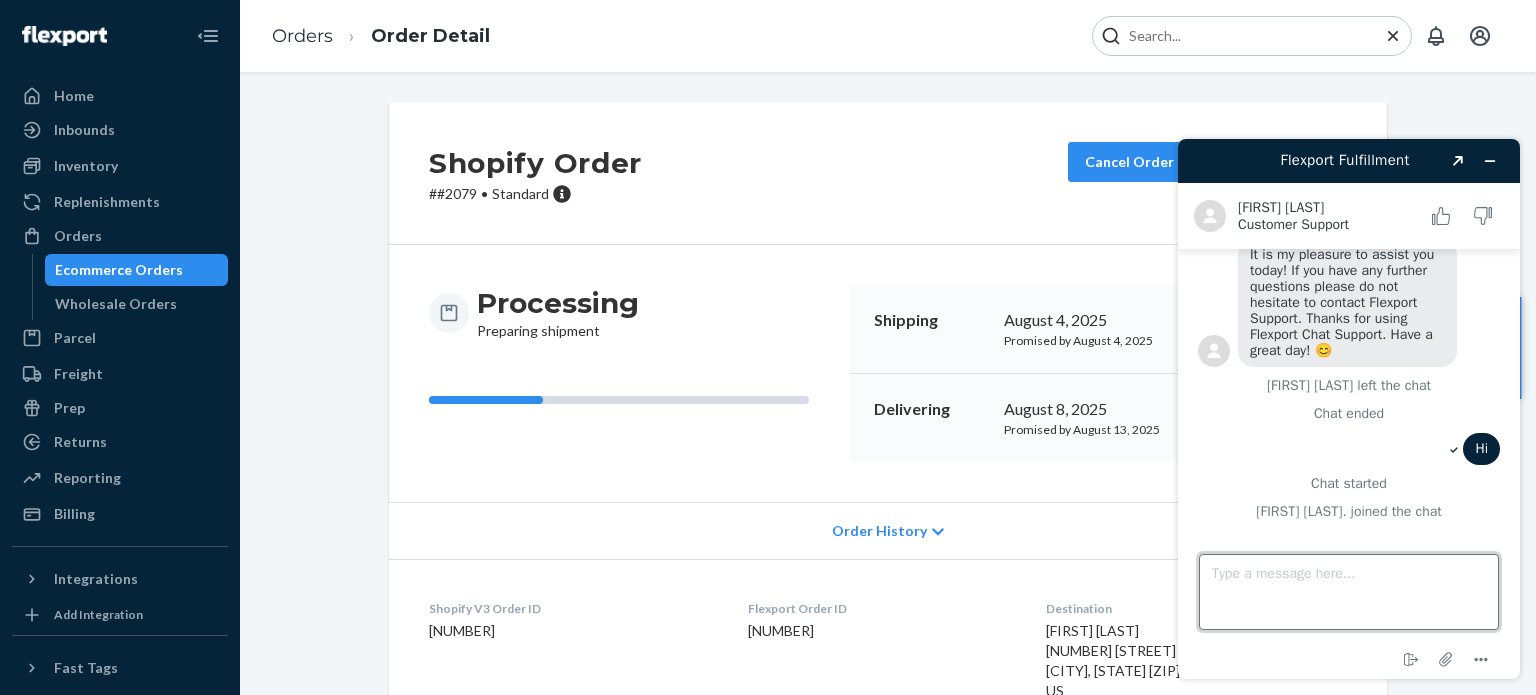 click on "Type a message here..." at bounding box center [1349, 592] 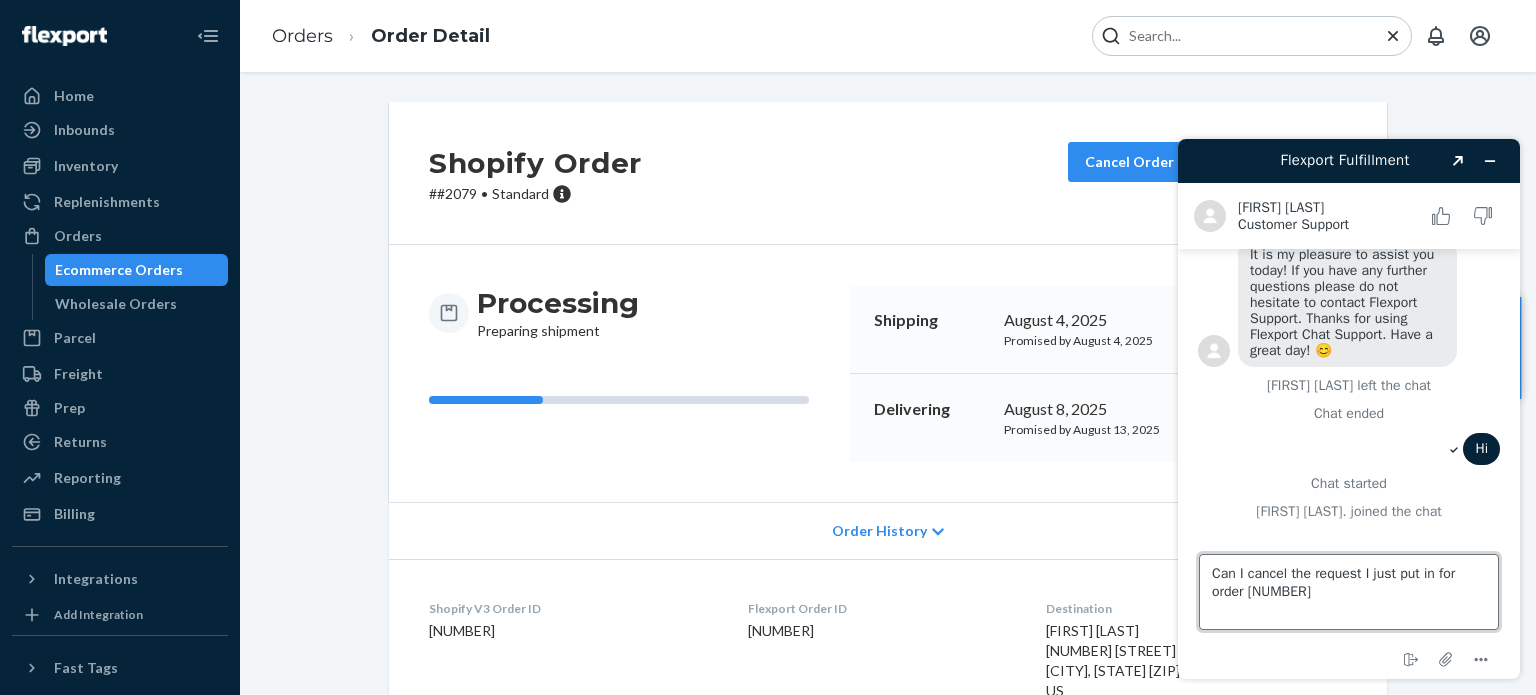 type on "Can I cancel the request I just put in for order 2079" 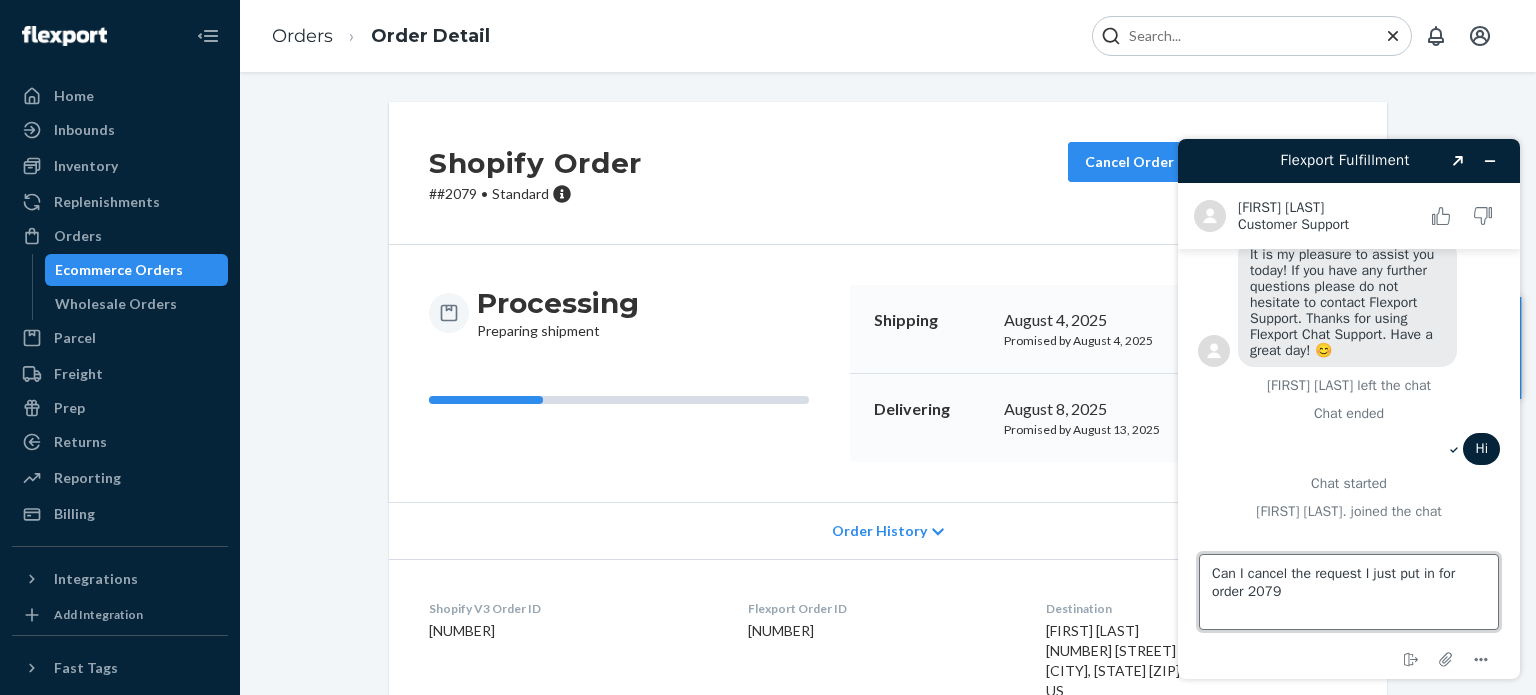 type 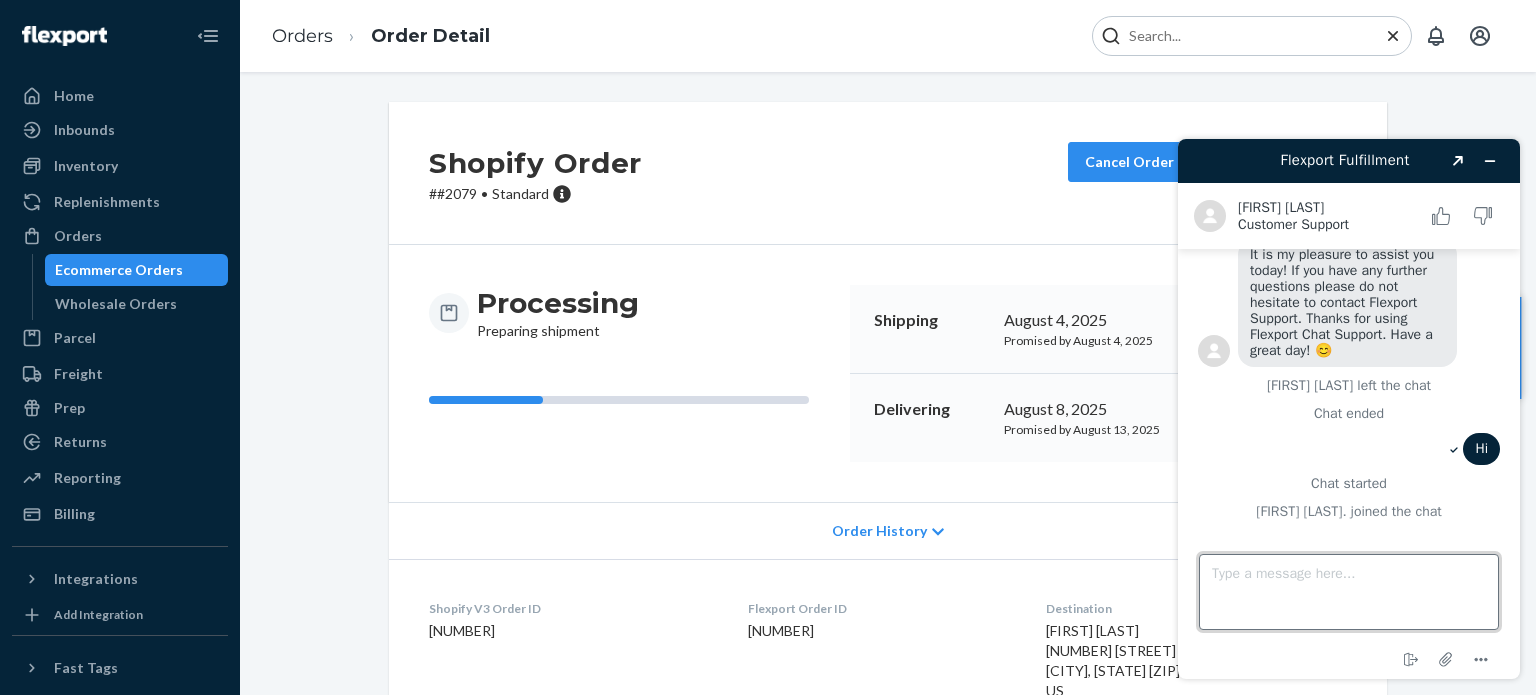 scroll, scrollTop: 1170, scrollLeft: 0, axis: vertical 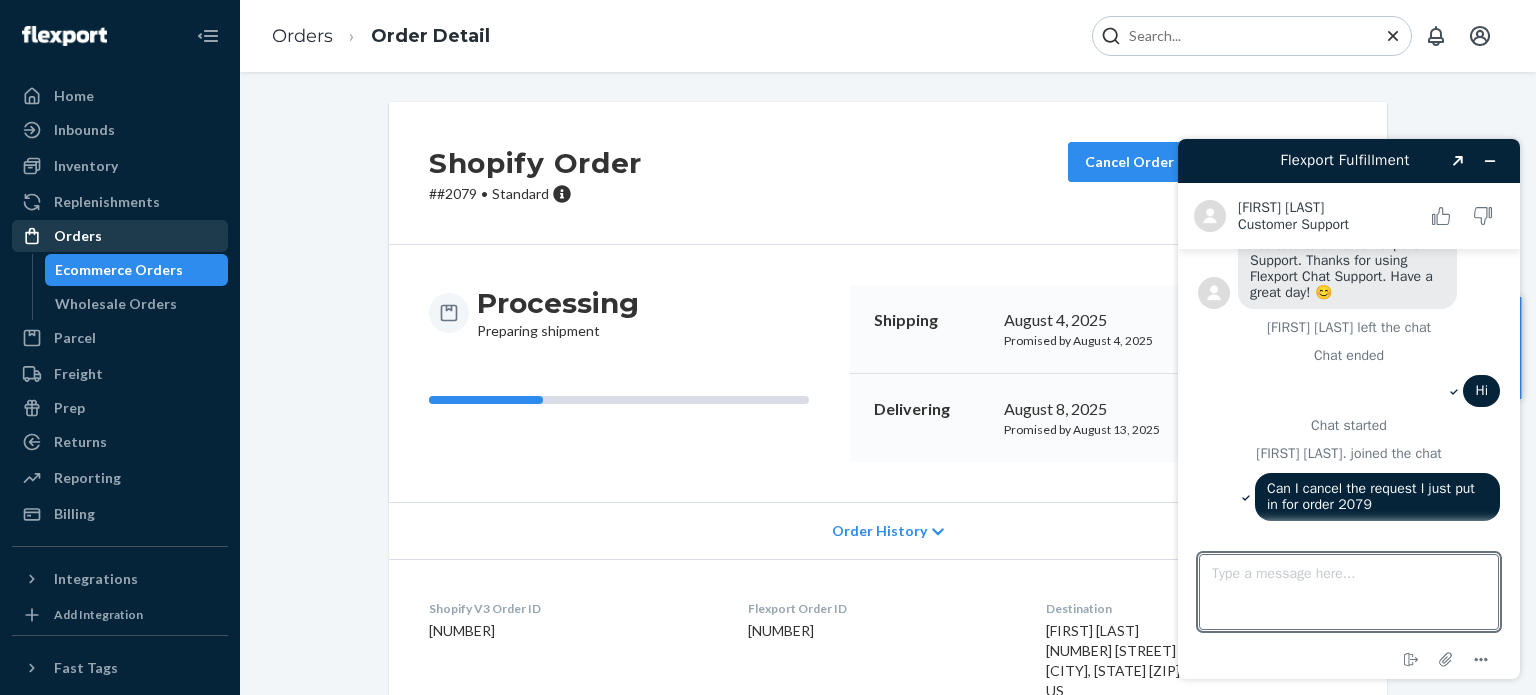 click on "Orders" at bounding box center [120, 236] 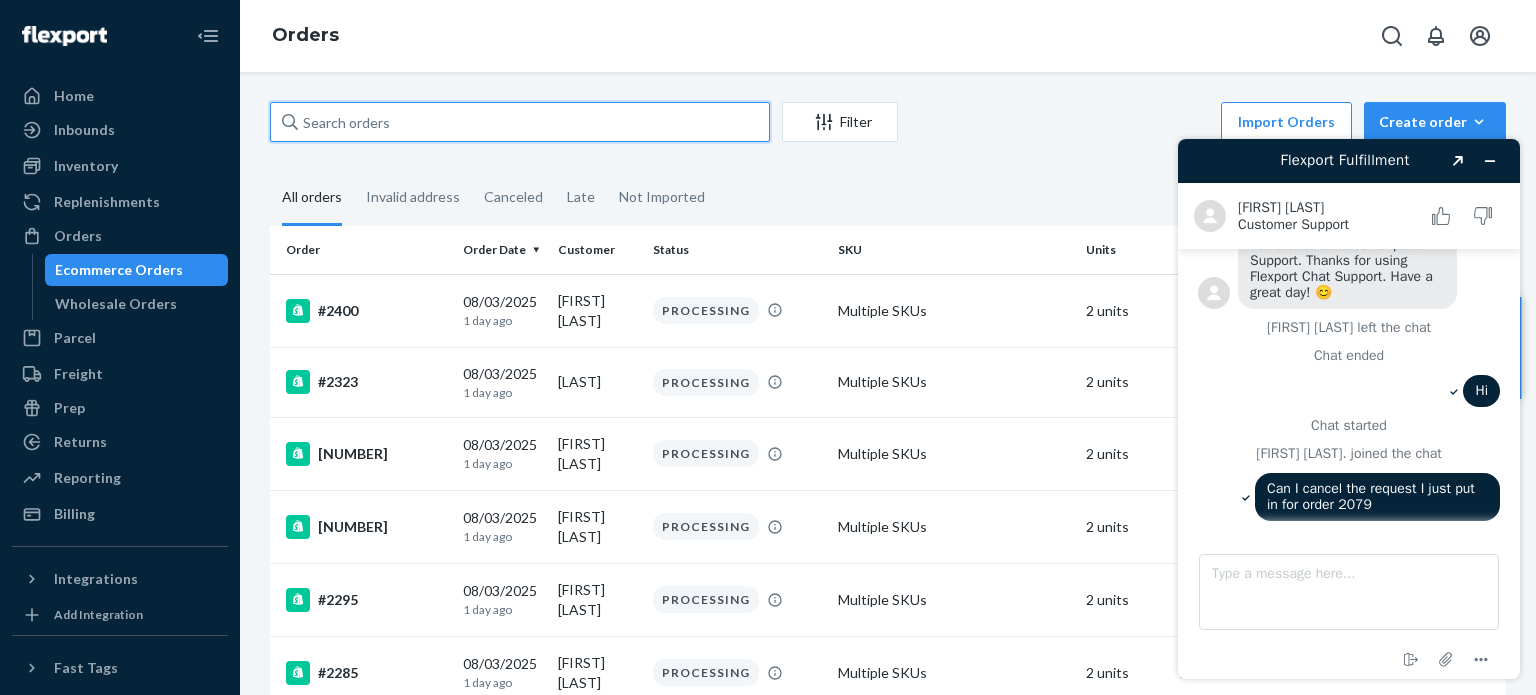 click at bounding box center (520, 122) 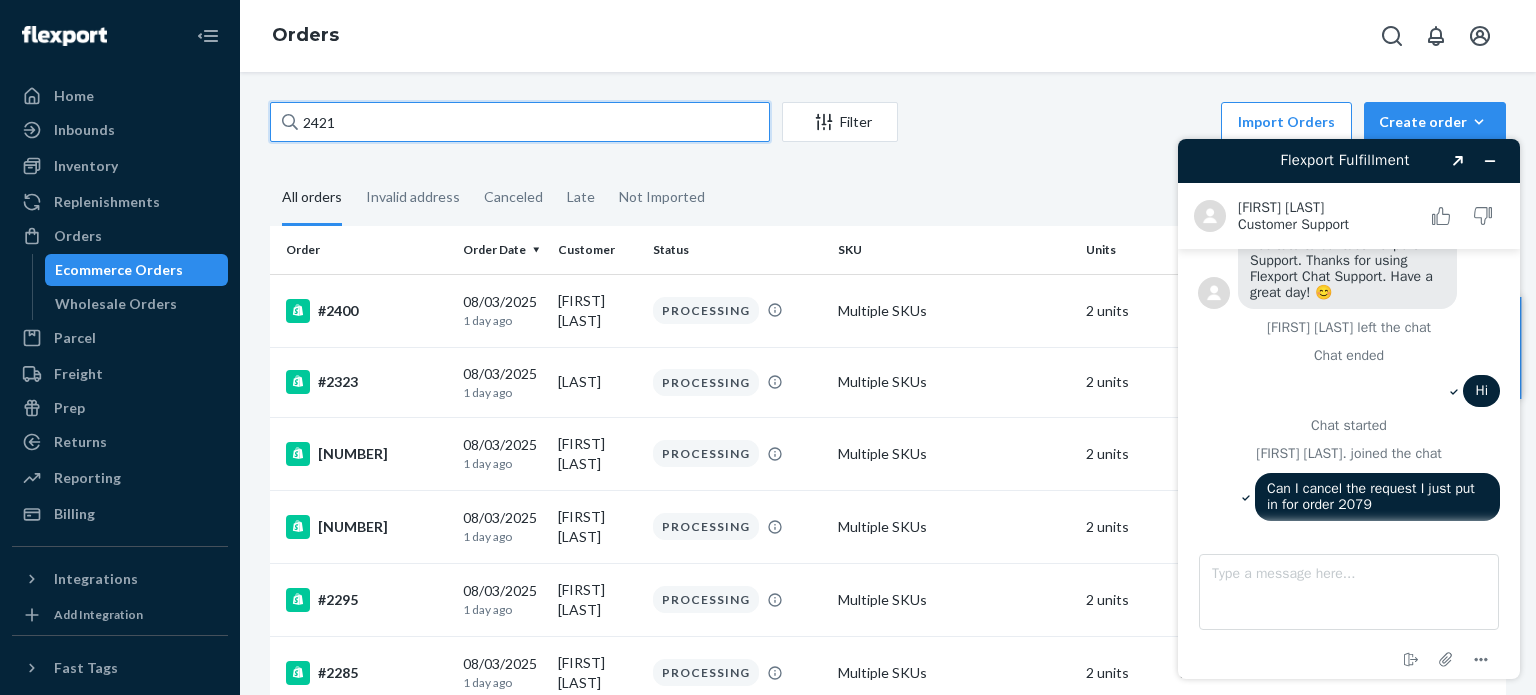 type on "2421" 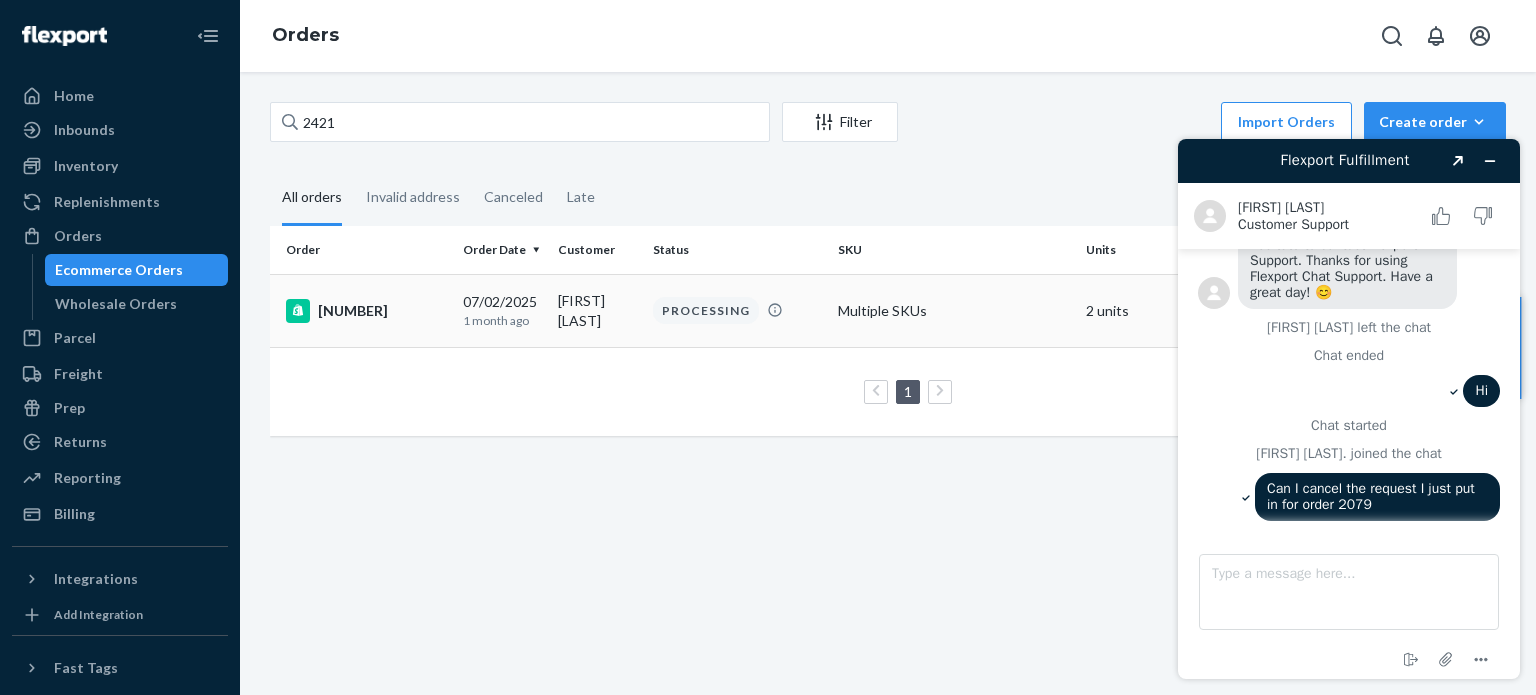 click on "#2421" at bounding box center [366, 311] 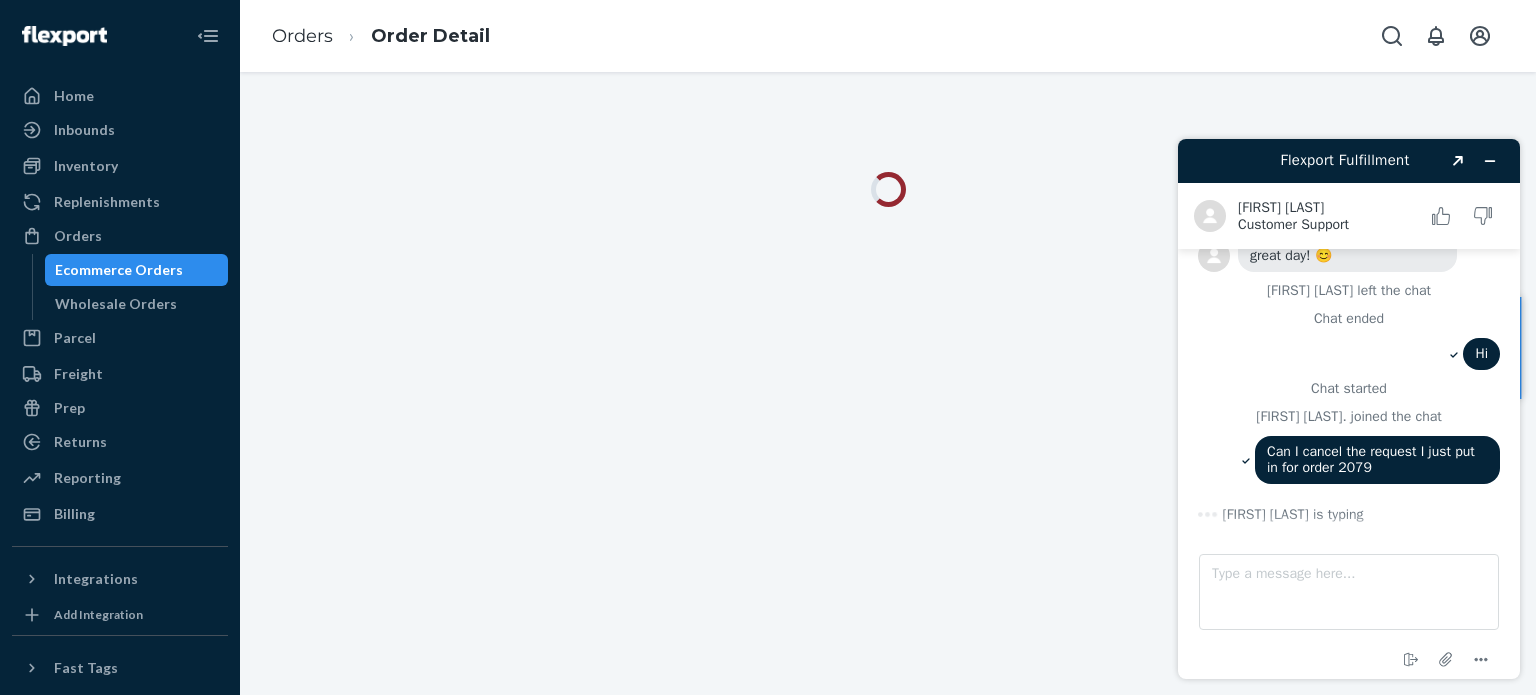 scroll, scrollTop: 1176, scrollLeft: 0, axis: vertical 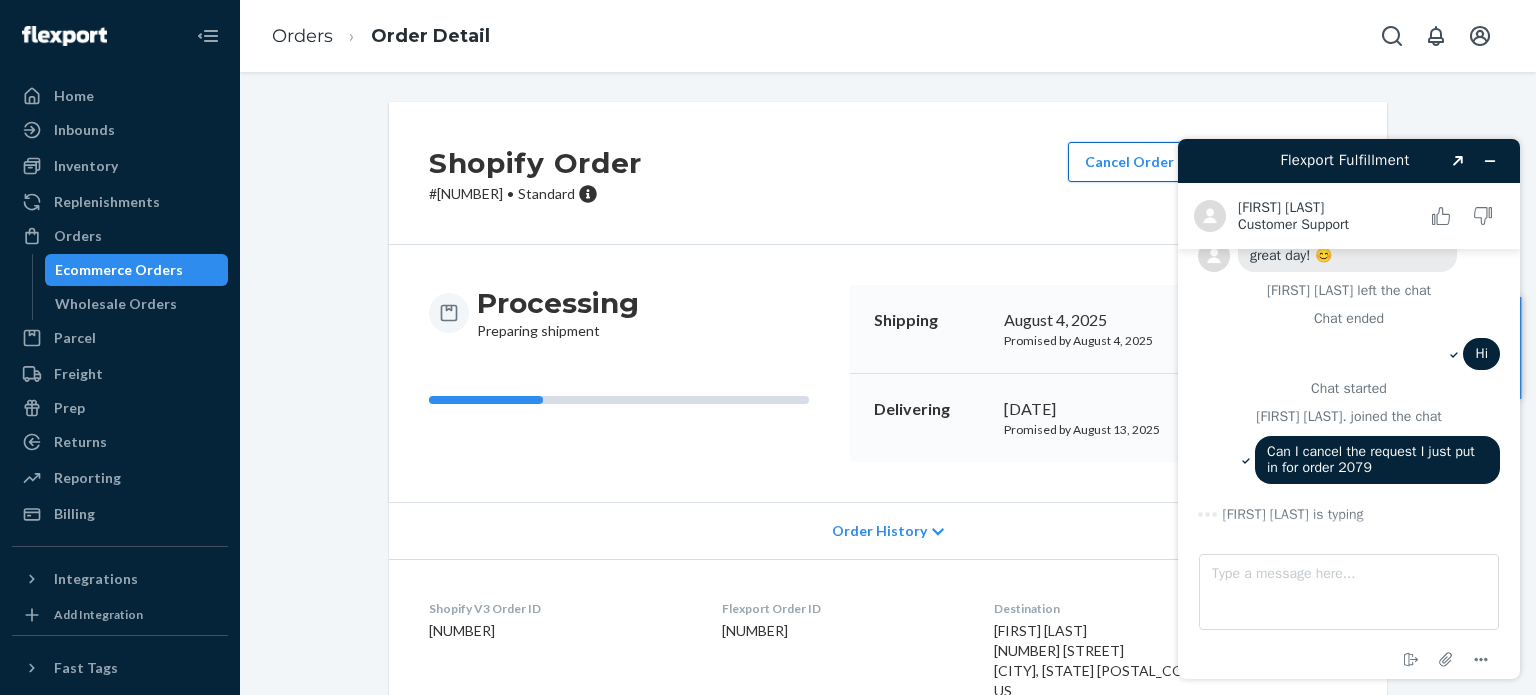 click on "Cancel Order" at bounding box center [1129, 162] 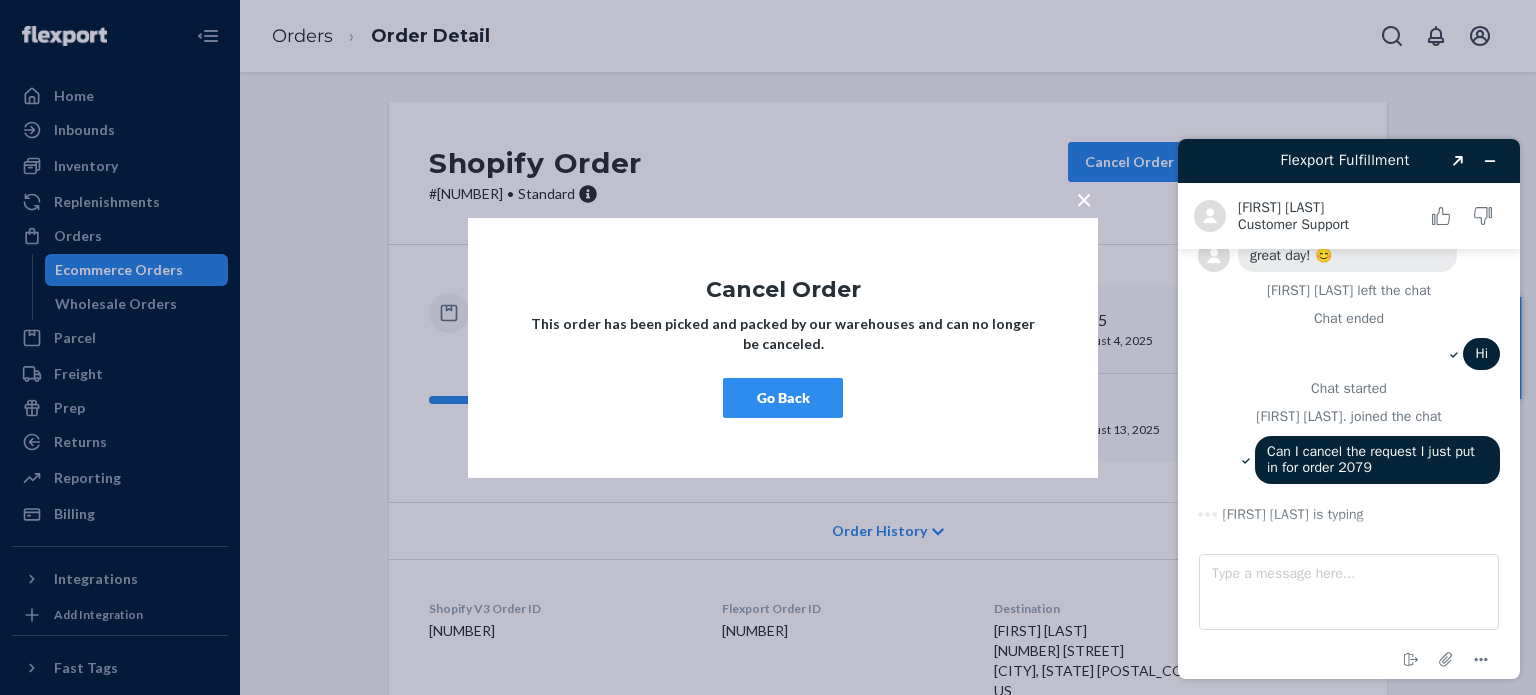 click on "Go Back" at bounding box center (783, 398) 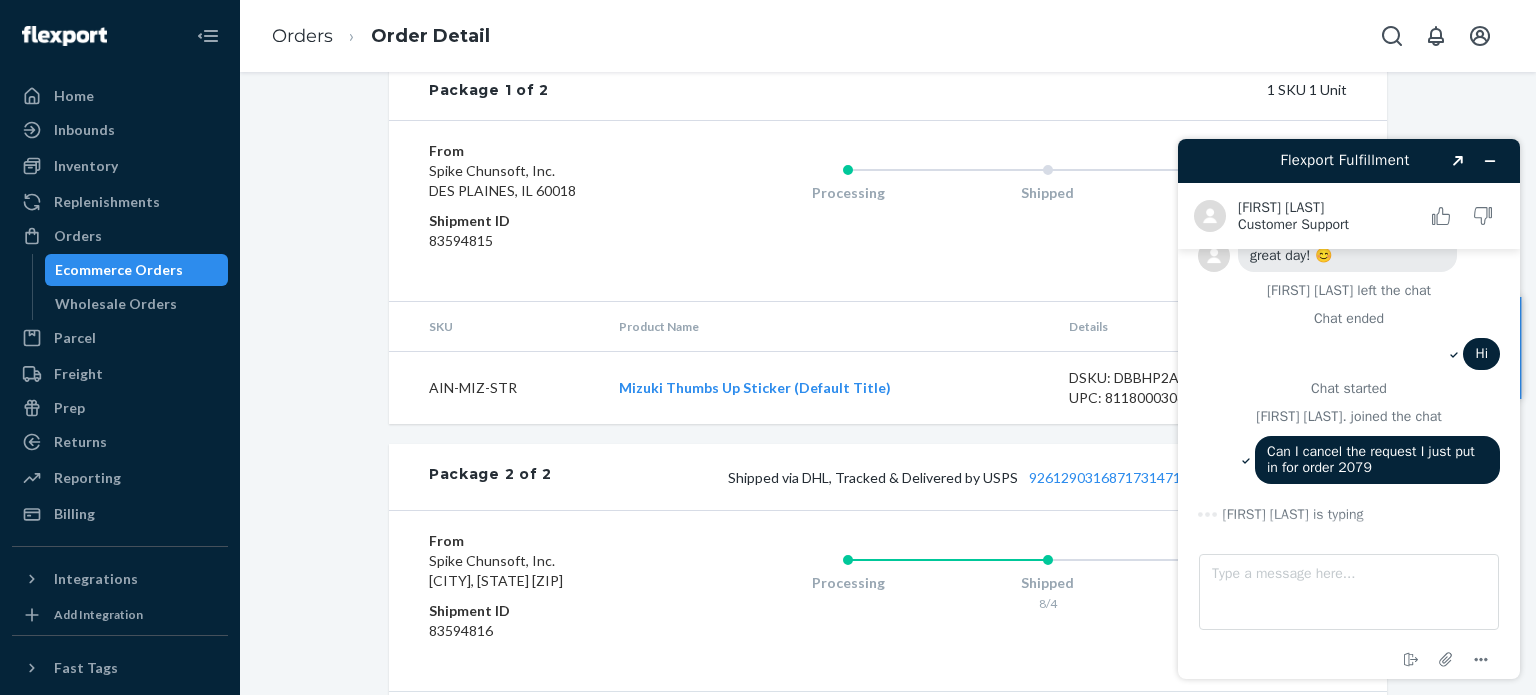 scroll, scrollTop: 1197, scrollLeft: 0, axis: vertical 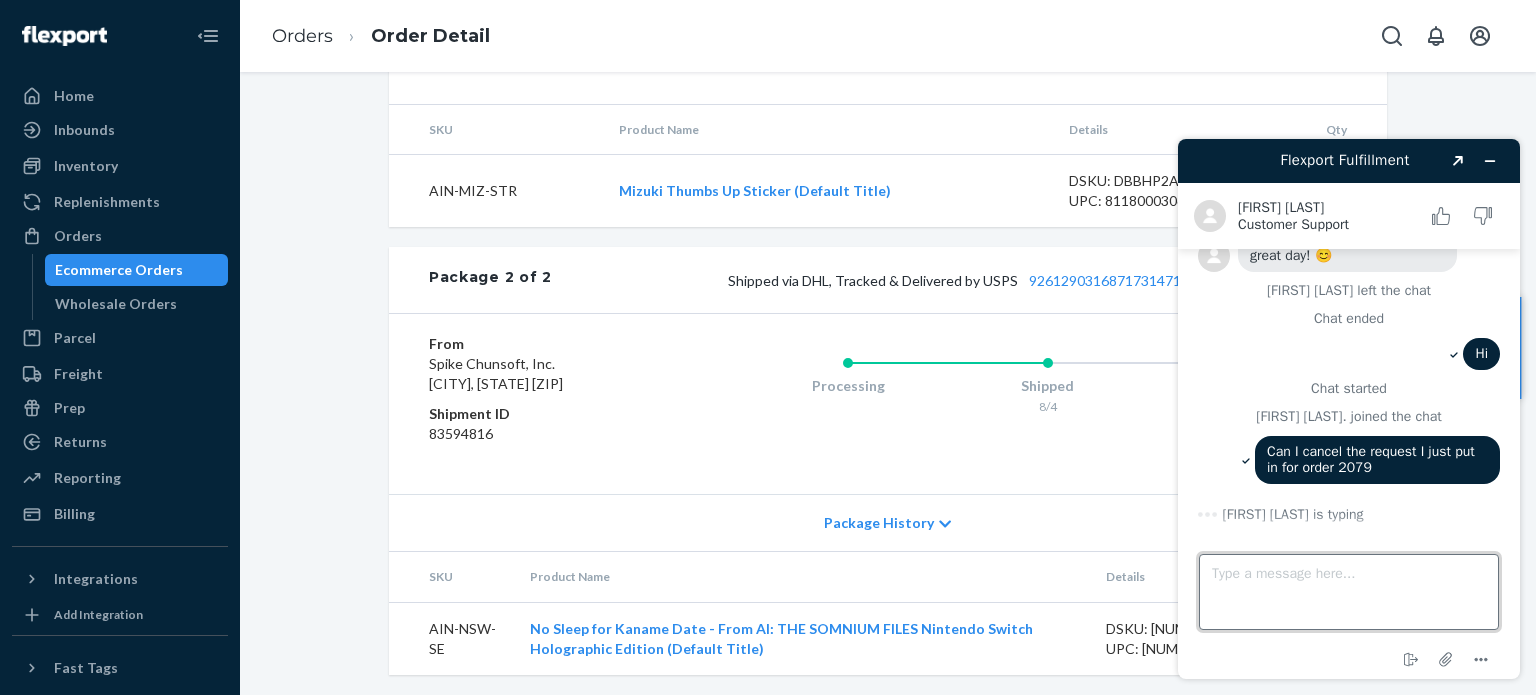 click on "Type a message here..." at bounding box center [1349, 592] 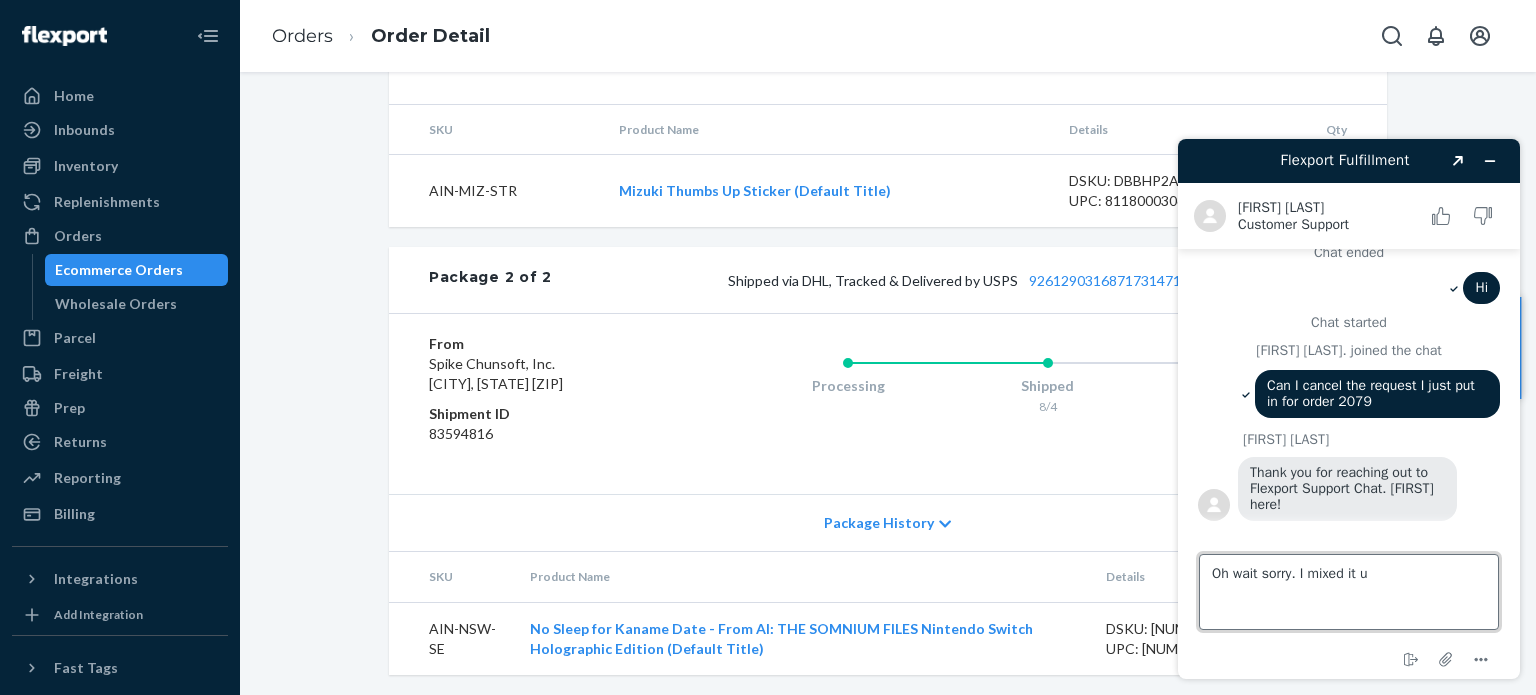 type on "Oh wait sorry. I mixed it up" 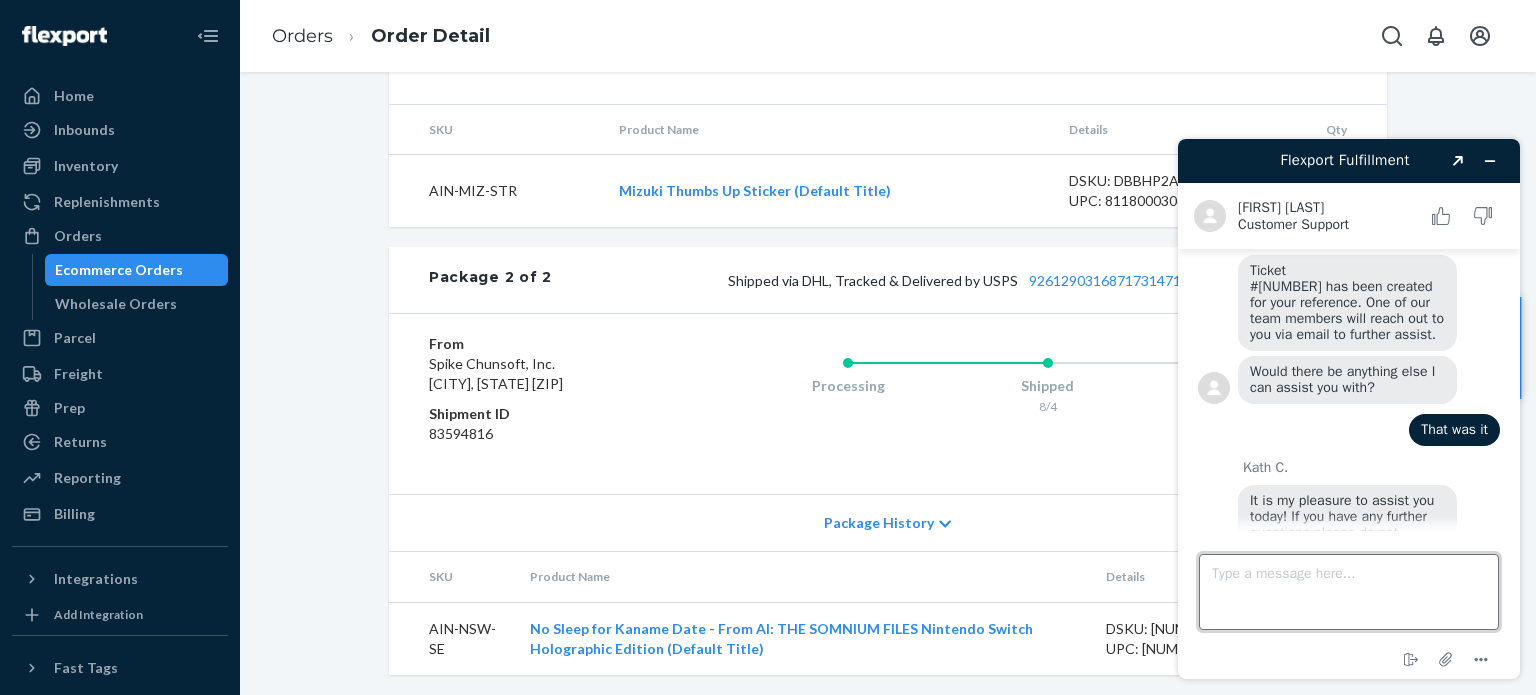 scroll, scrollTop: 900, scrollLeft: 0, axis: vertical 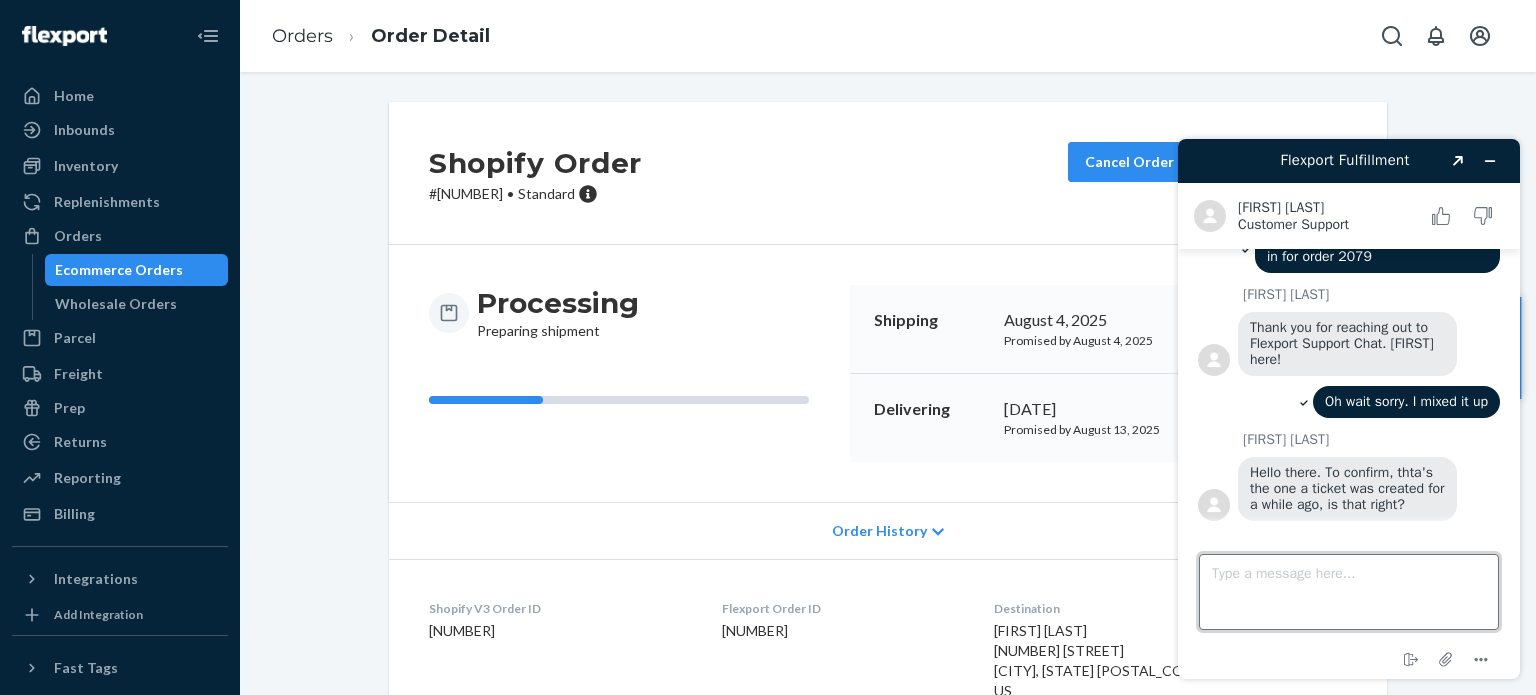 click on "Type a message here..." at bounding box center [1349, 592] 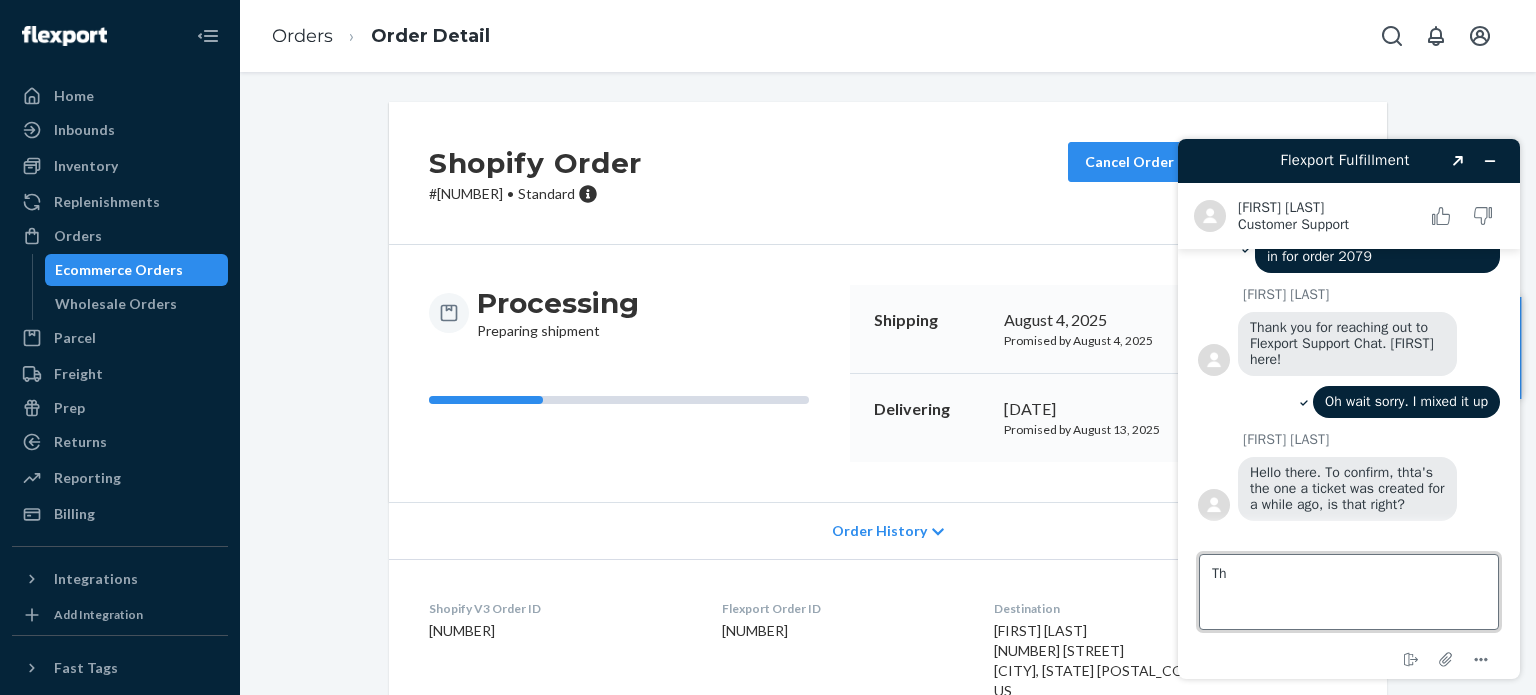 type on "T" 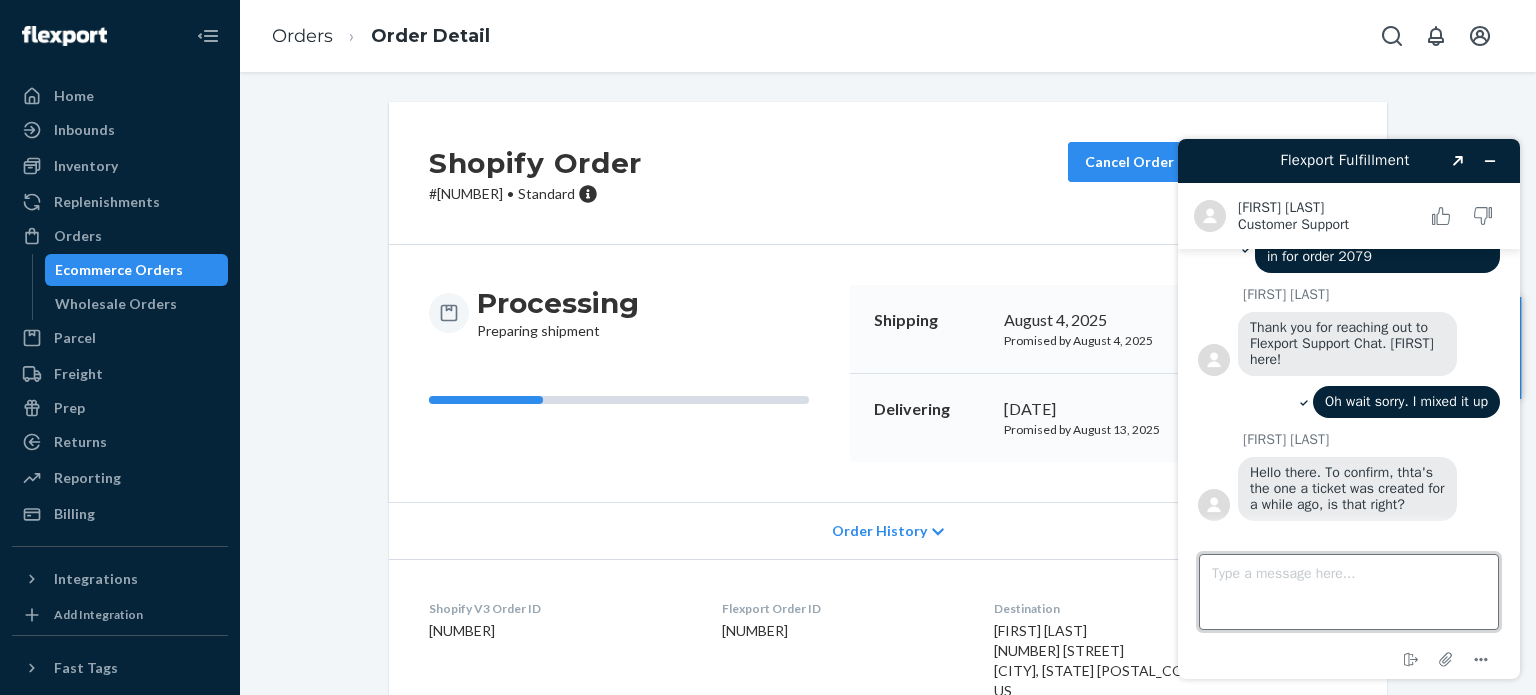 click on "Type a message here..." at bounding box center [1349, 592] 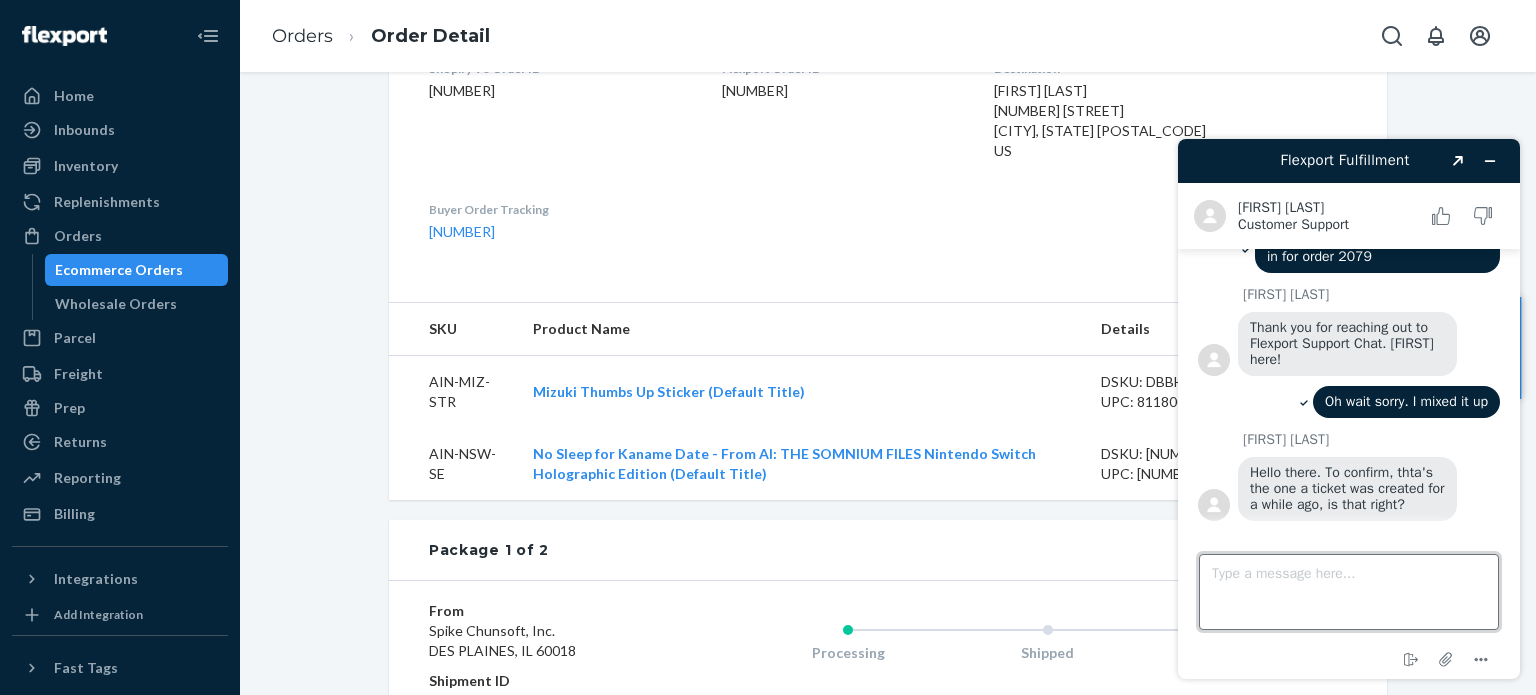 scroll, scrollTop: 0, scrollLeft: 0, axis: both 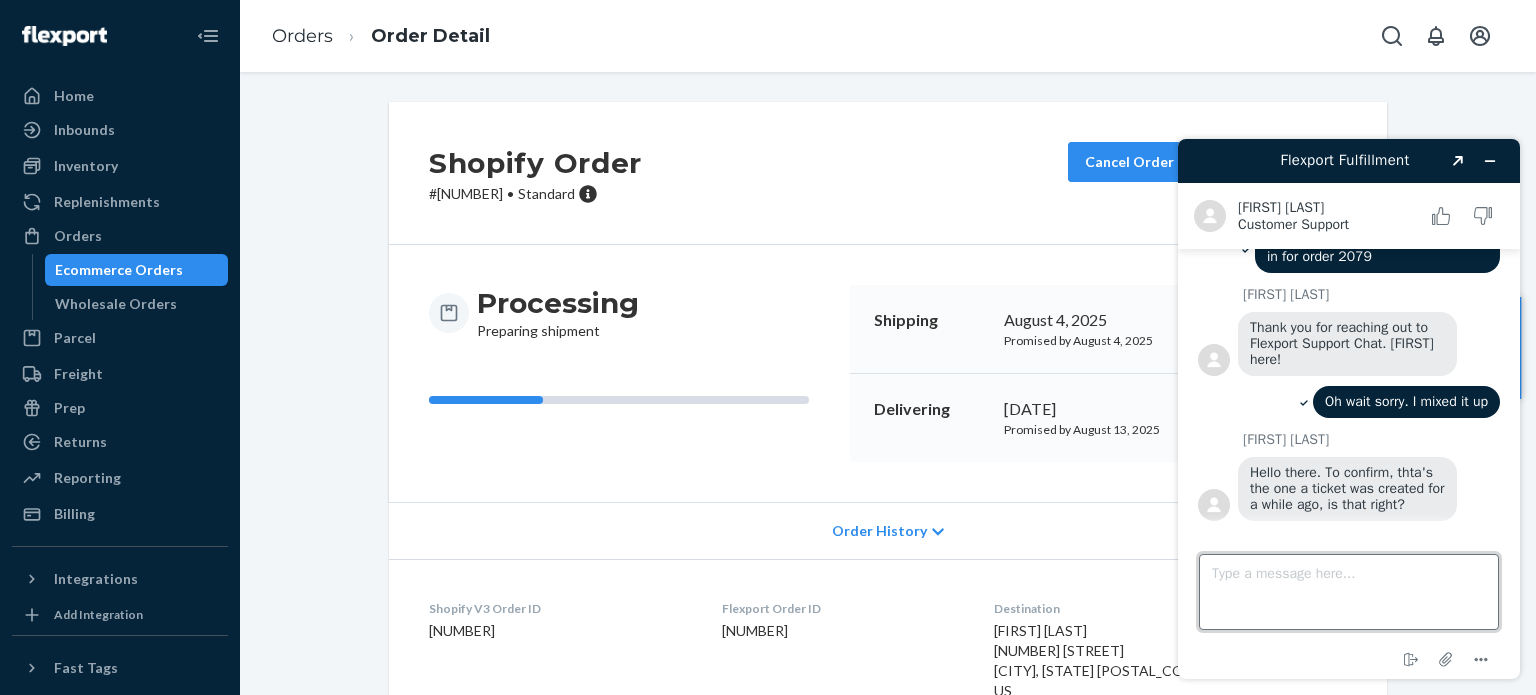 click on "Type a message here..." at bounding box center (1349, 592) 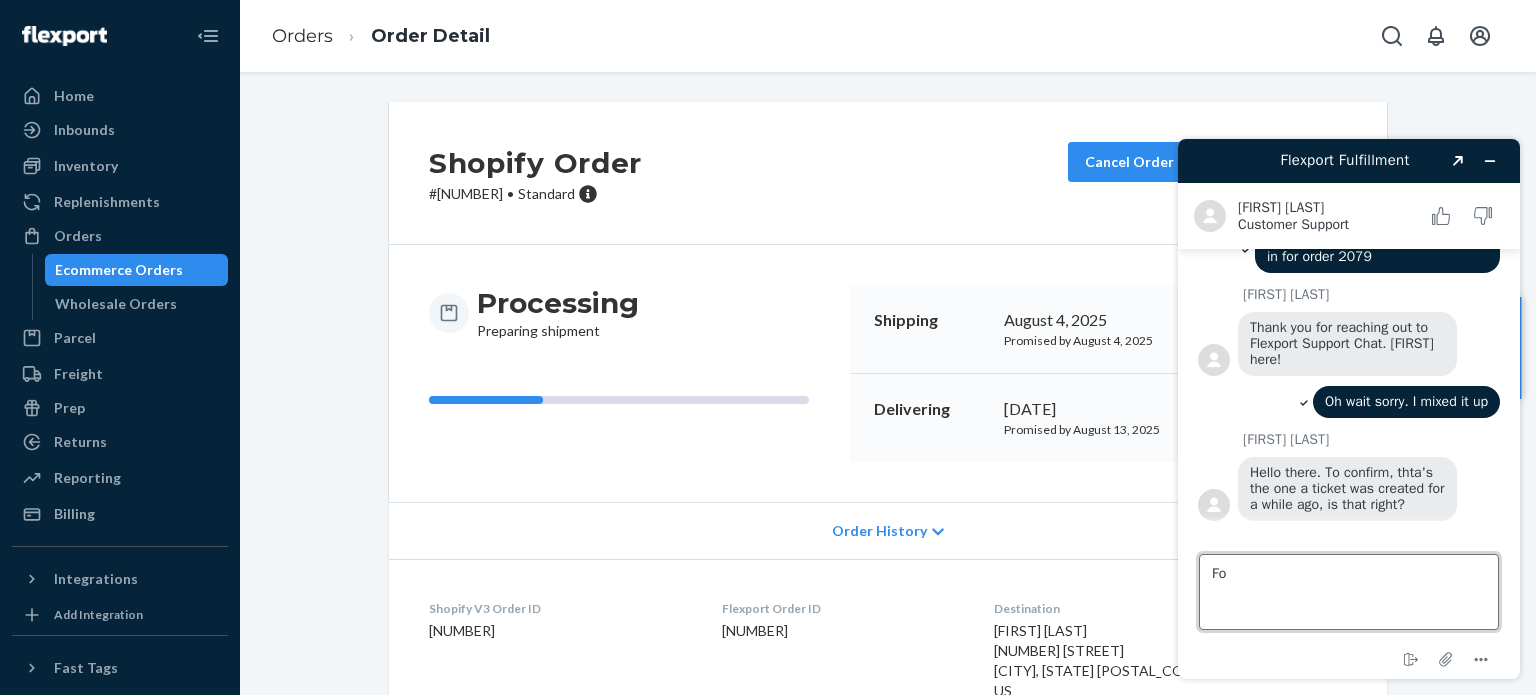 type on "F" 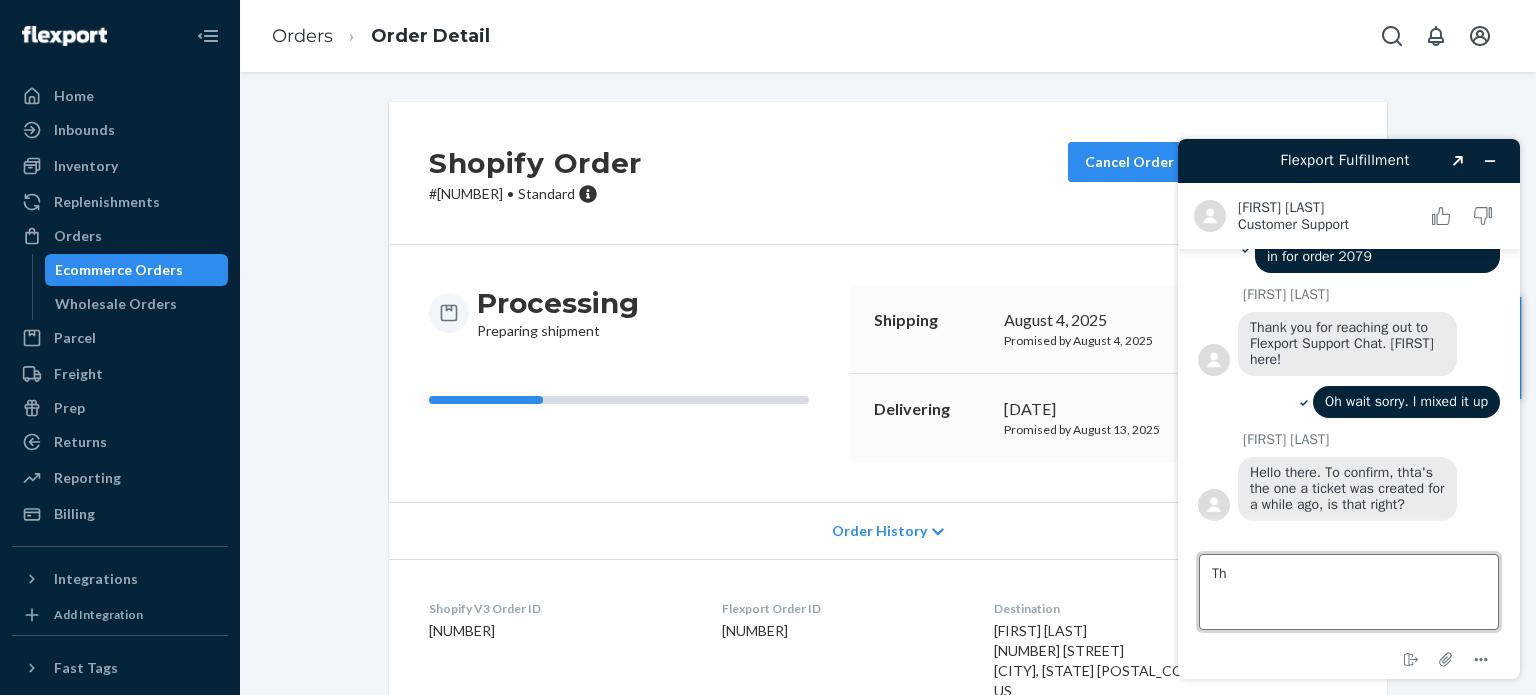 type on "T" 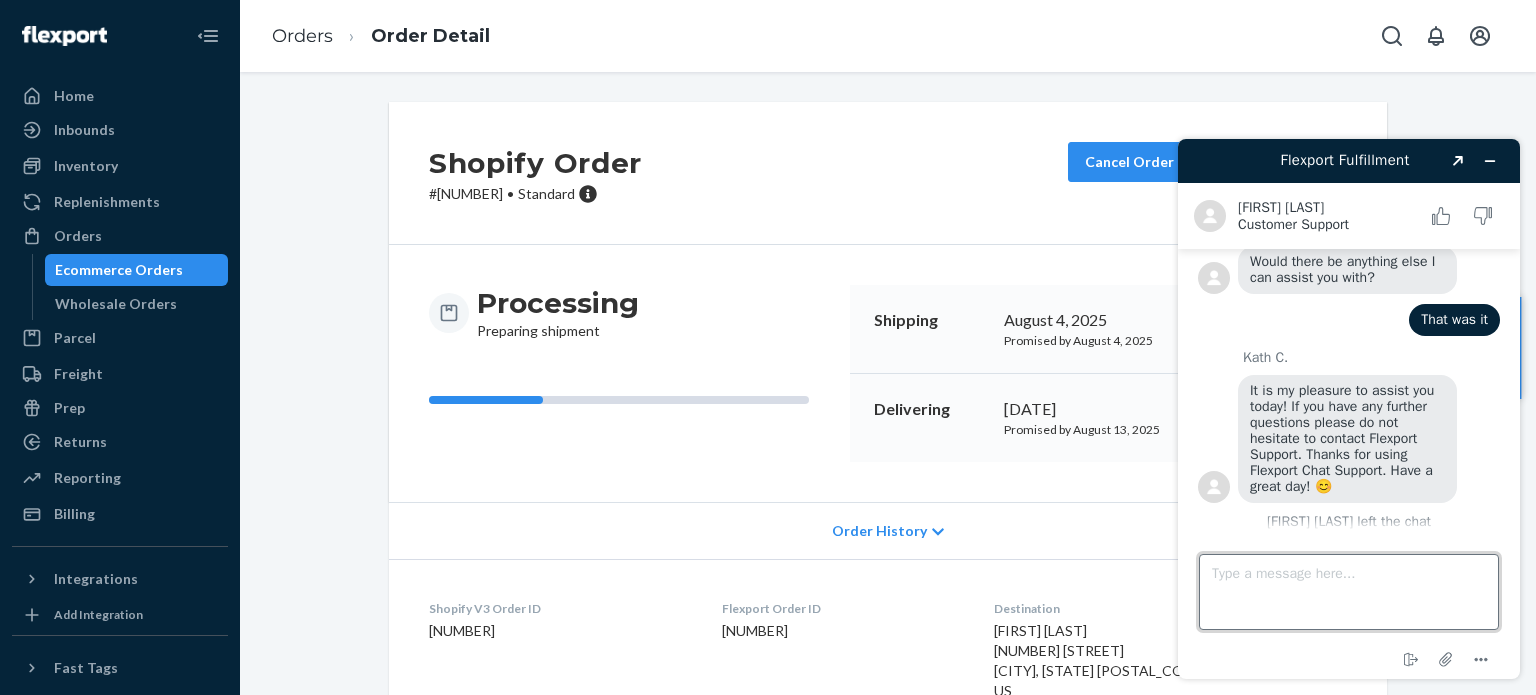 scroll, scrollTop: 819, scrollLeft: 0, axis: vertical 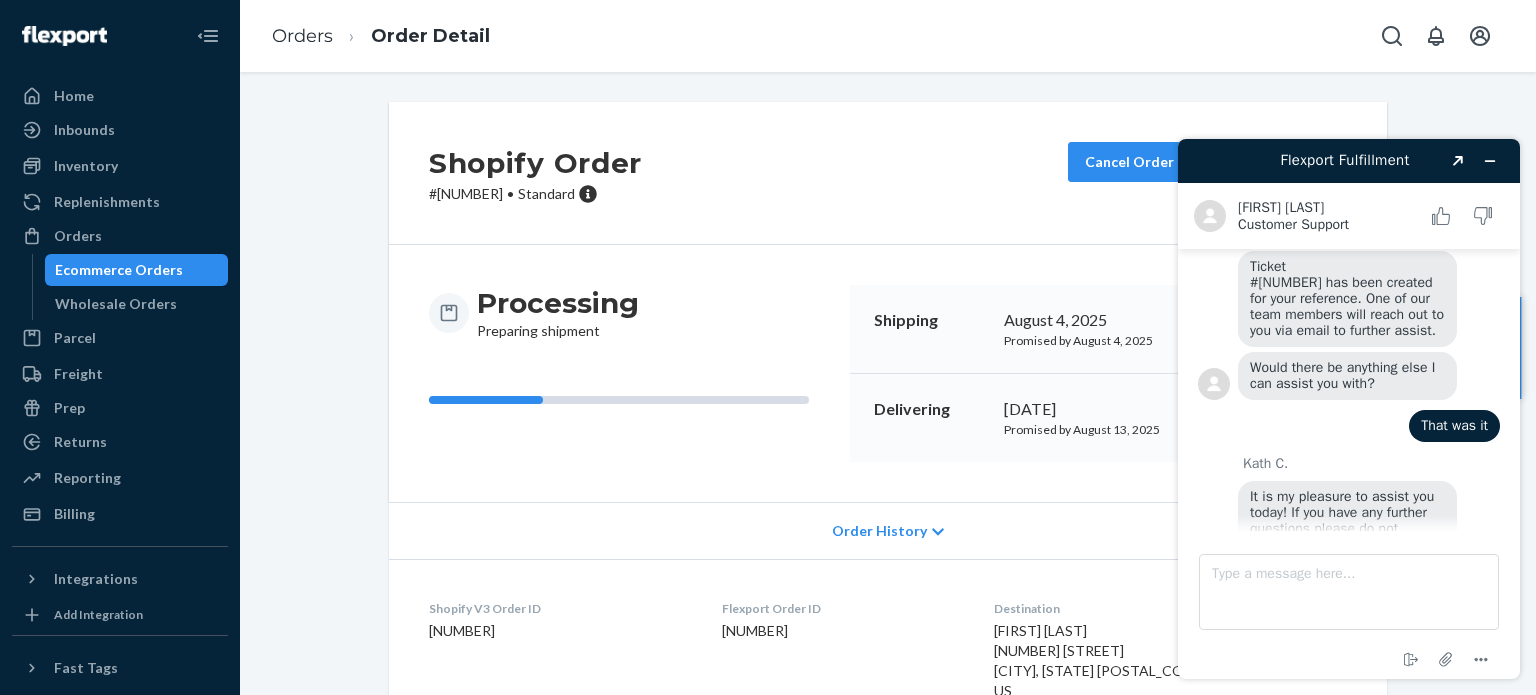 click on "Ticket
#790542 has been created for your reference. One of our team members will reach out to you via email to further assist." at bounding box center (1349, 298) 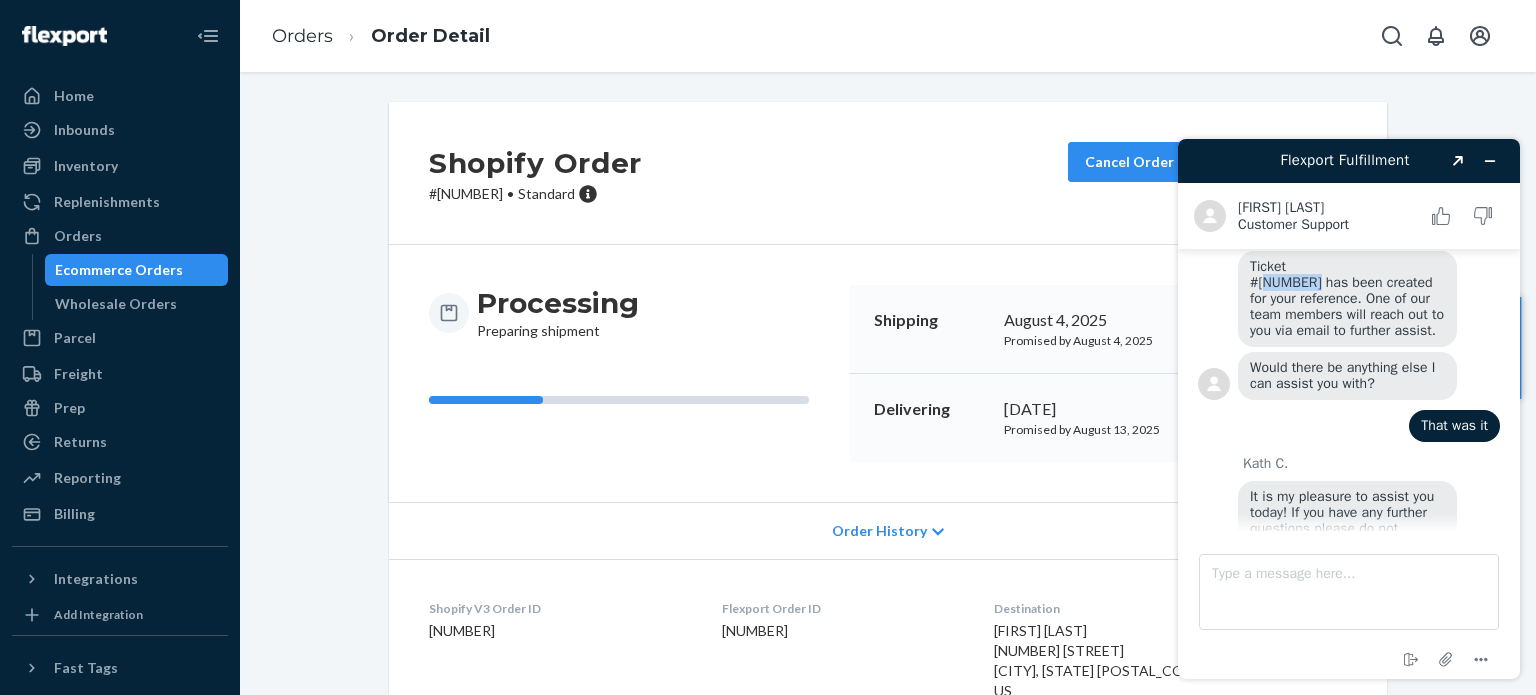 click on "Ticket
#790542 has been created for your reference. One of our team members will reach out to you via email to further assist." at bounding box center (1349, 298) 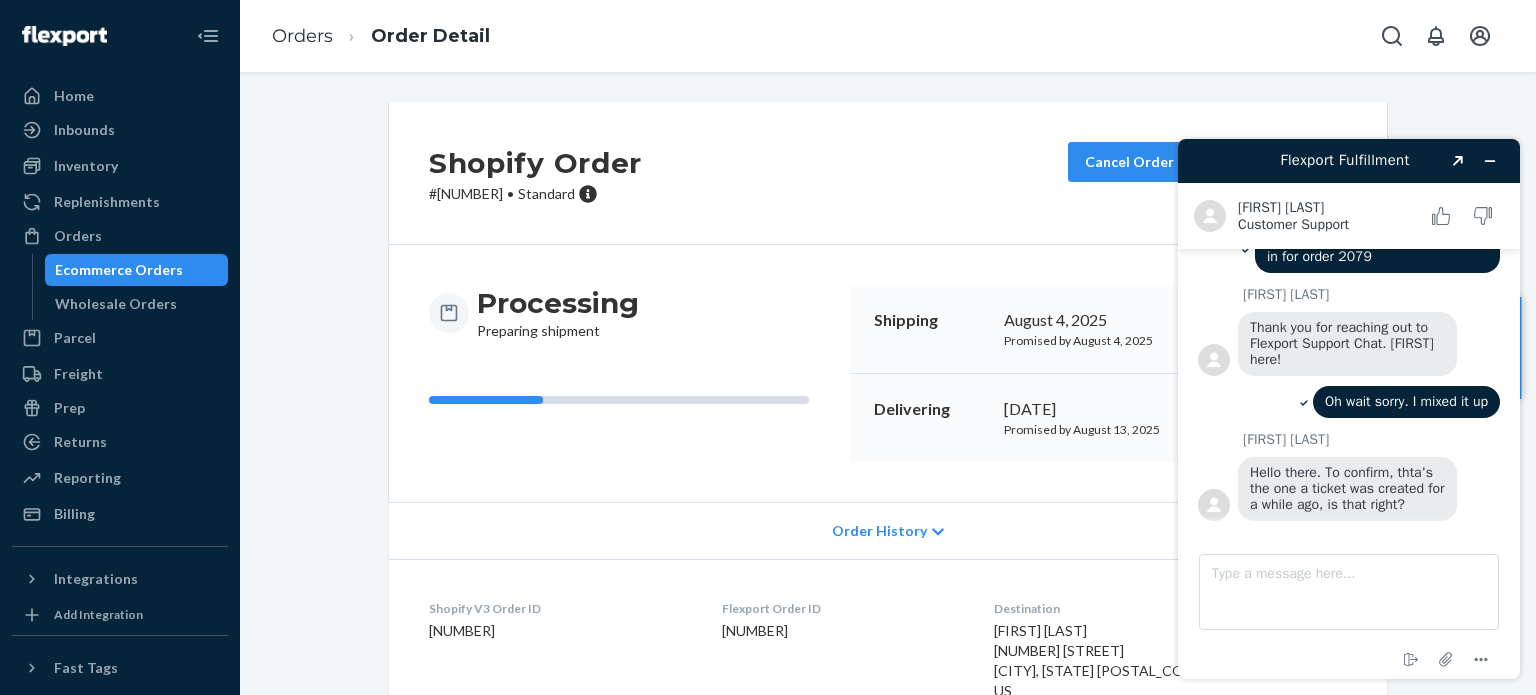 scroll, scrollTop: 1419, scrollLeft: 0, axis: vertical 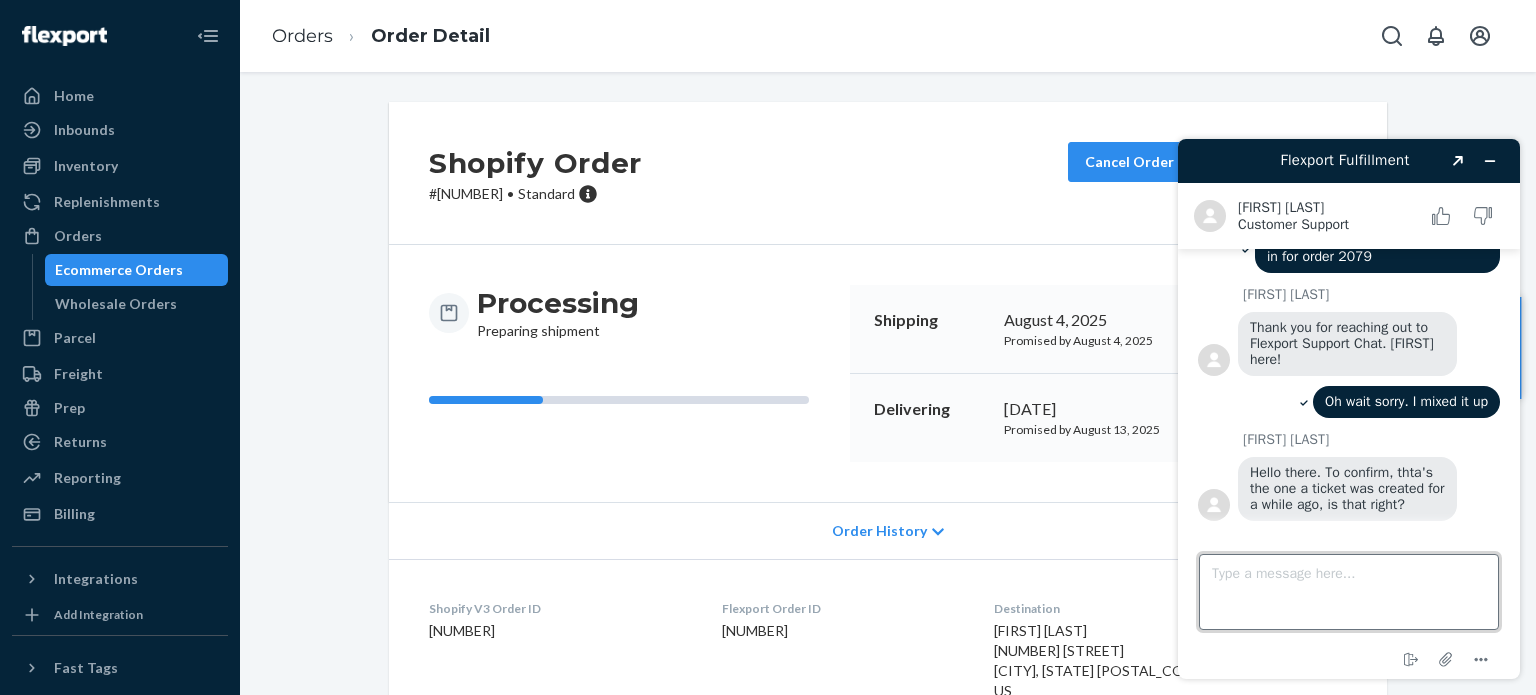 click on "Type a message here..." at bounding box center (1349, 592) 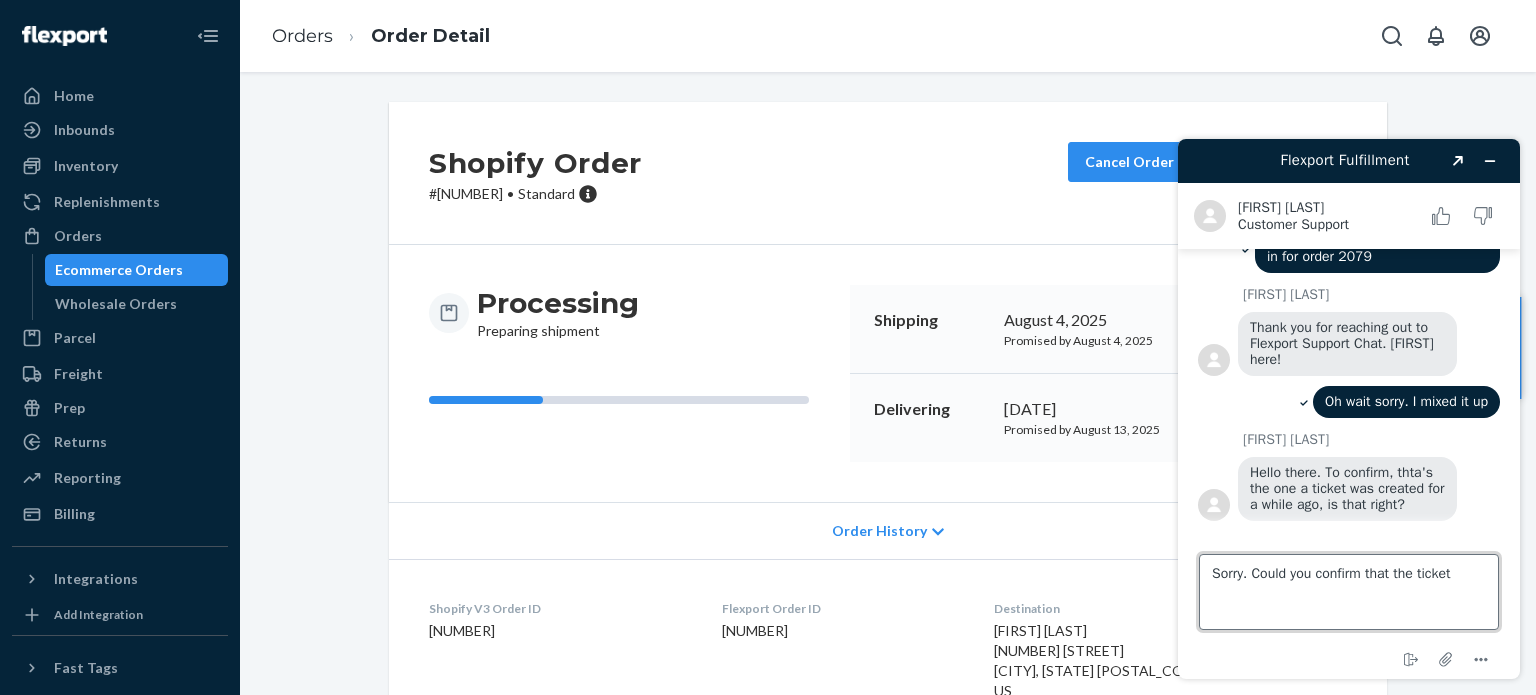 paste on "790542" 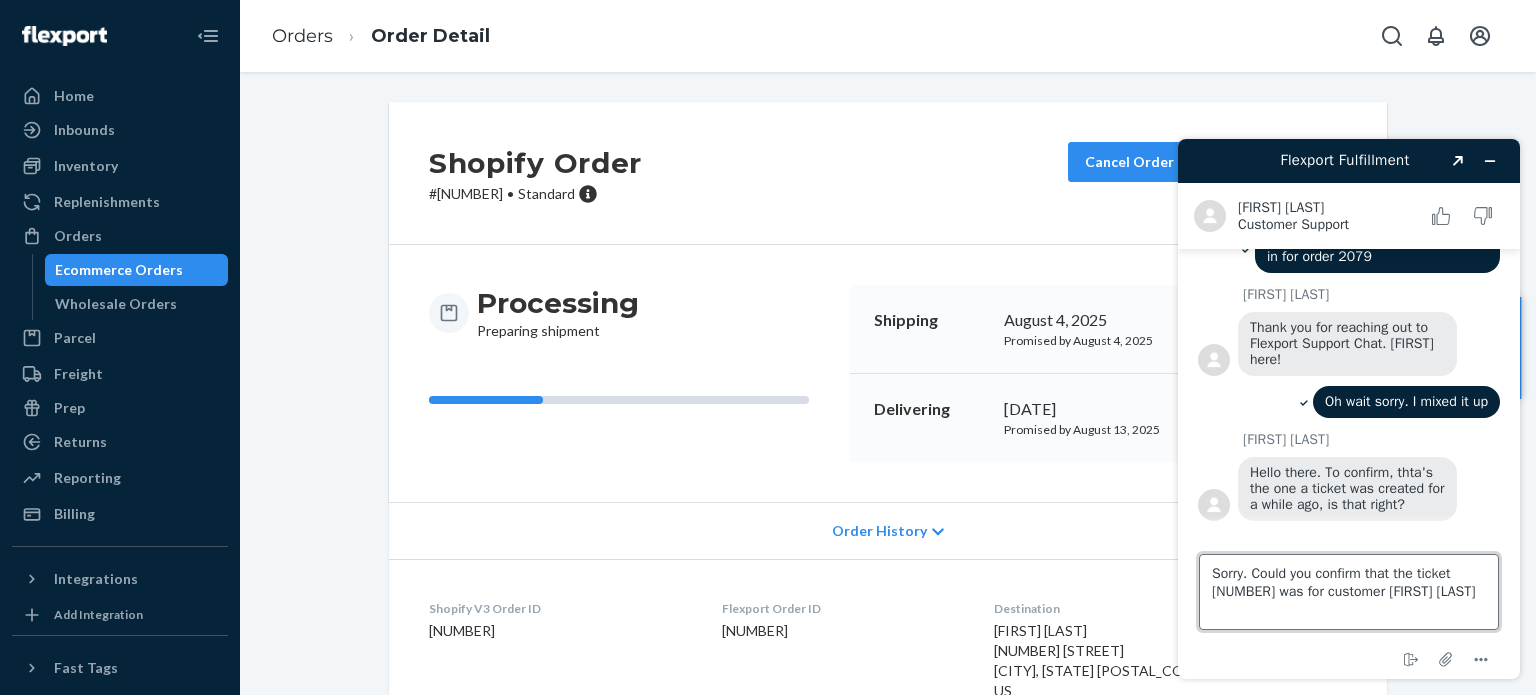 type on "Sorry. Could you confirm that the ticket 790542  was for customer Lindsey Hawkins" 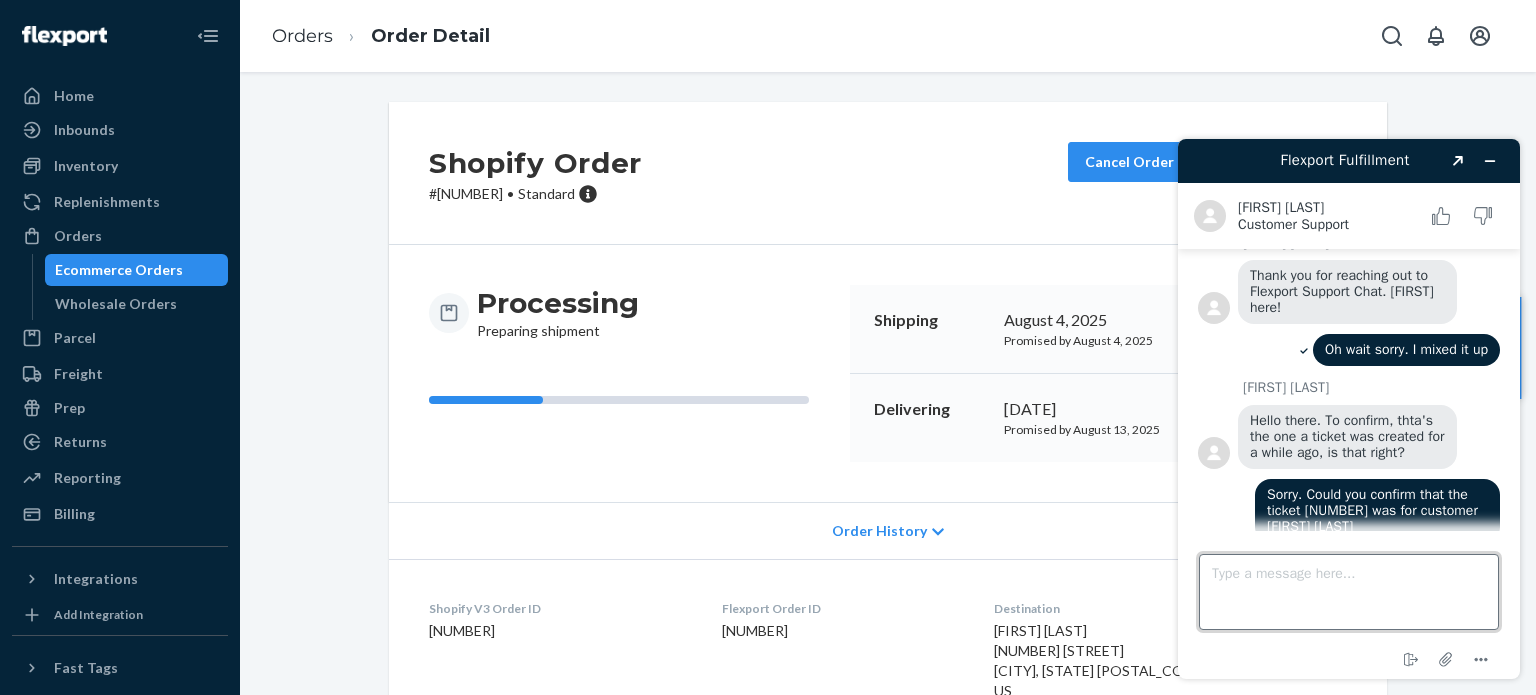 scroll, scrollTop: 1493, scrollLeft: 0, axis: vertical 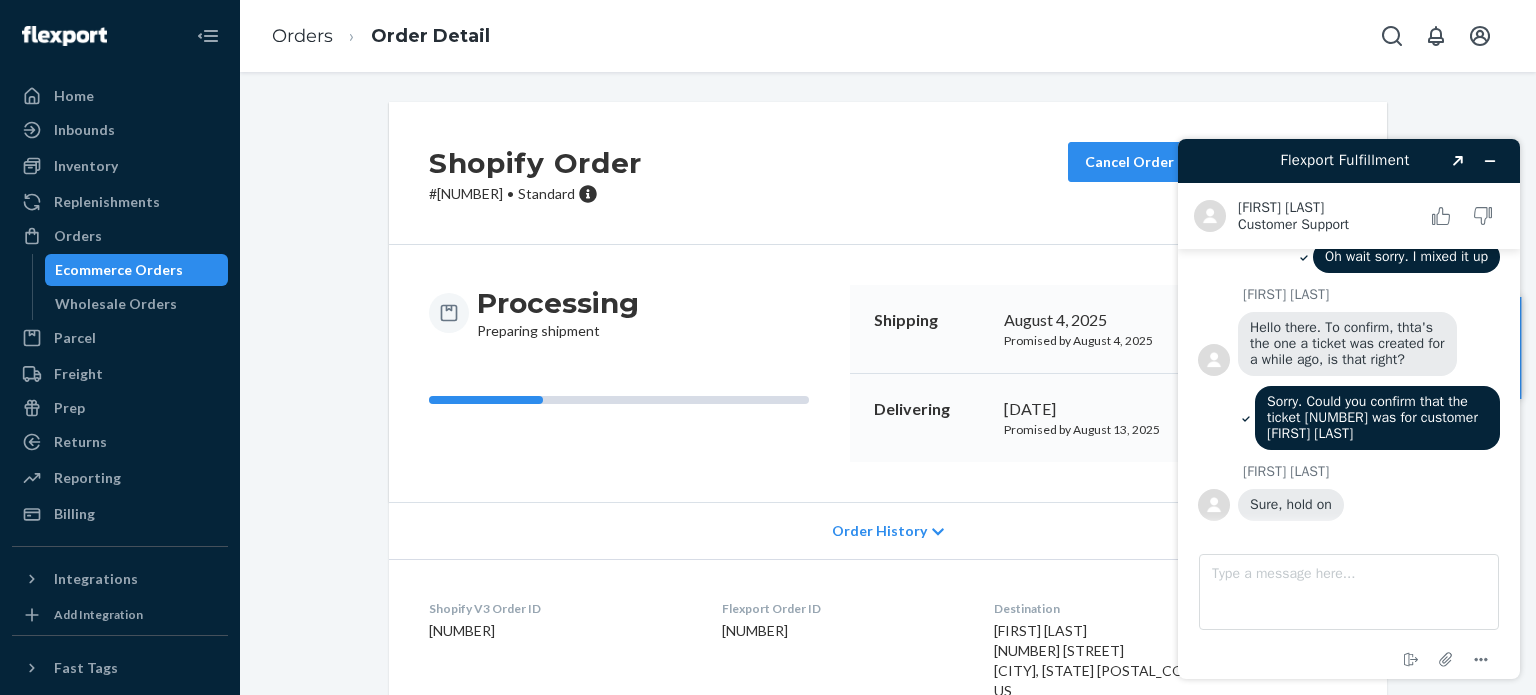 drag, startPoint x: 336, startPoint y: 515, endPoint x: 340, endPoint y: 499, distance: 16.492422 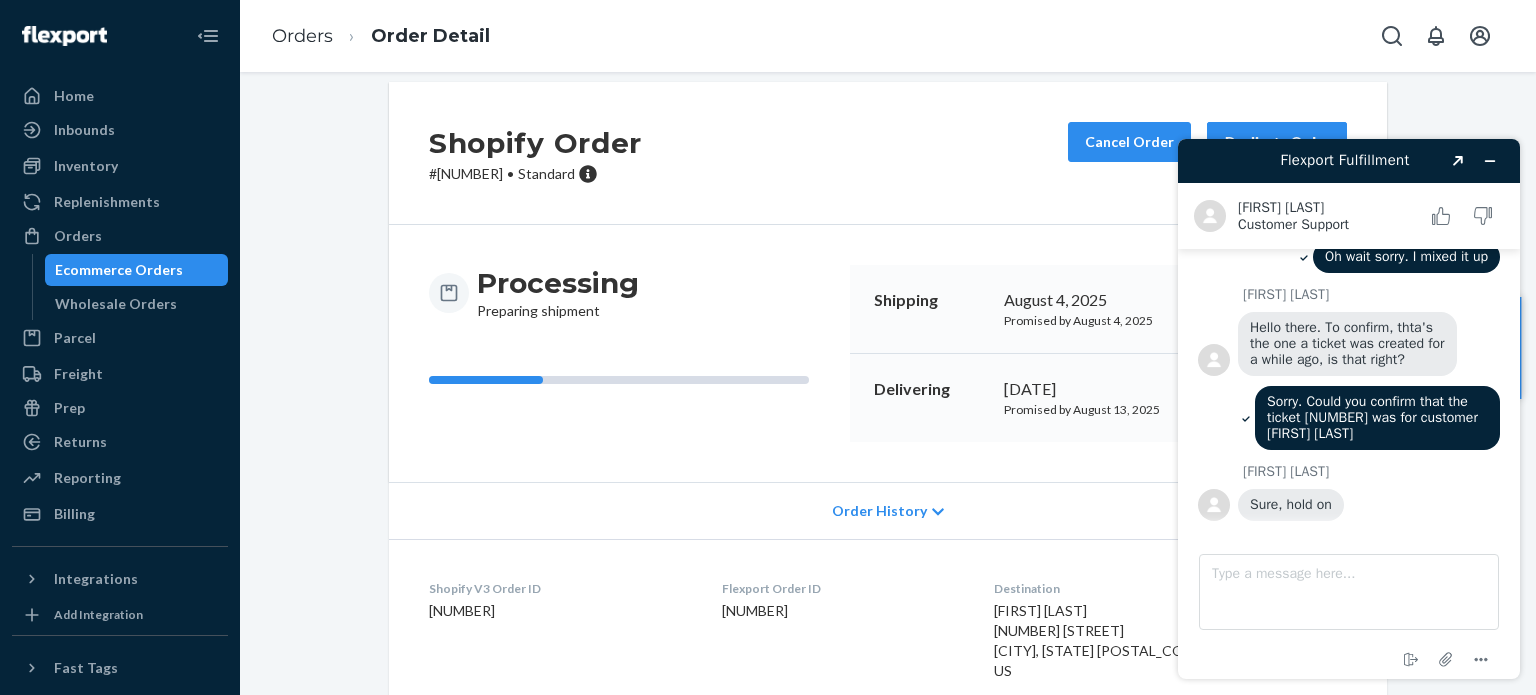 scroll, scrollTop: 0, scrollLeft: 0, axis: both 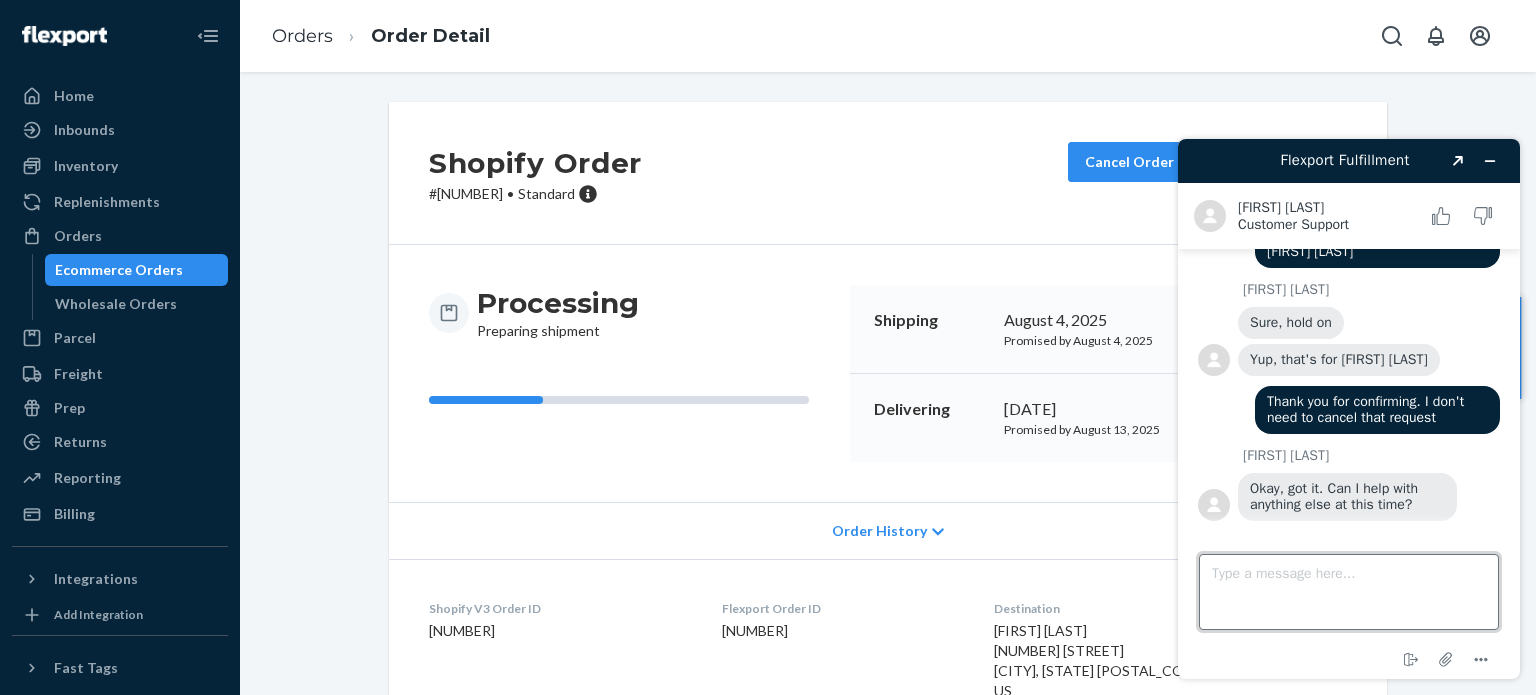 click on "Type a message here..." at bounding box center (1349, 592) 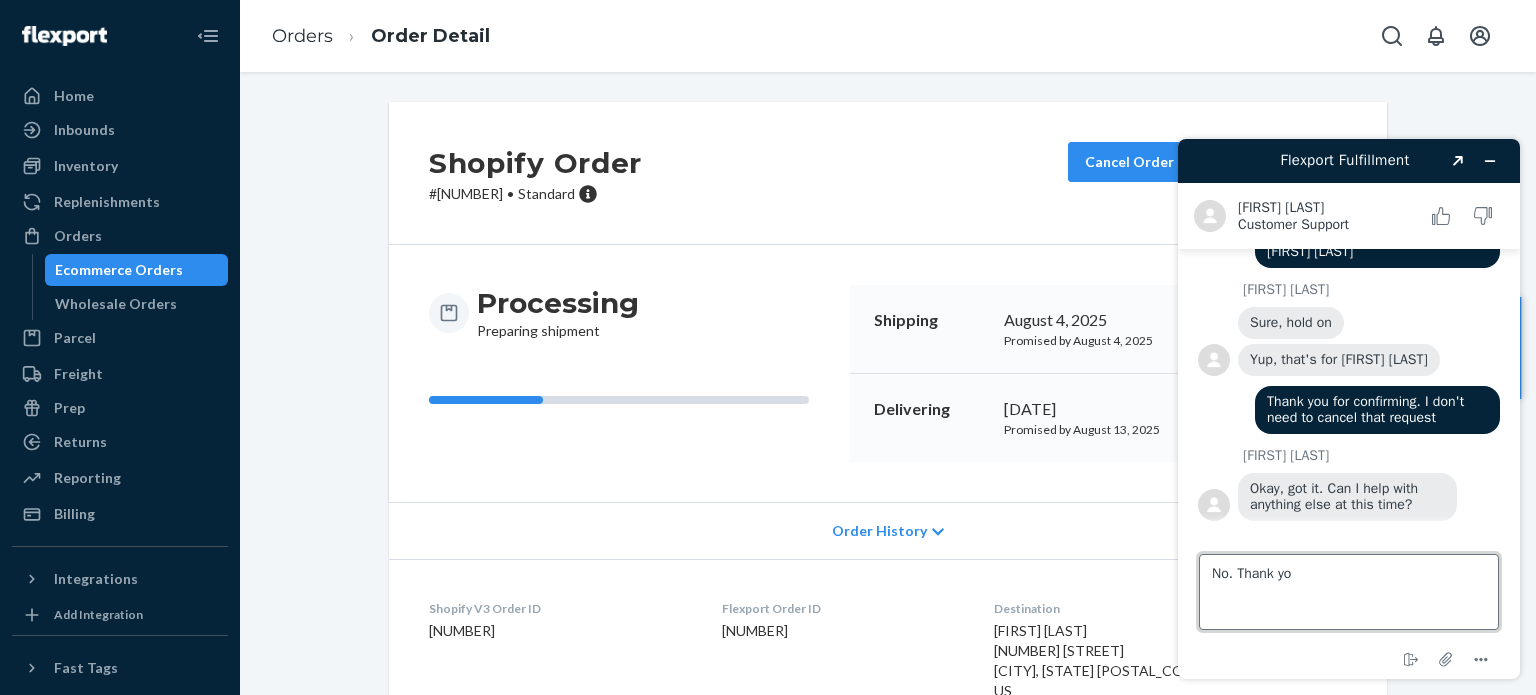 type on "No. Thank you" 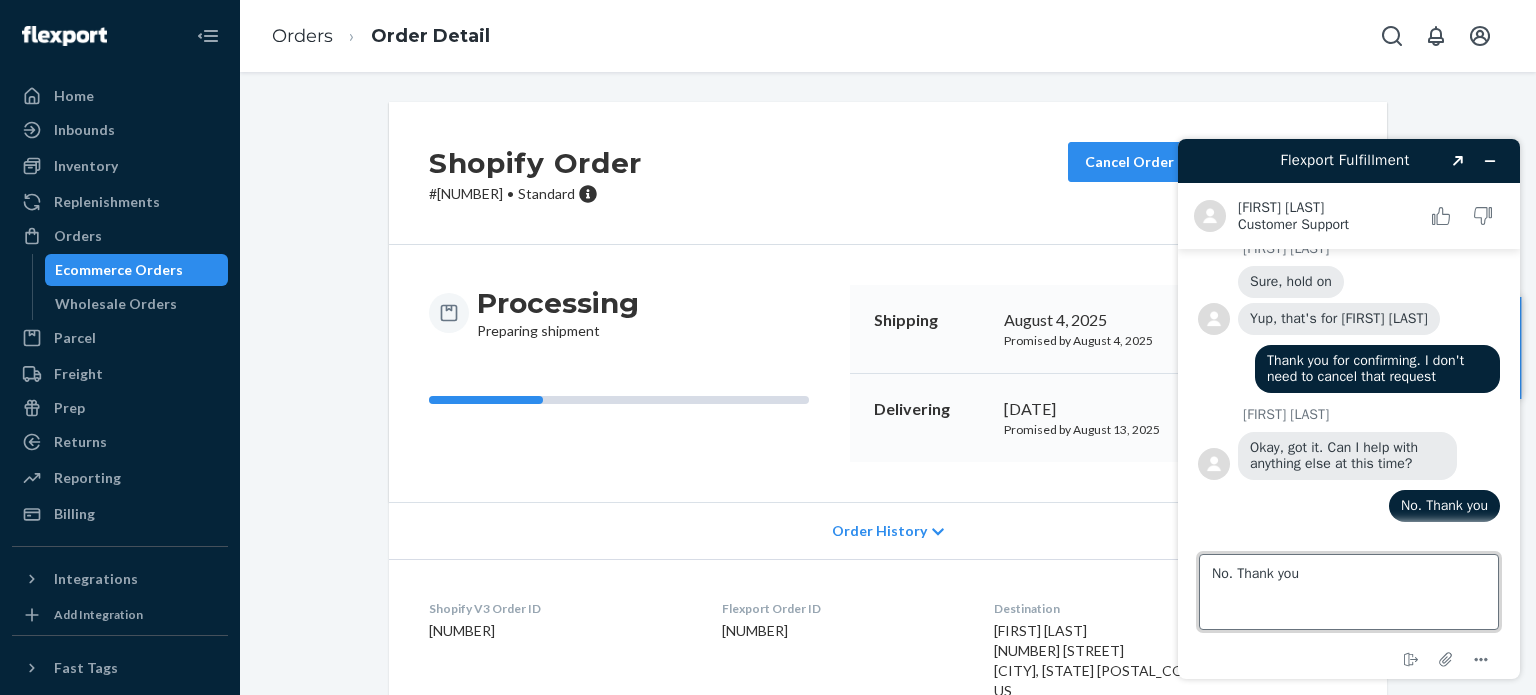 type 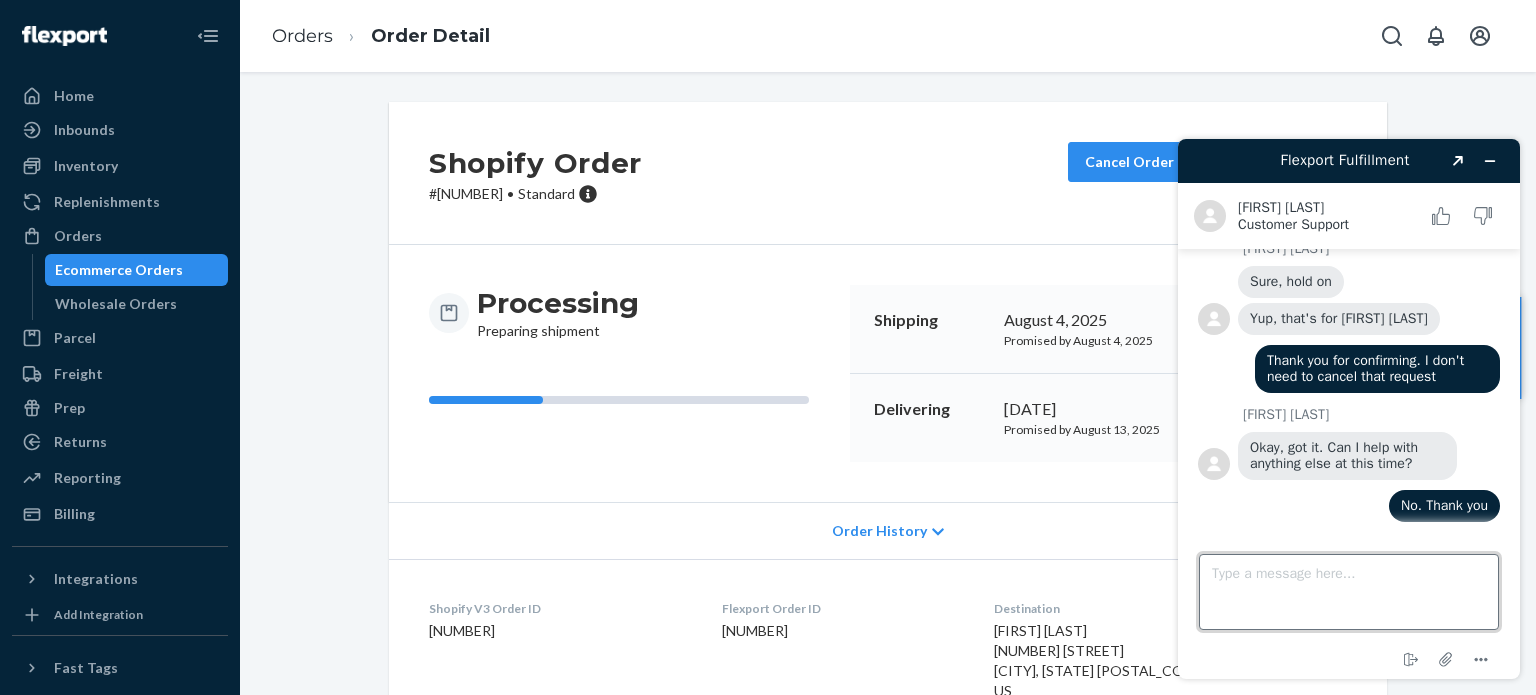 scroll, scrollTop: 1788, scrollLeft: 0, axis: vertical 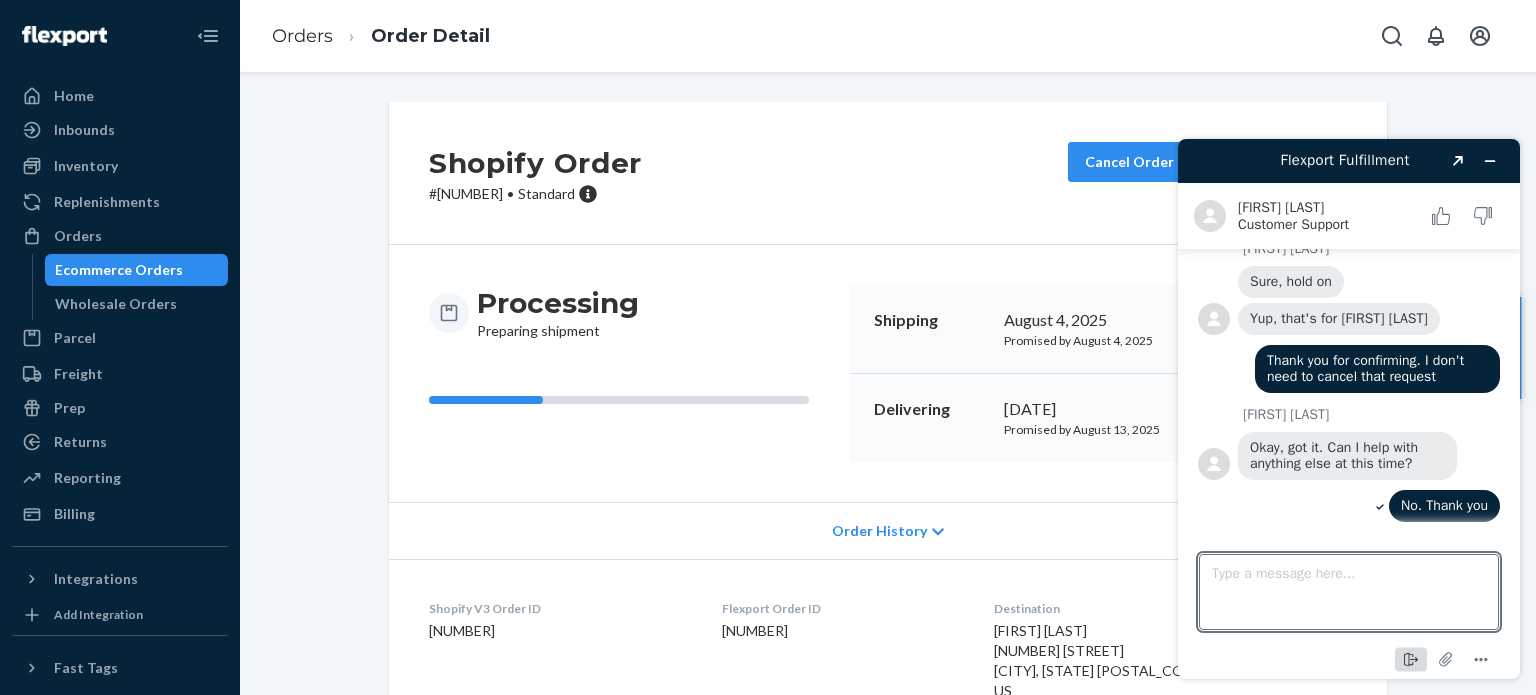 click 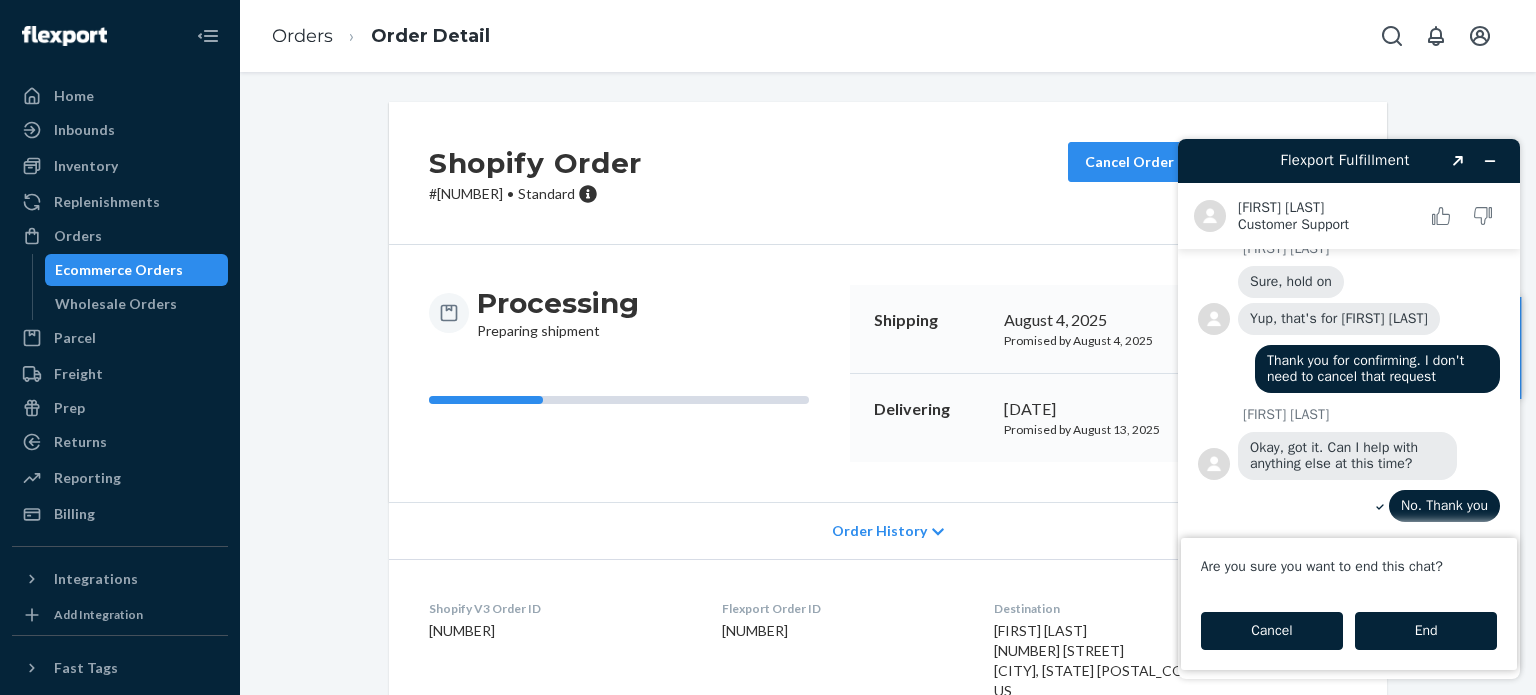click on "Cancel" at bounding box center (1272, 631) 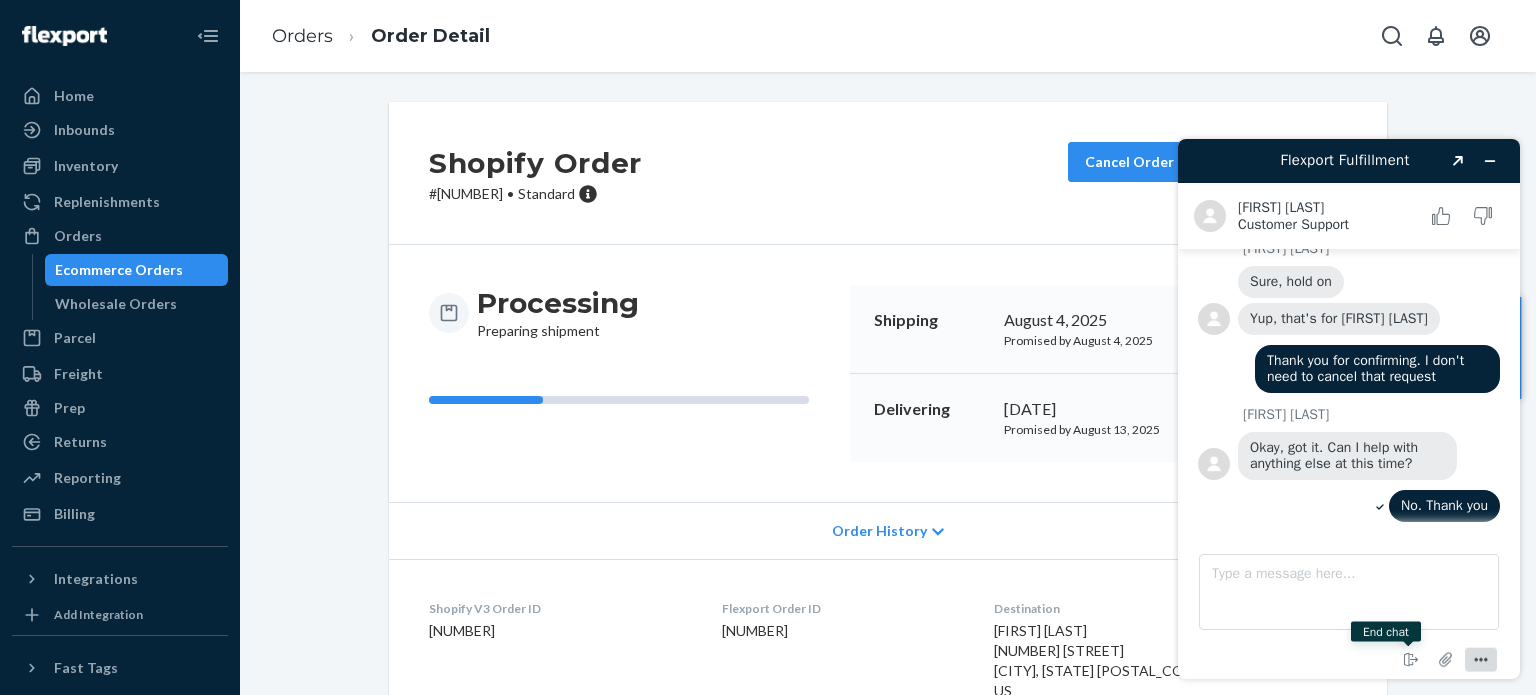 click 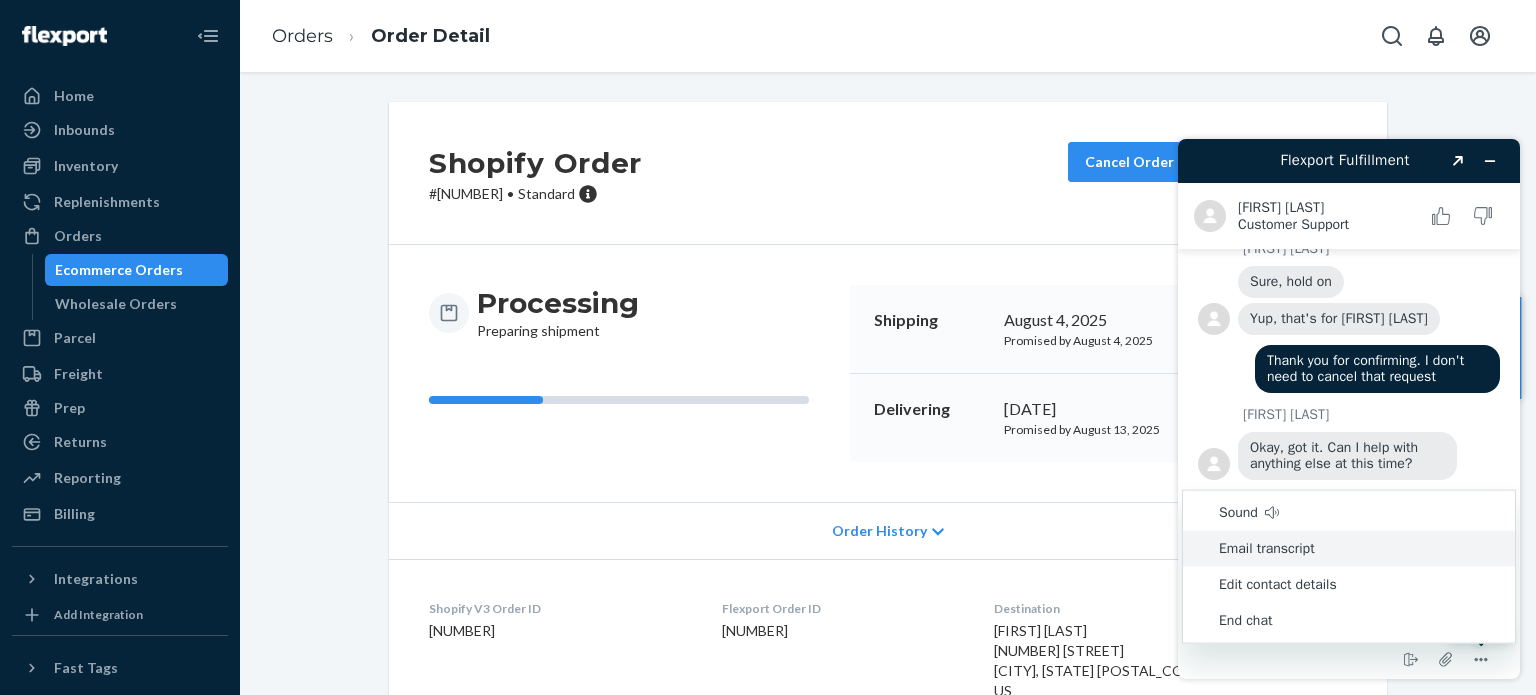 click on "Email transcript" at bounding box center [1349, 549] 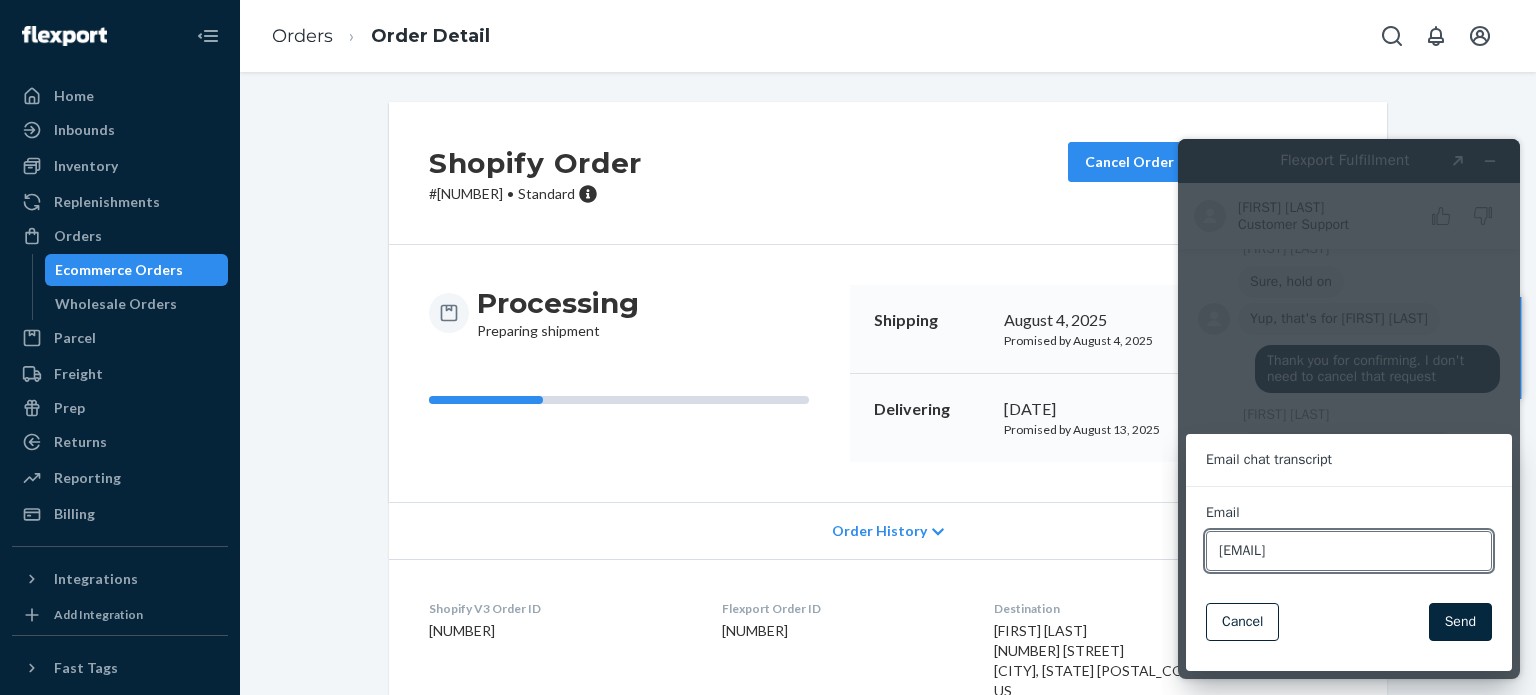click on "Send" at bounding box center [1460, 622] 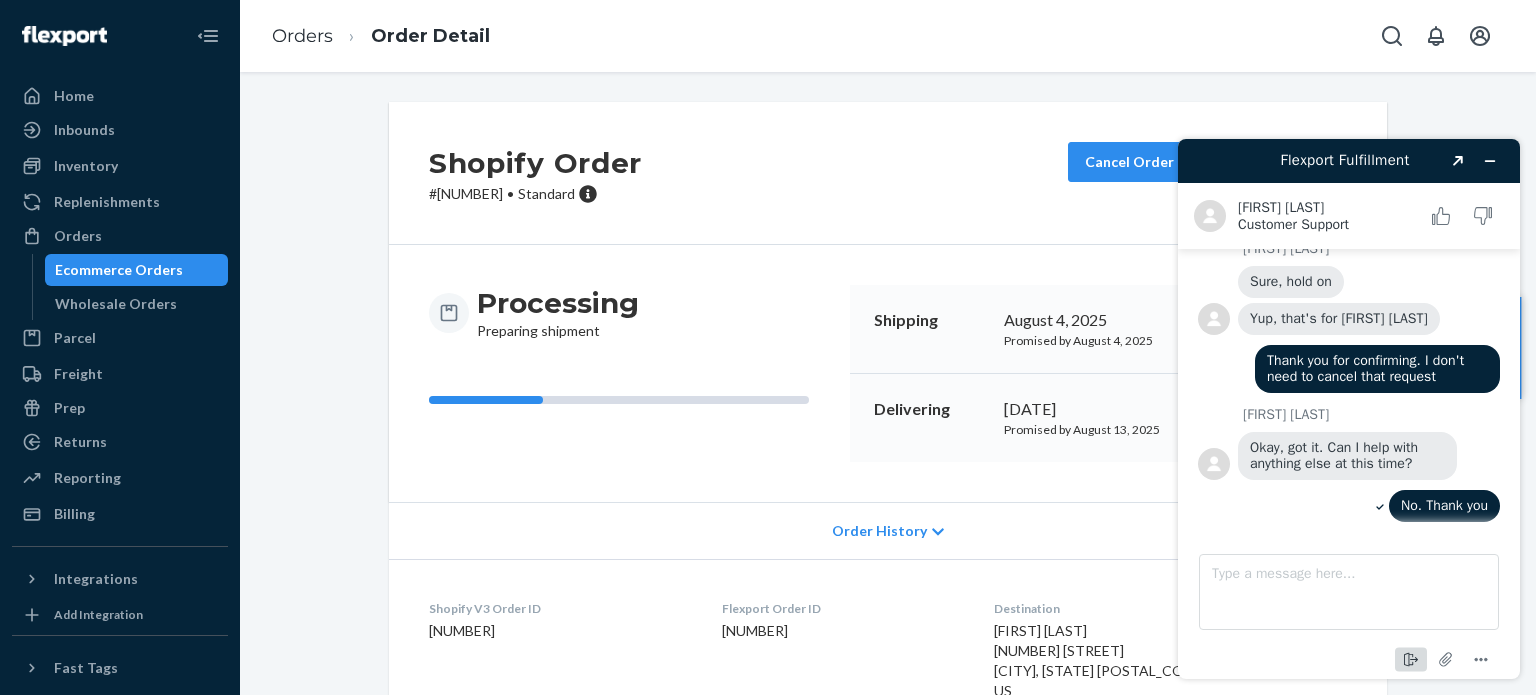 click 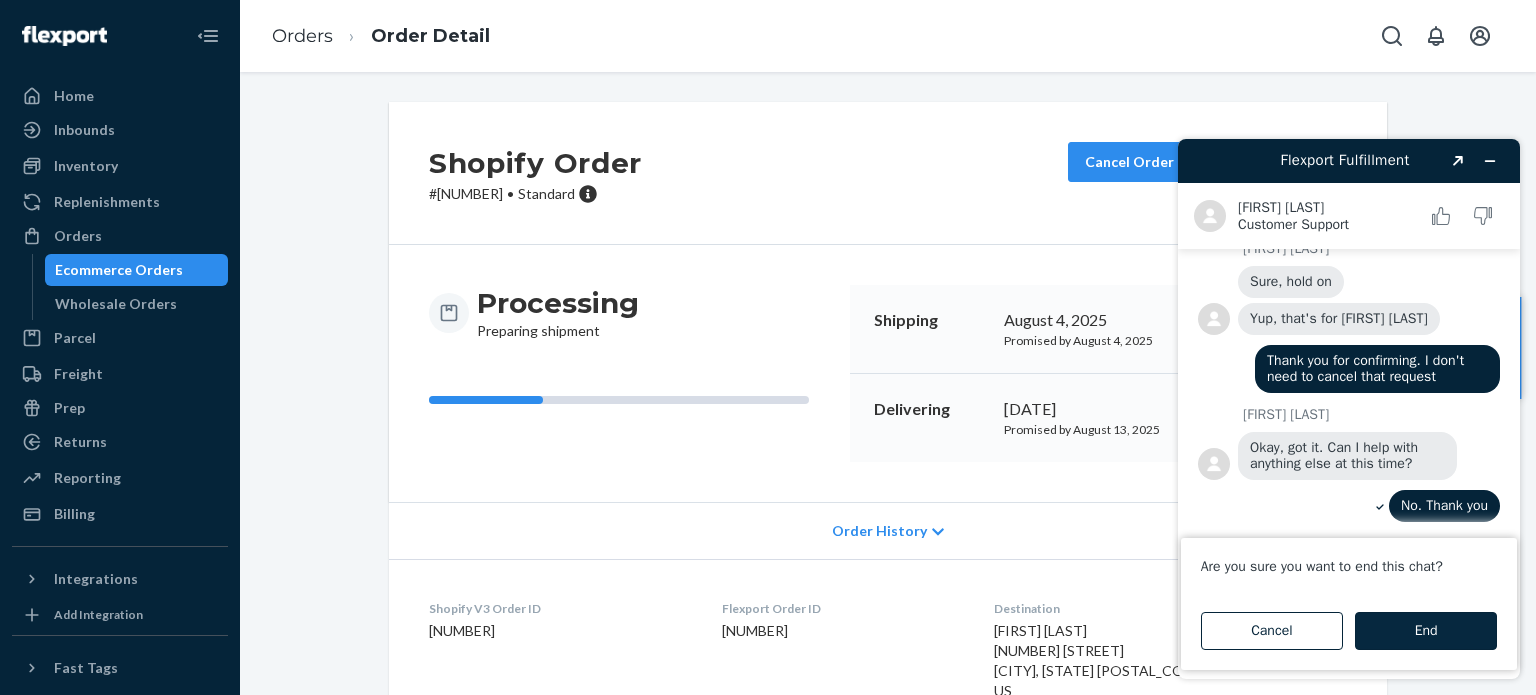 click on "End" at bounding box center (1426, 631) 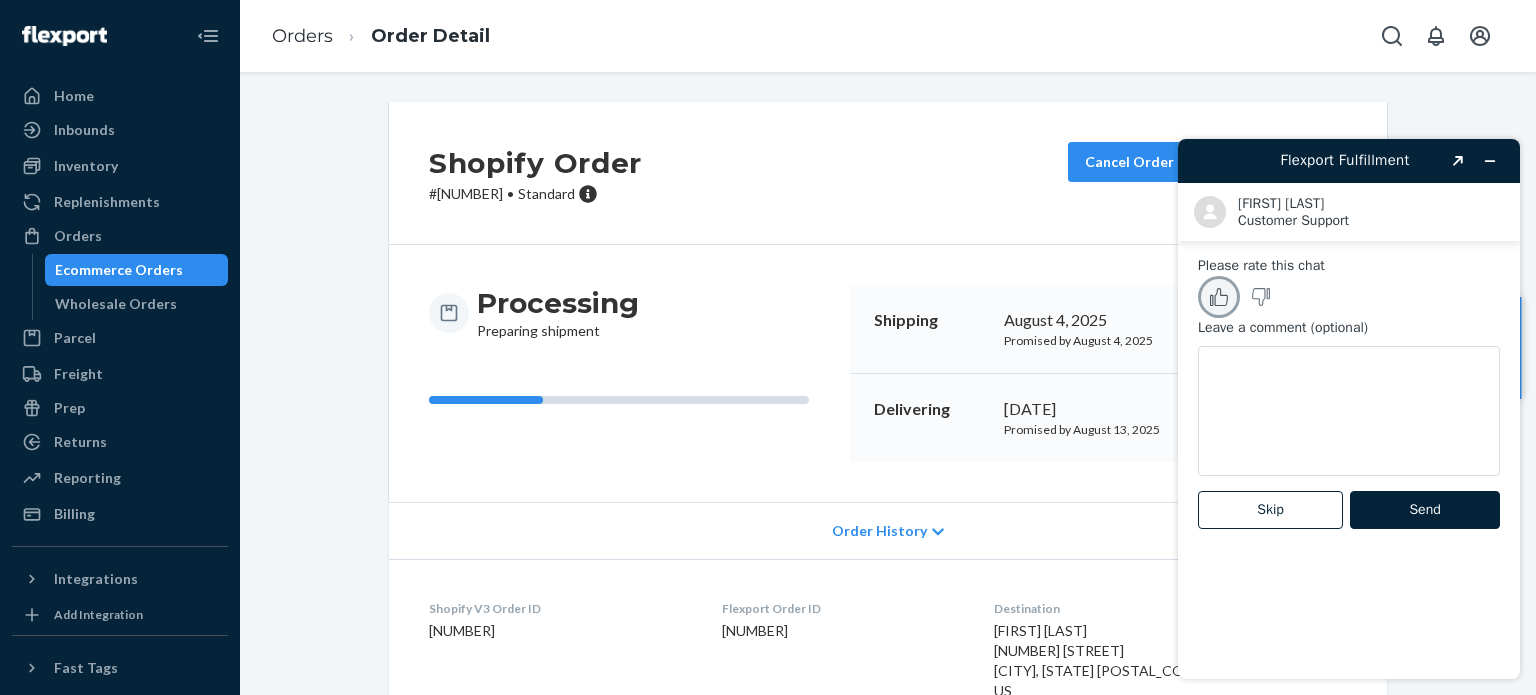 click at bounding box center [1219, 297] 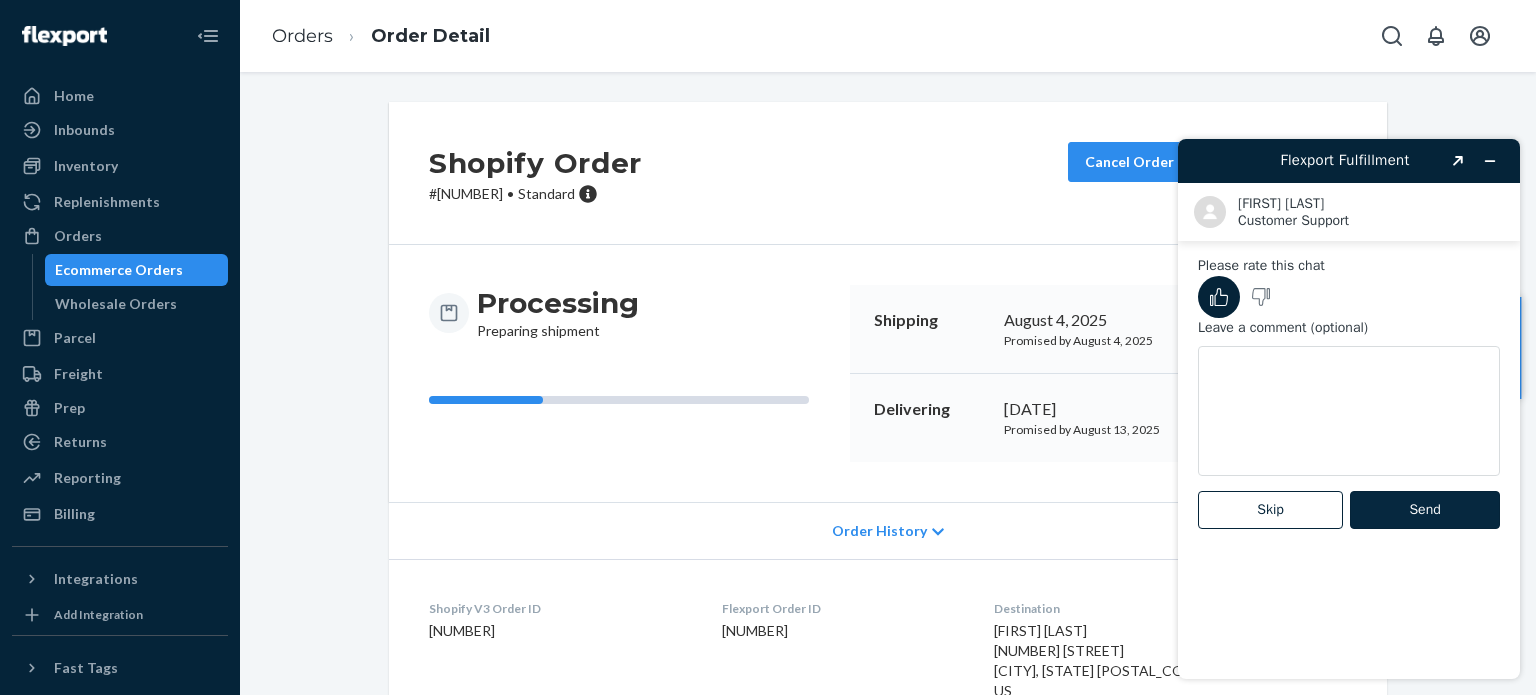 click on "Send" at bounding box center (1425, 510) 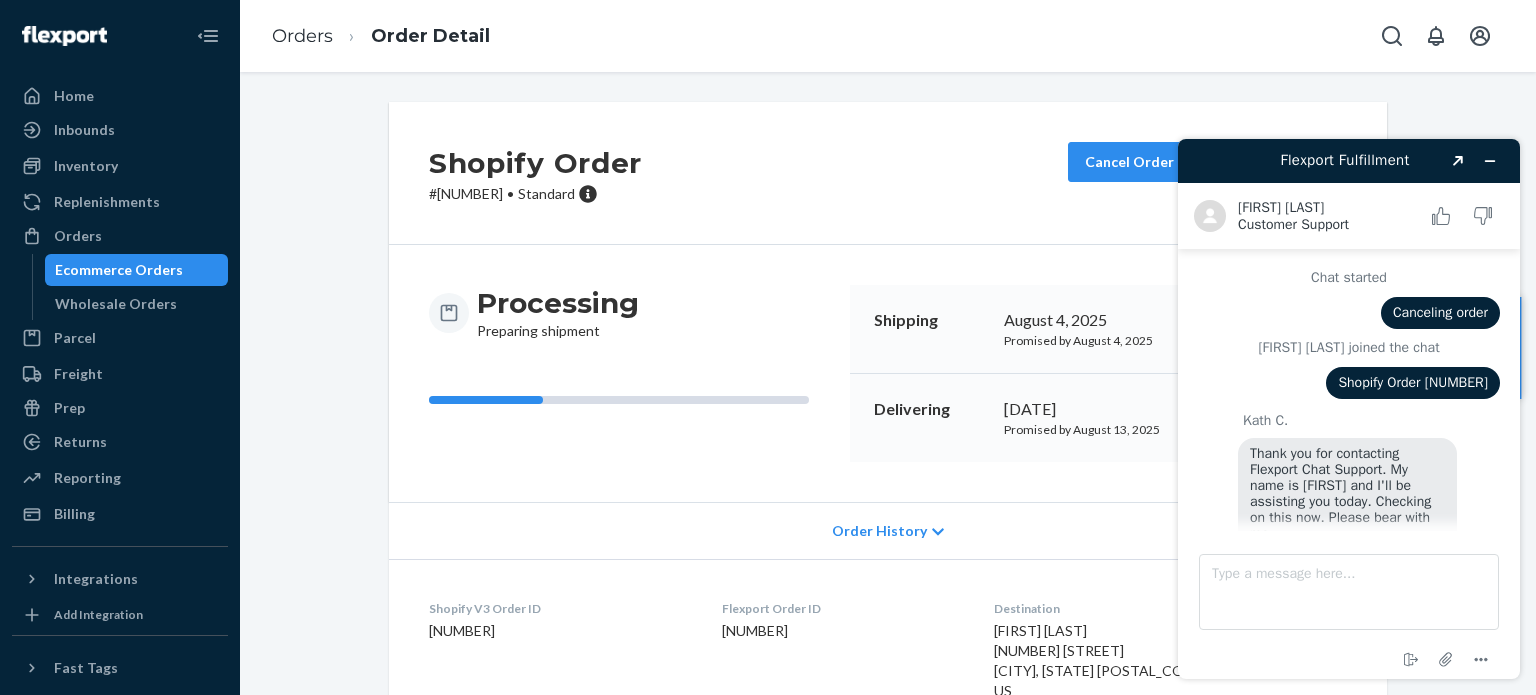scroll, scrollTop: 1838, scrollLeft: 0, axis: vertical 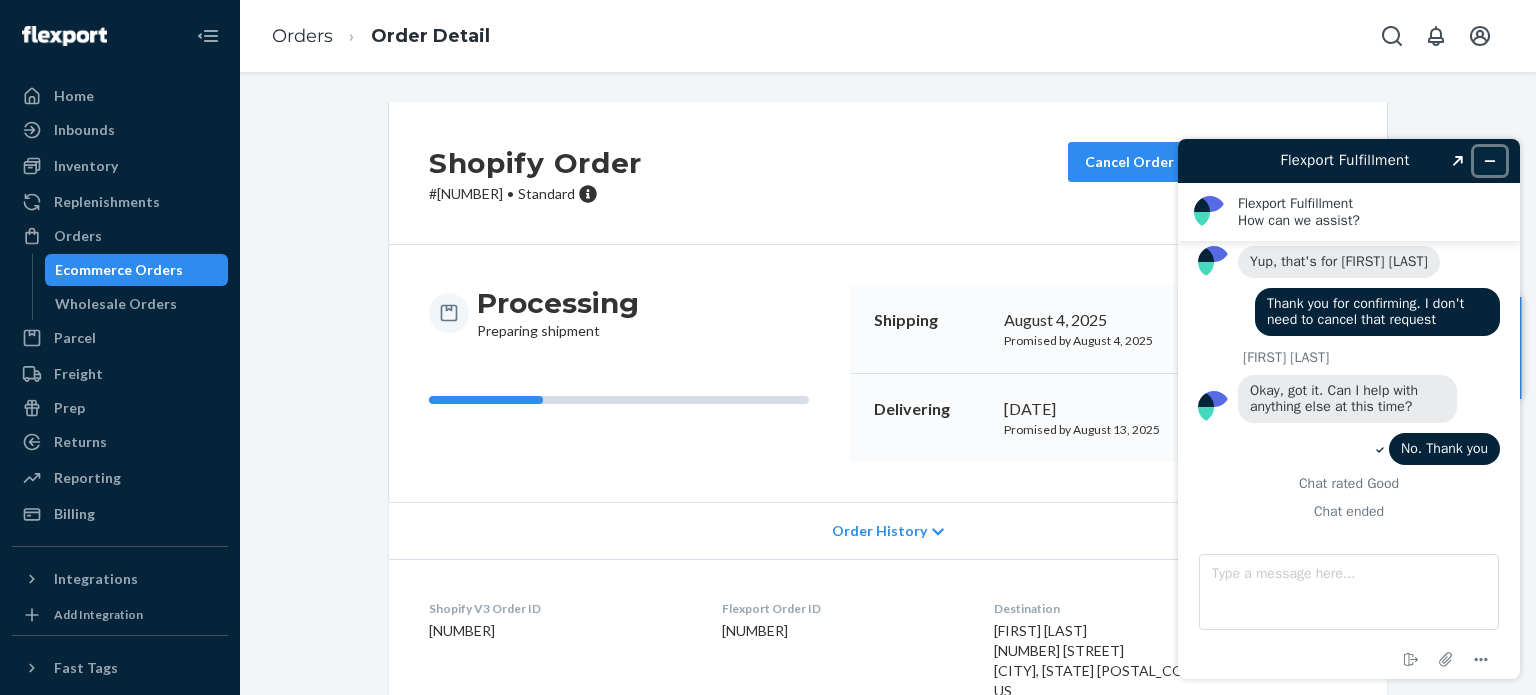click 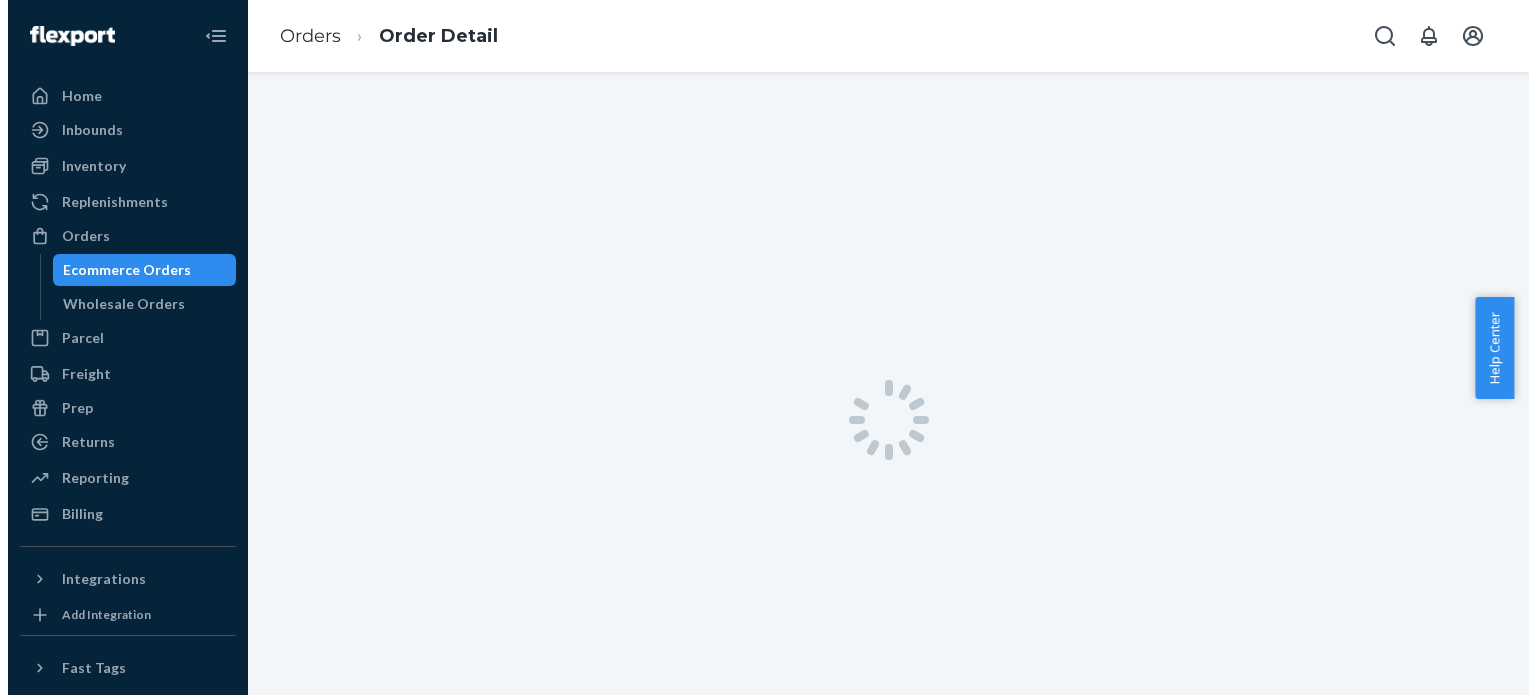 scroll, scrollTop: 0, scrollLeft: 0, axis: both 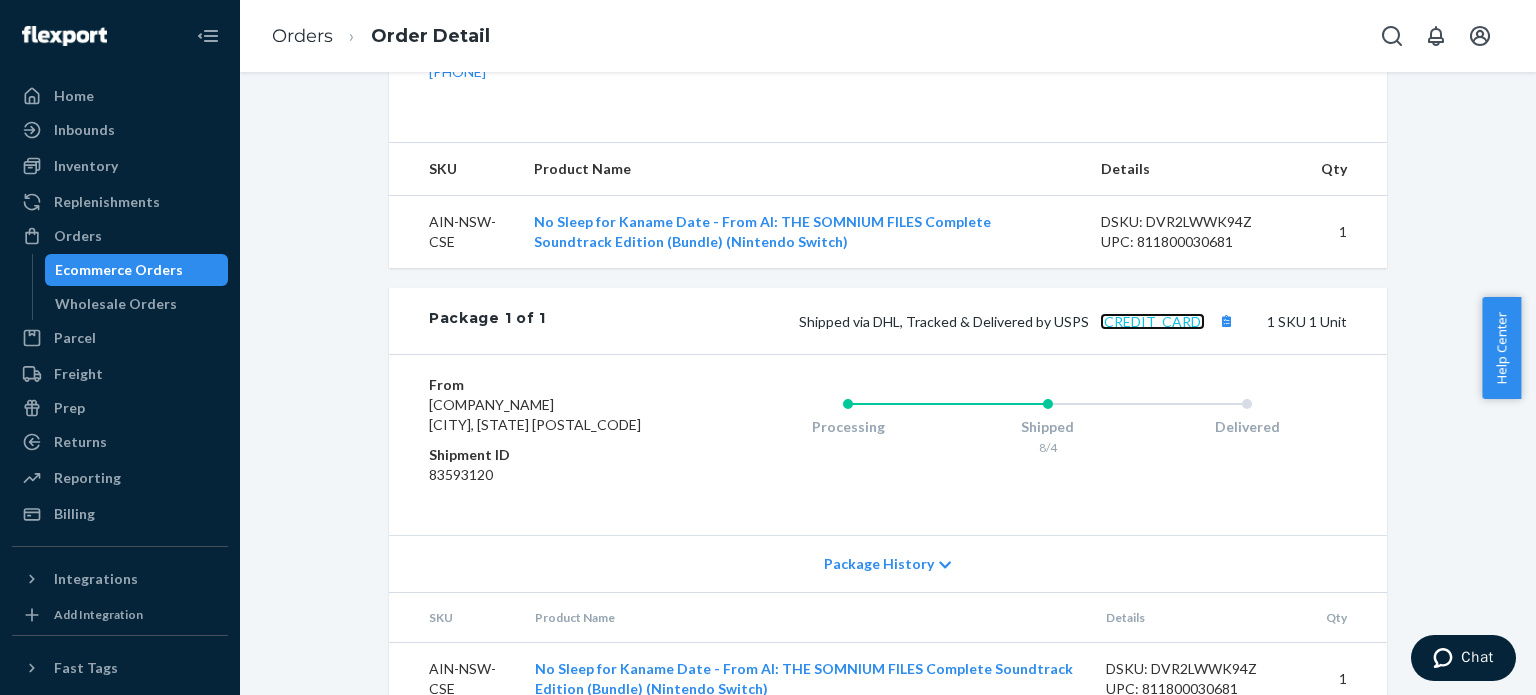 click on "9261290357482623538009" at bounding box center [1152, 321] 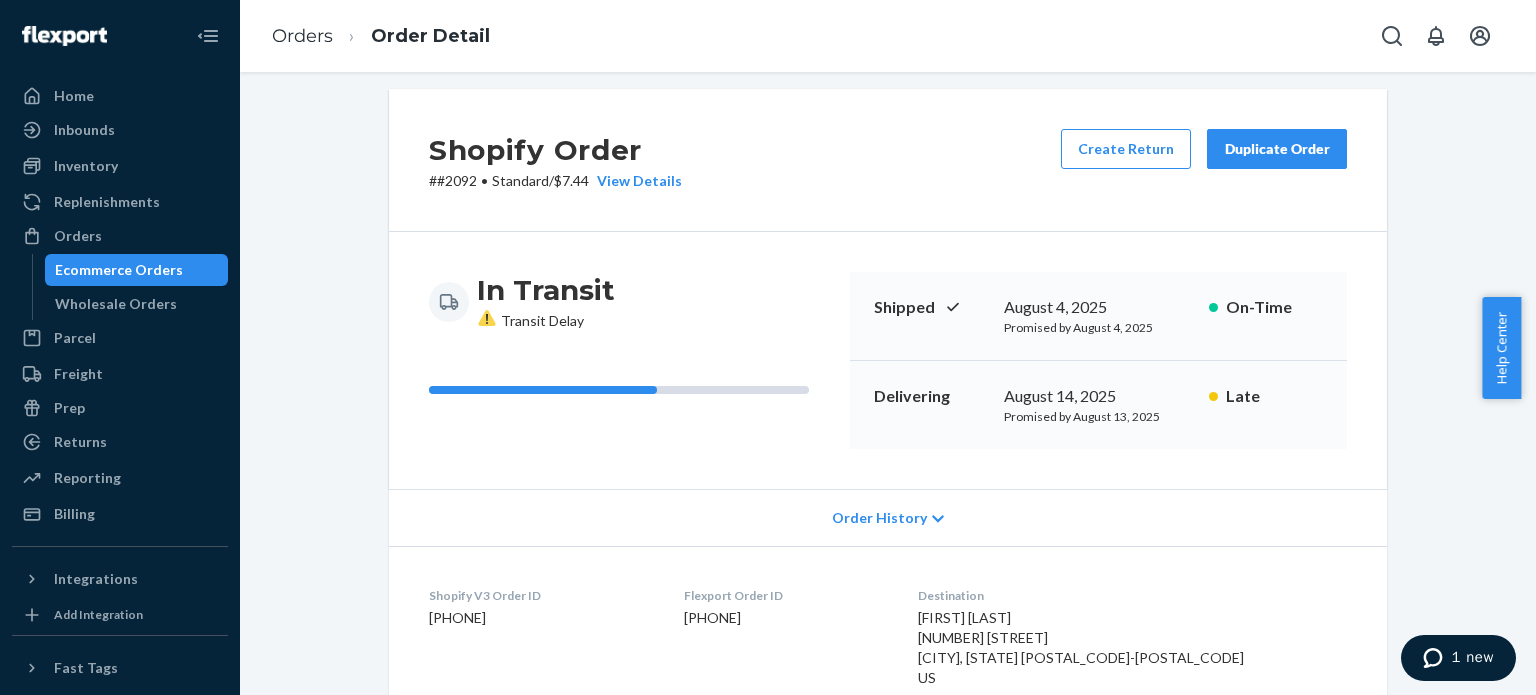 scroll, scrollTop: 0, scrollLeft: 0, axis: both 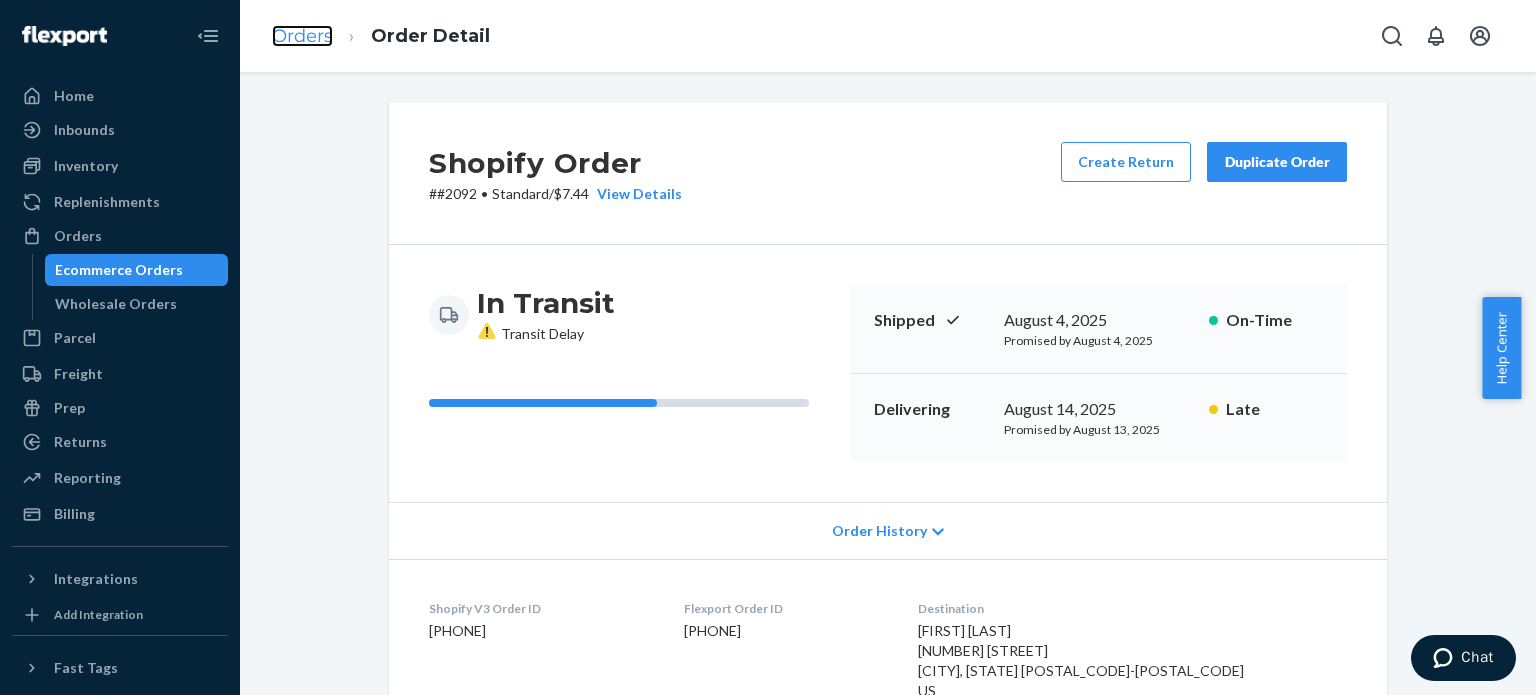 click on "Orders" at bounding box center [302, 36] 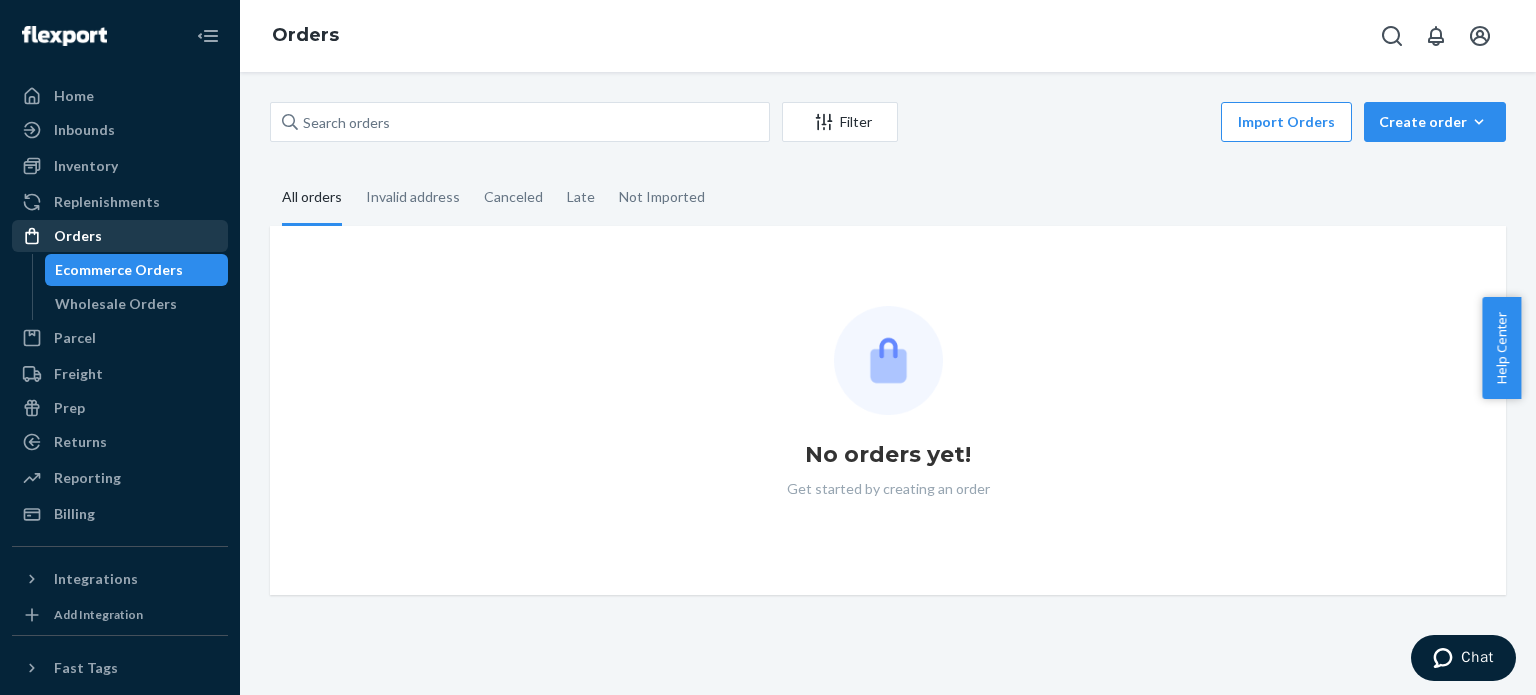 click on "Orders" at bounding box center [78, 236] 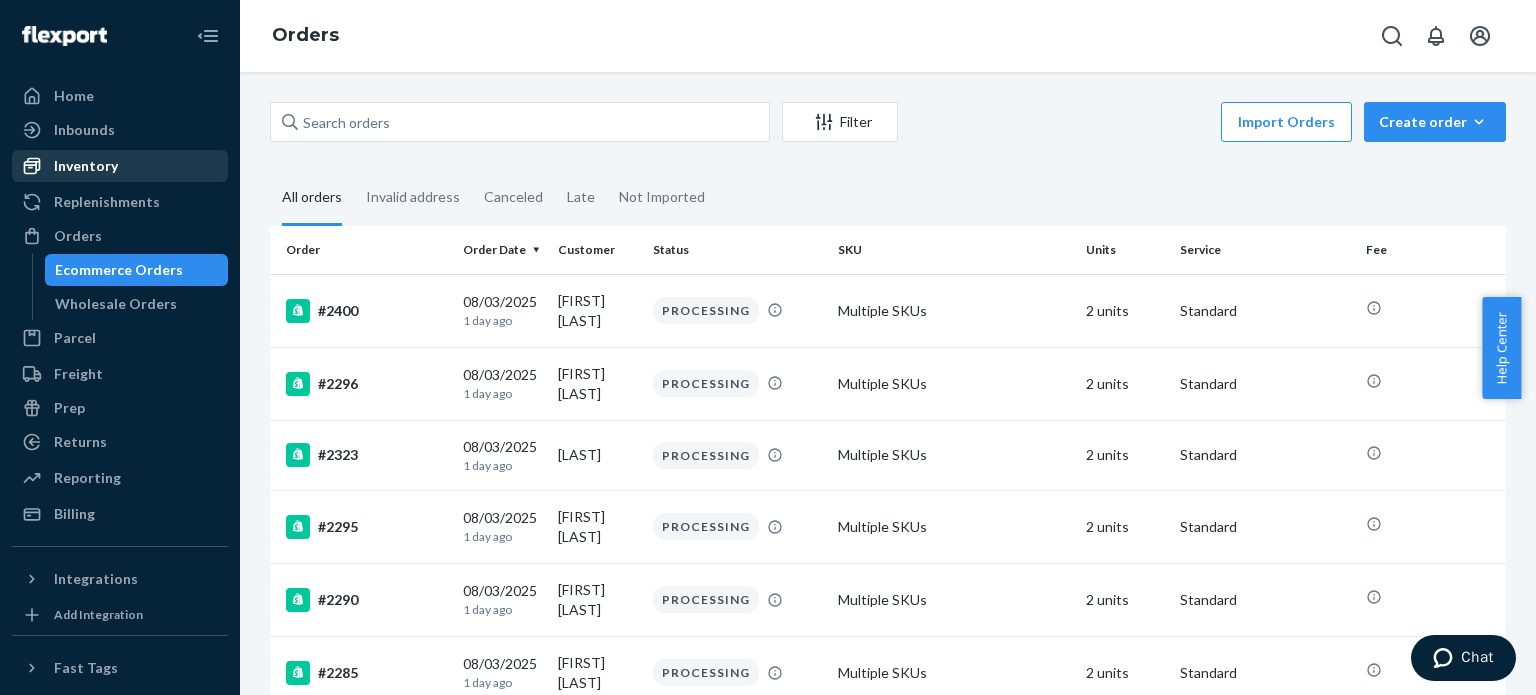 click on "Inventory" at bounding box center (86, 166) 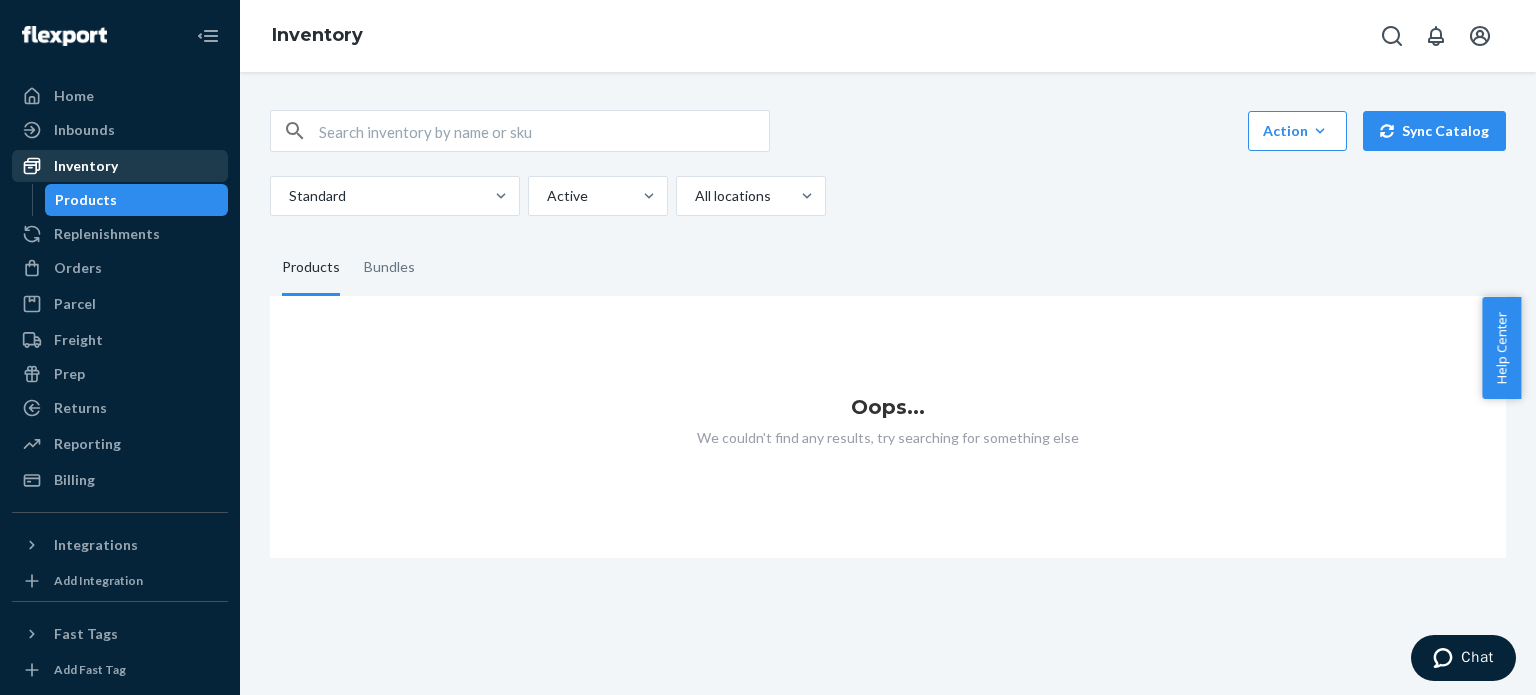 click on "Inventory" at bounding box center (86, 166) 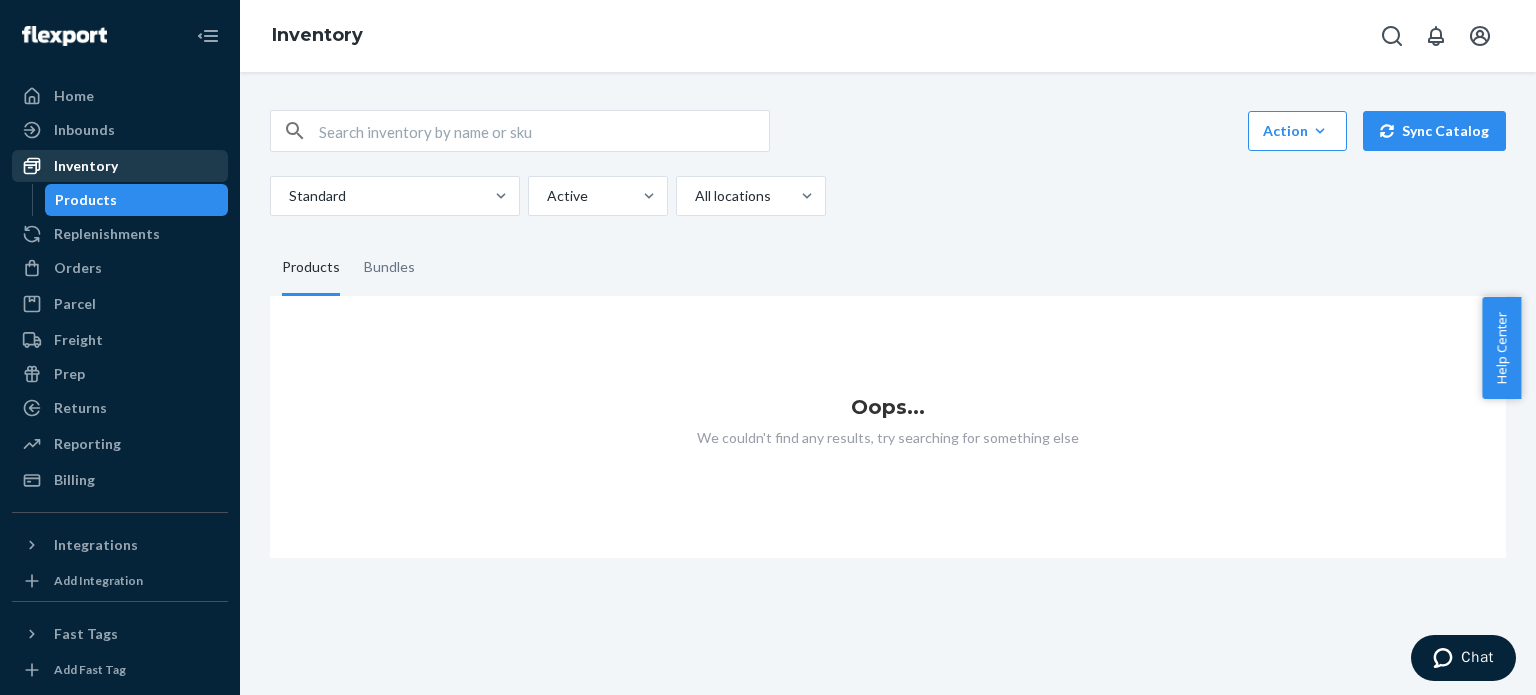 click on "Inventory" at bounding box center [86, 166] 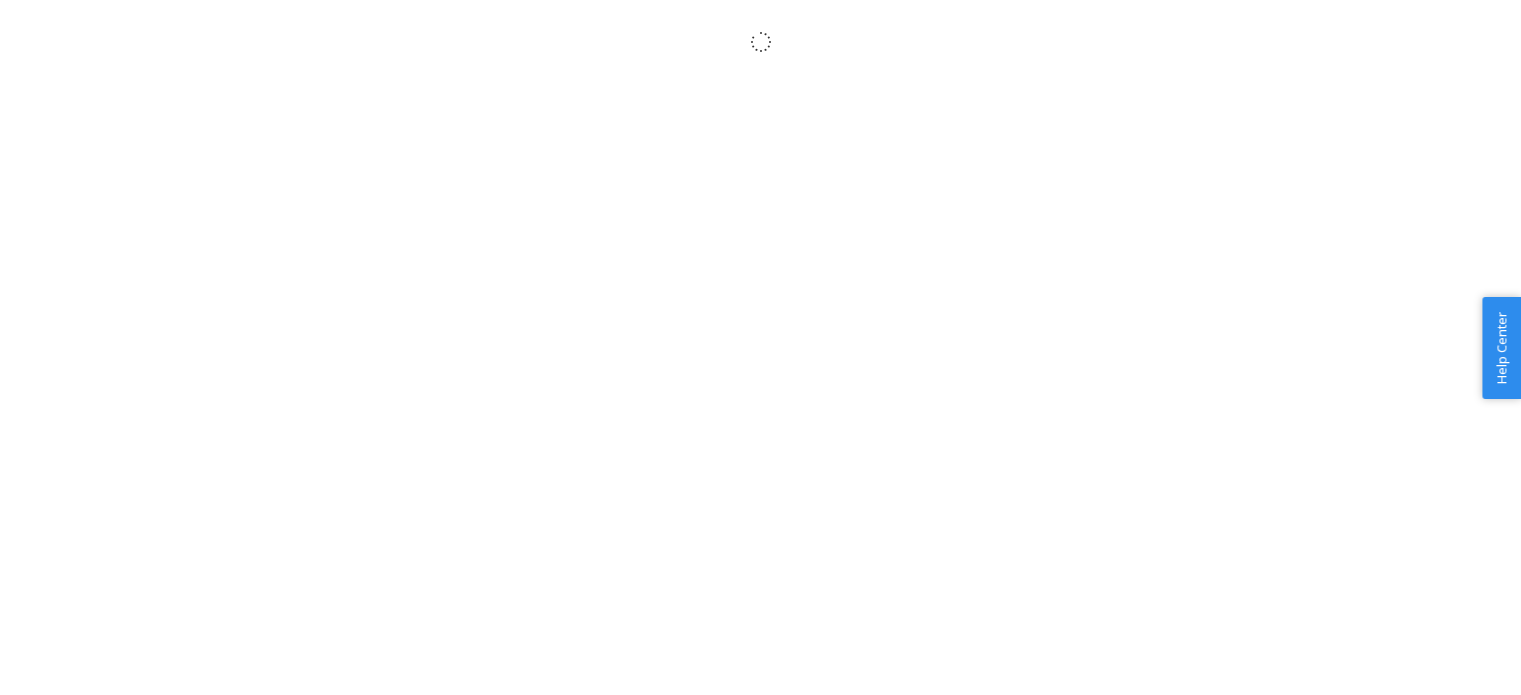 scroll, scrollTop: 0, scrollLeft: 0, axis: both 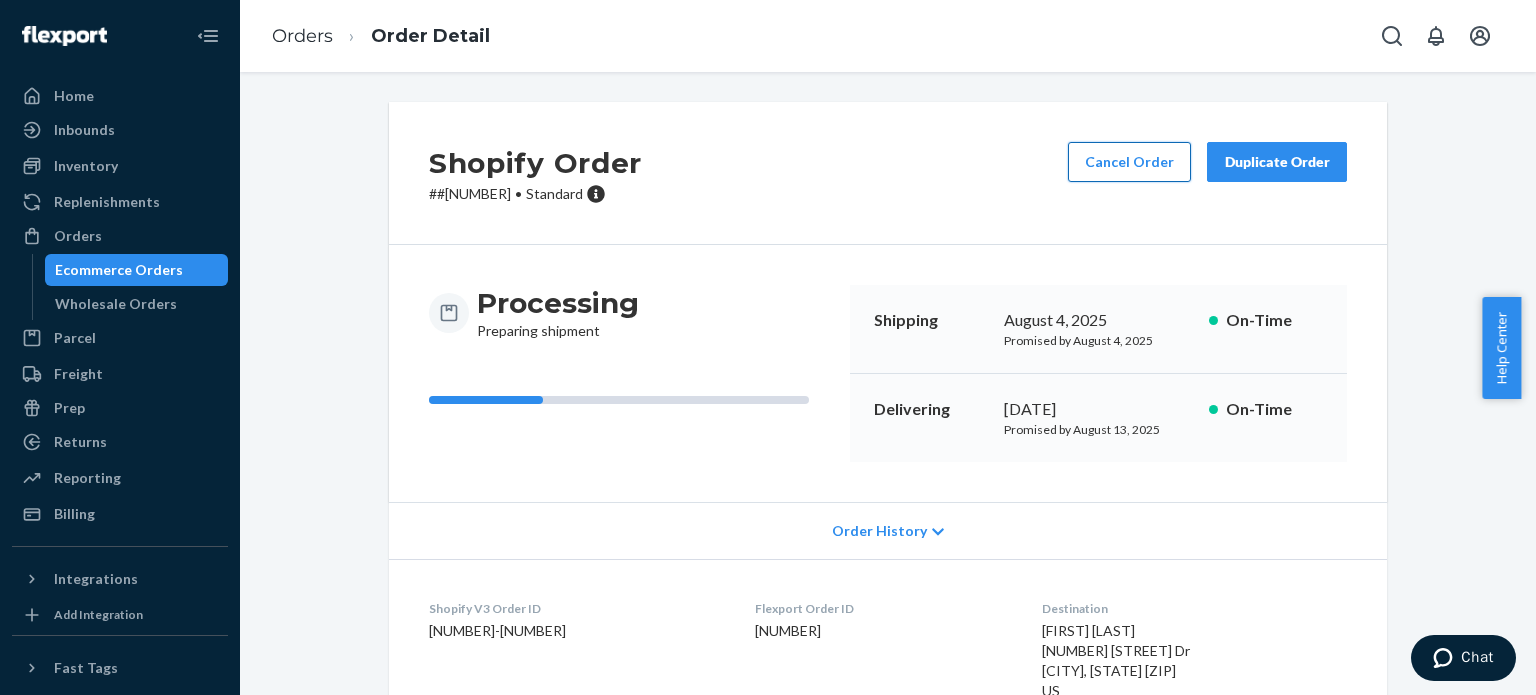 click on "Cancel Order" at bounding box center [1129, 162] 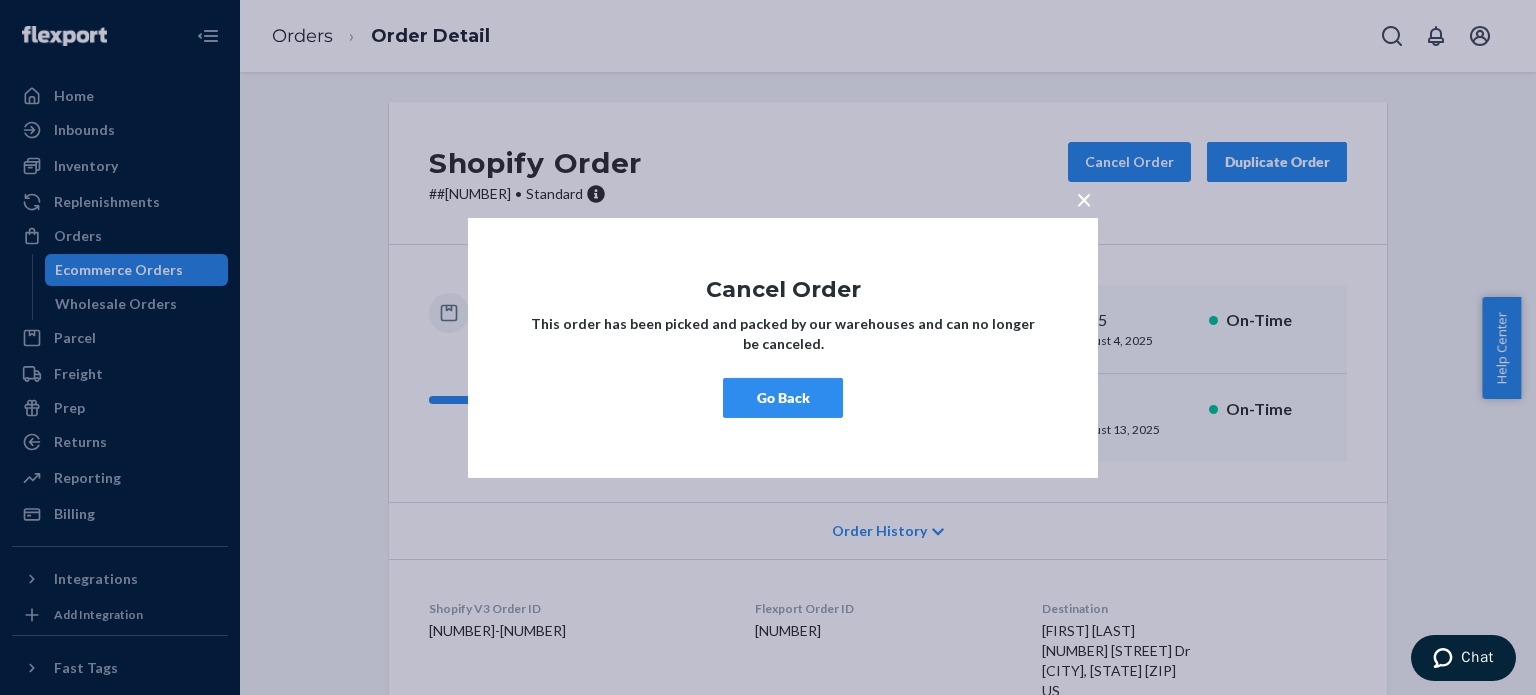 click on "Go Back" at bounding box center (783, 398) 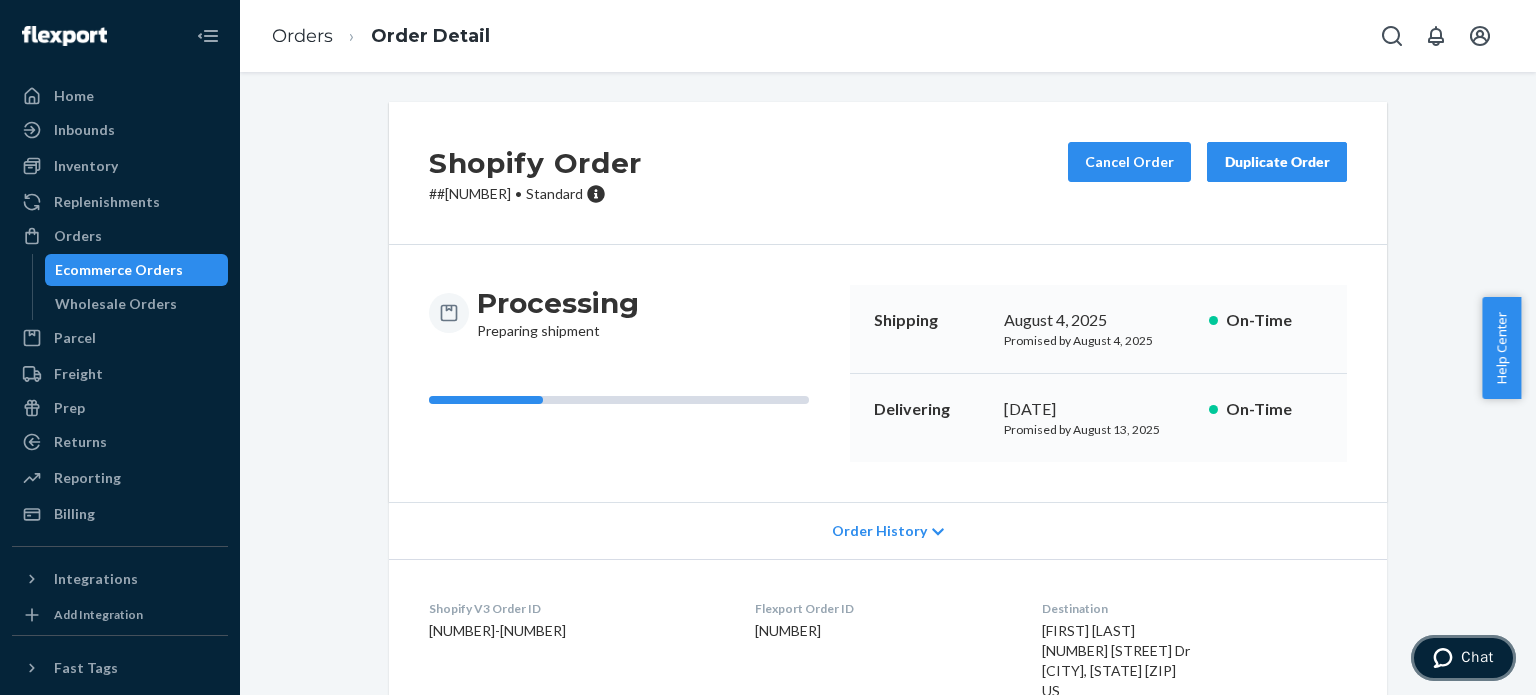click 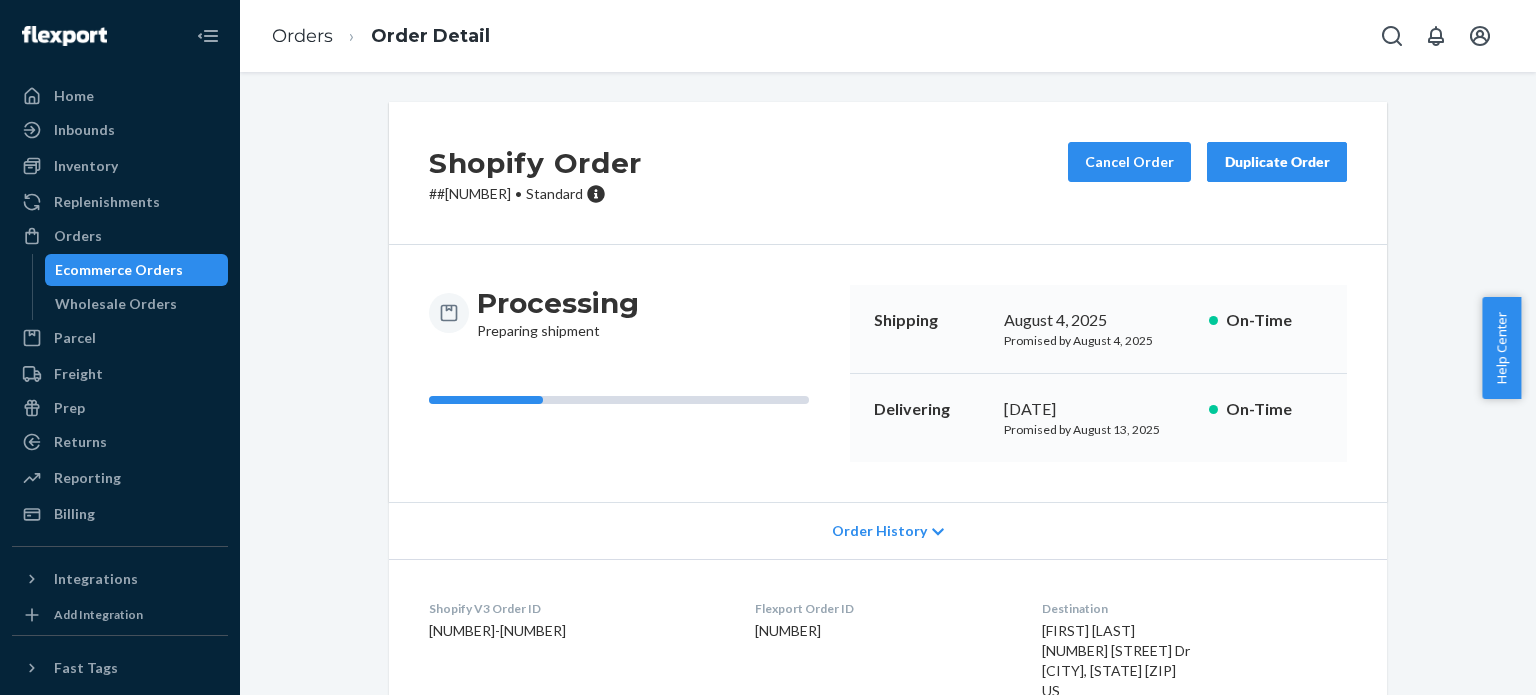 scroll, scrollTop: 0, scrollLeft: 0, axis: both 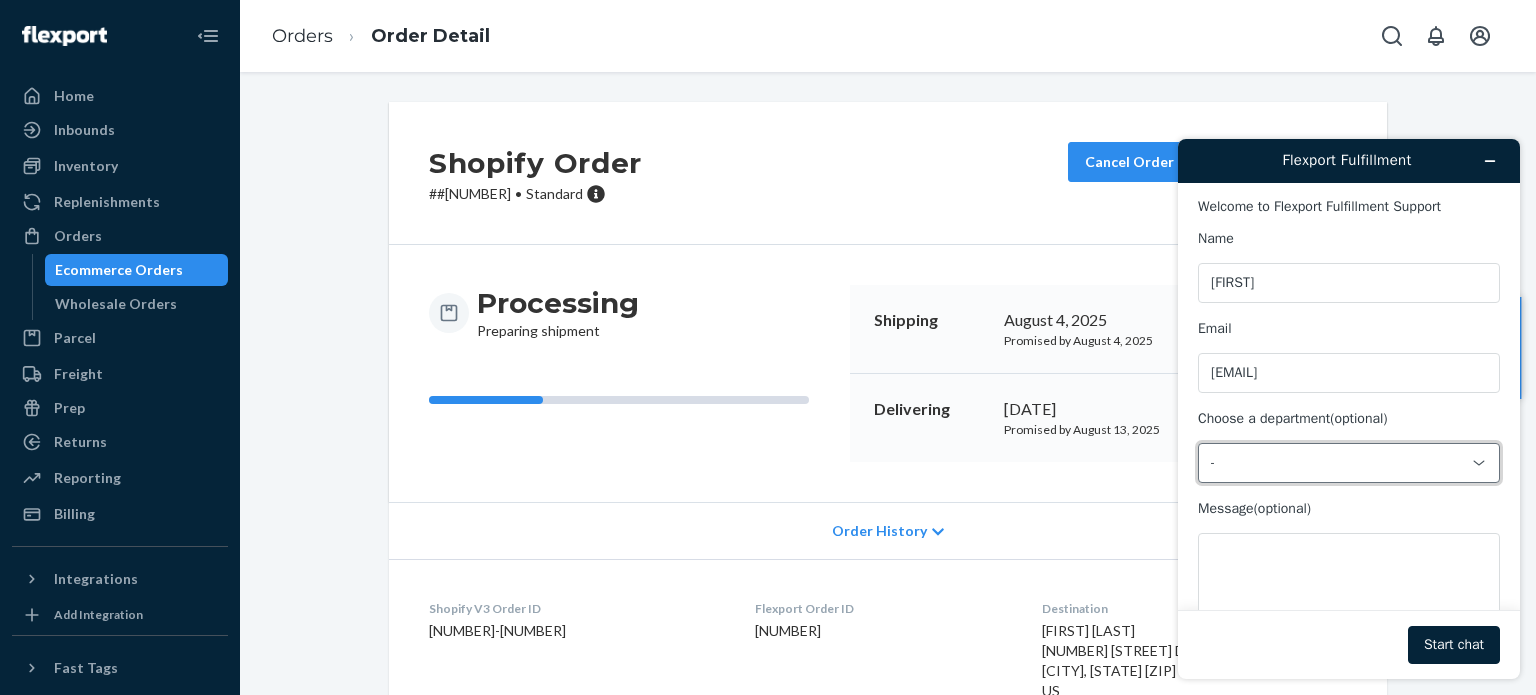 click on "-" at bounding box center (1337, 463) 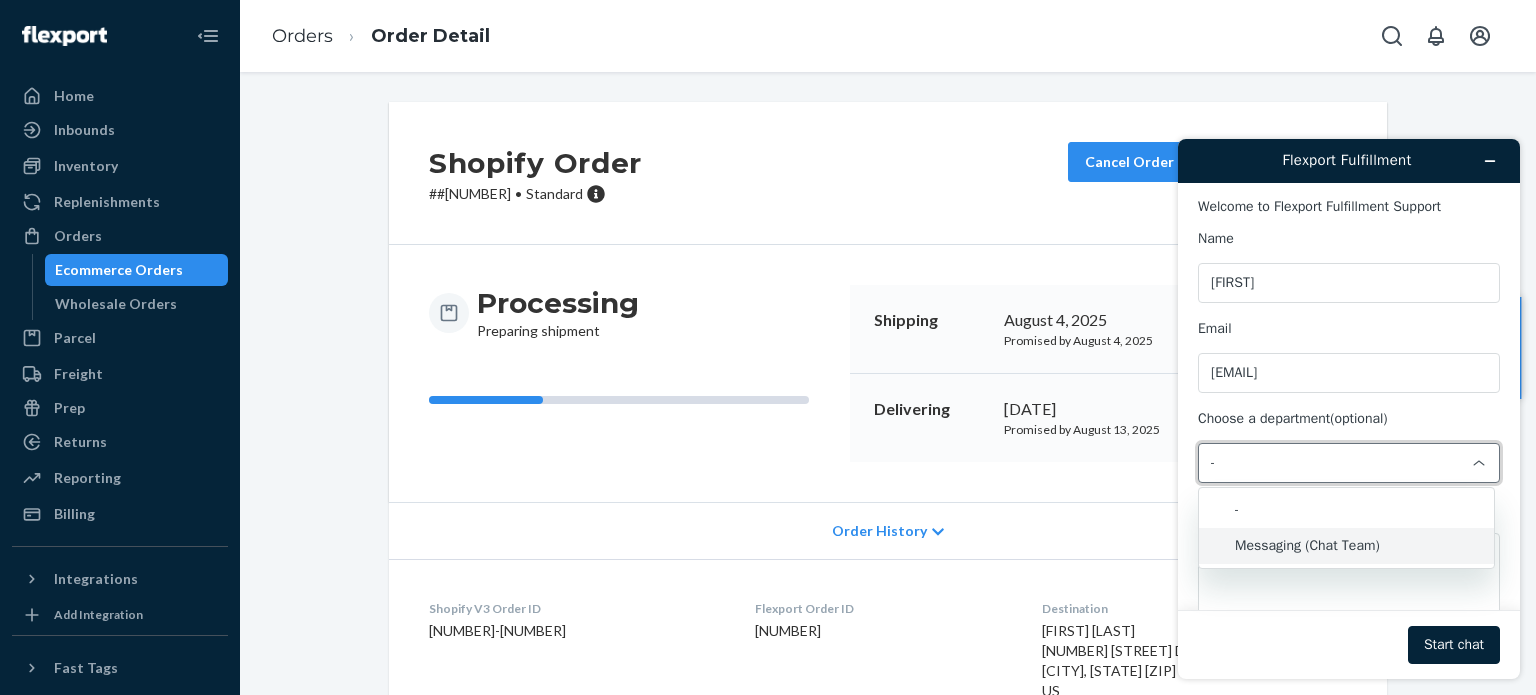 click on "Messaging (Chat Team)" at bounding box center [1346, 546] 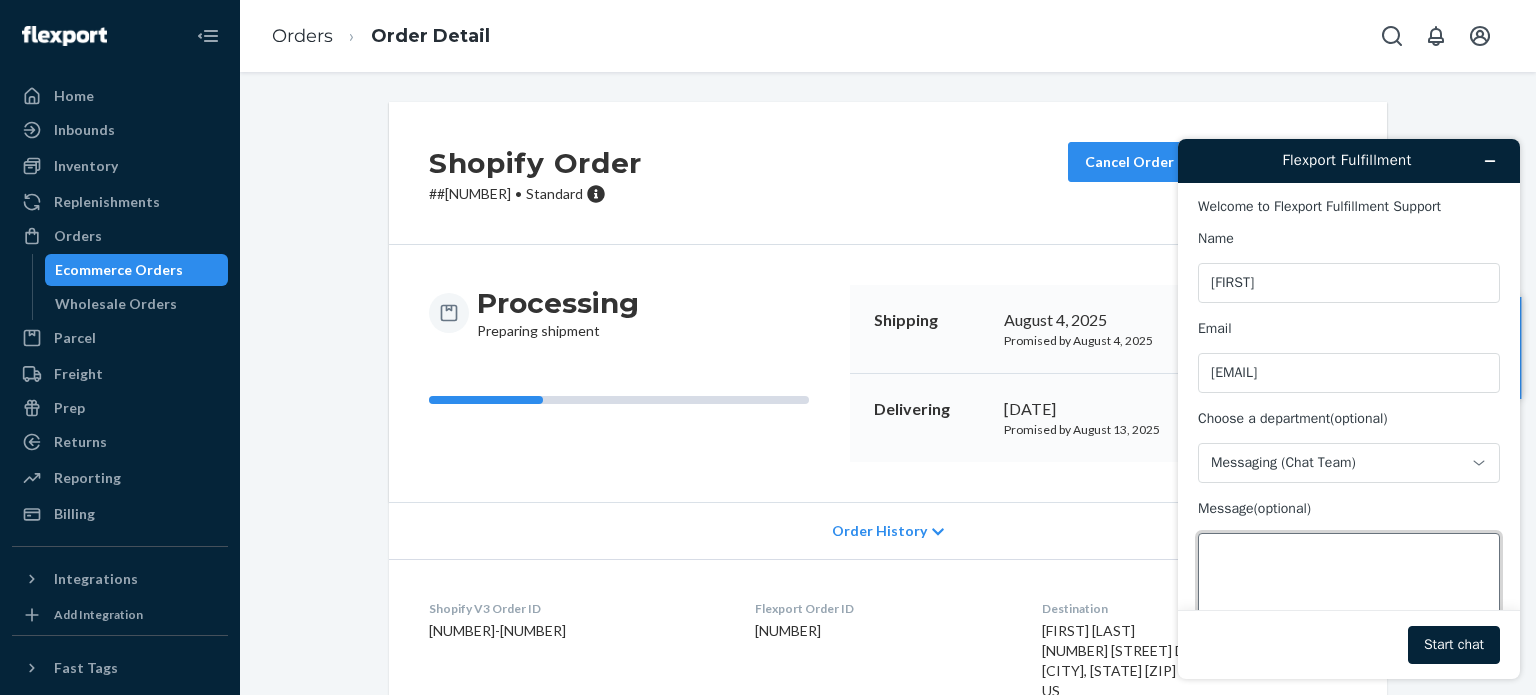 click on "Message  (optional)" at bounding box center [1349, 589] 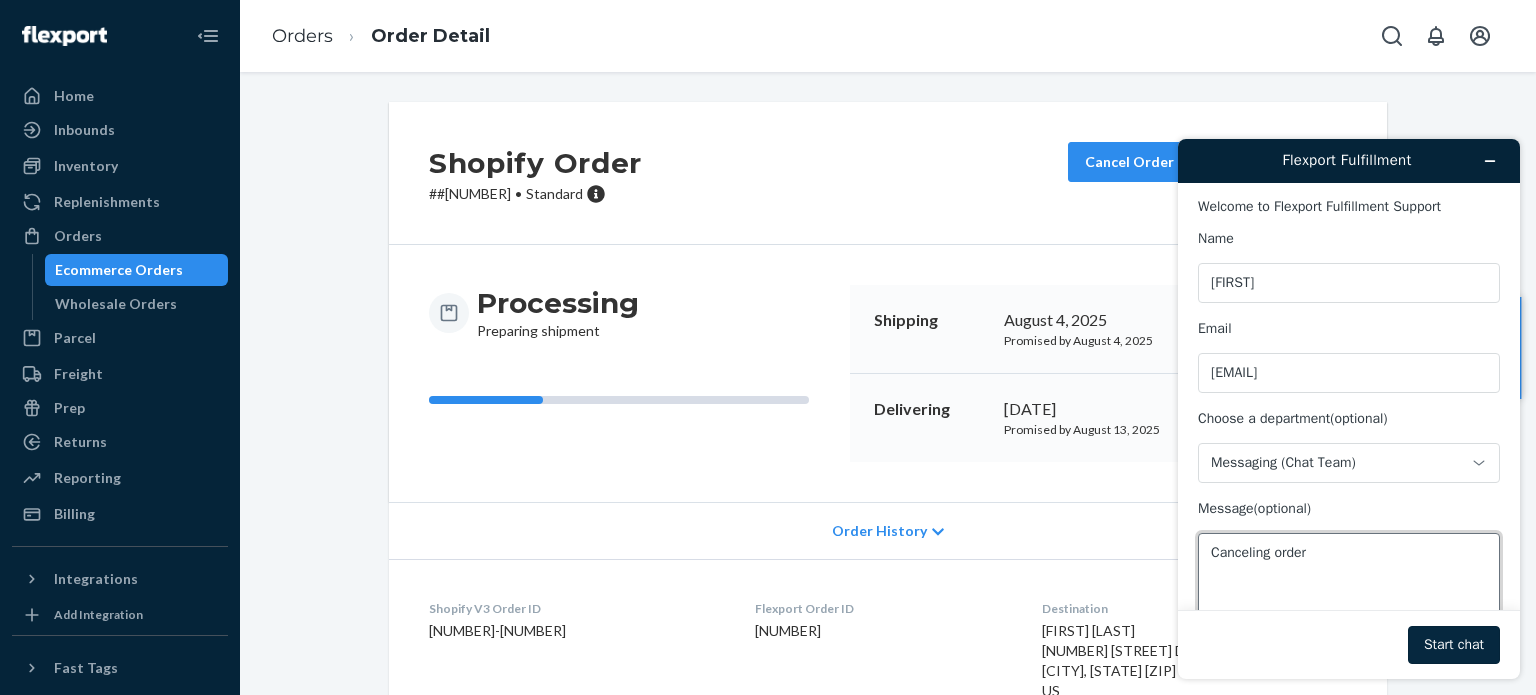 type on "Canceling order" 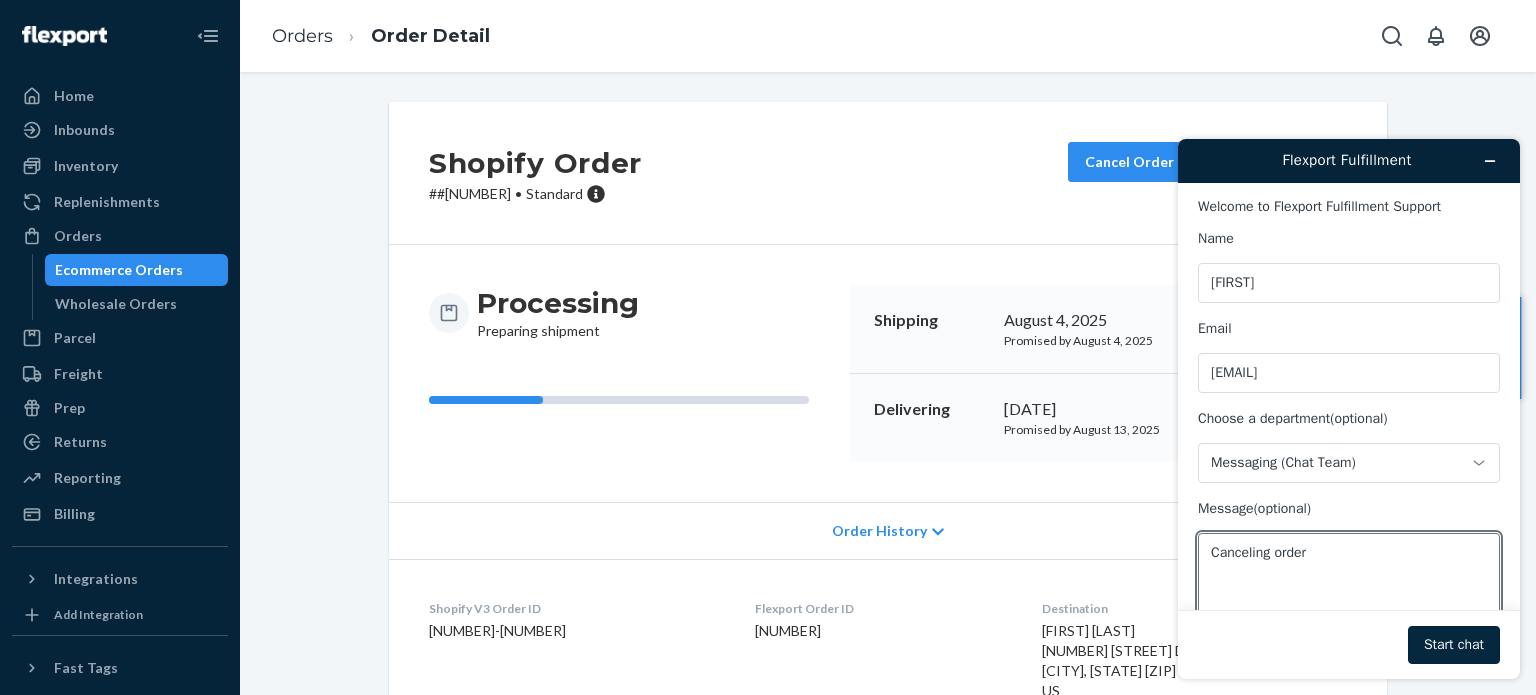 click on "Start chat" at bounding box center [1454, 645] 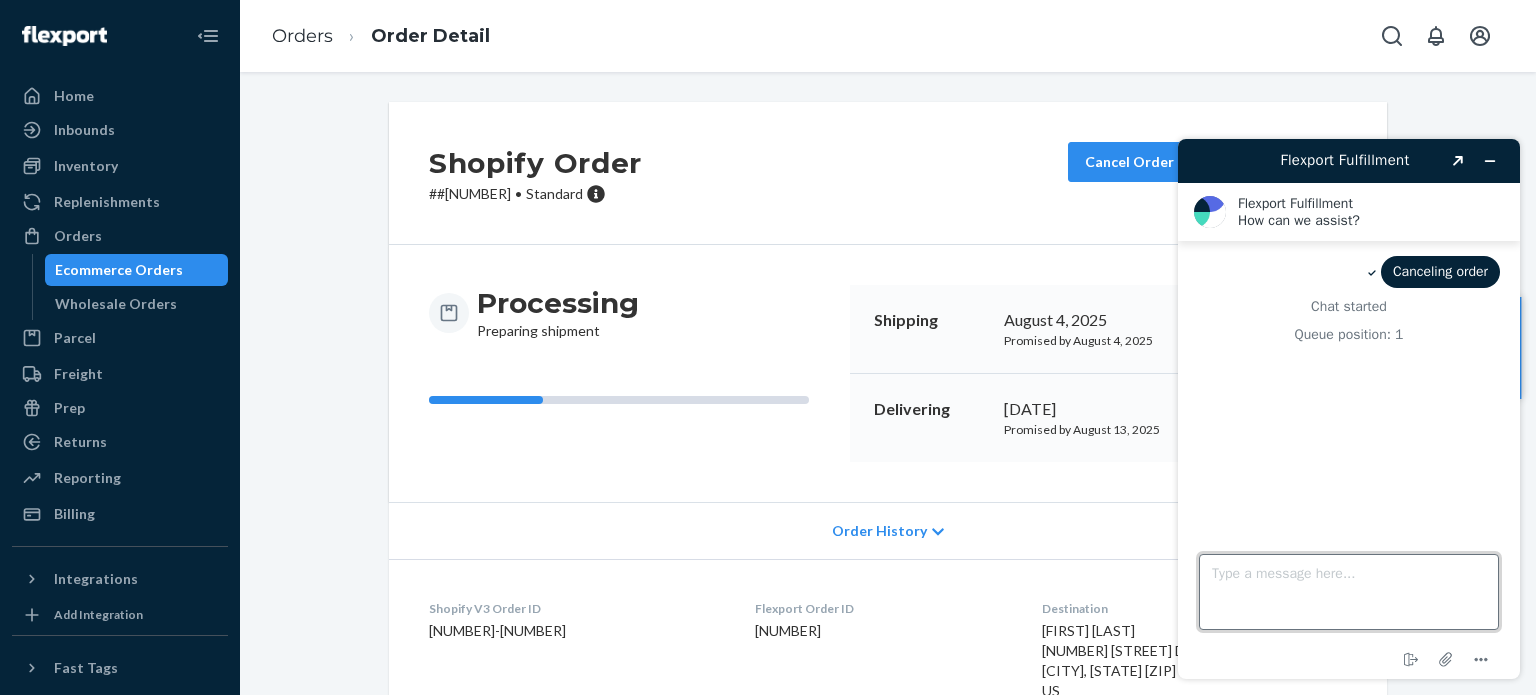 click on "Type a message here..." at bounding box center [1349, 592] 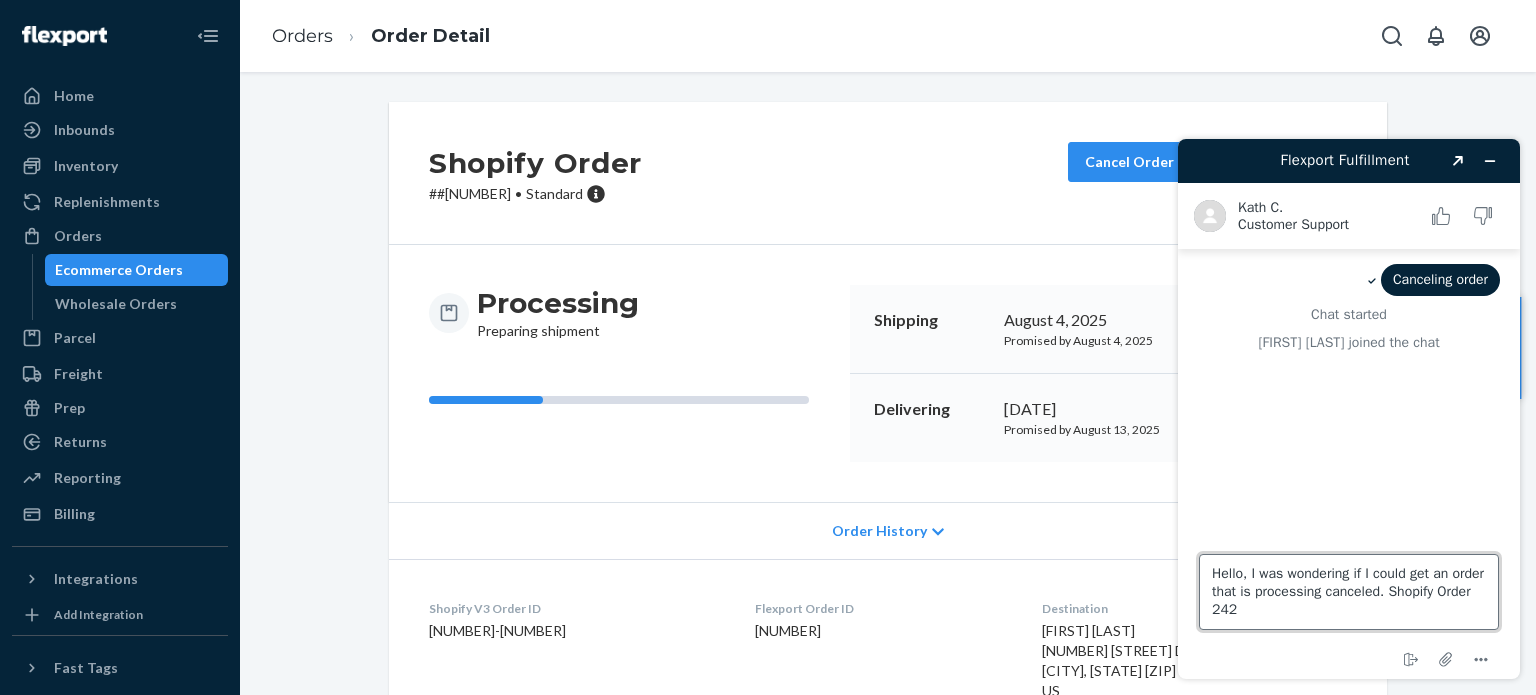 type on "Hello, I was wondering if I could get an order that is processing canceled. Shopify Order 2421" 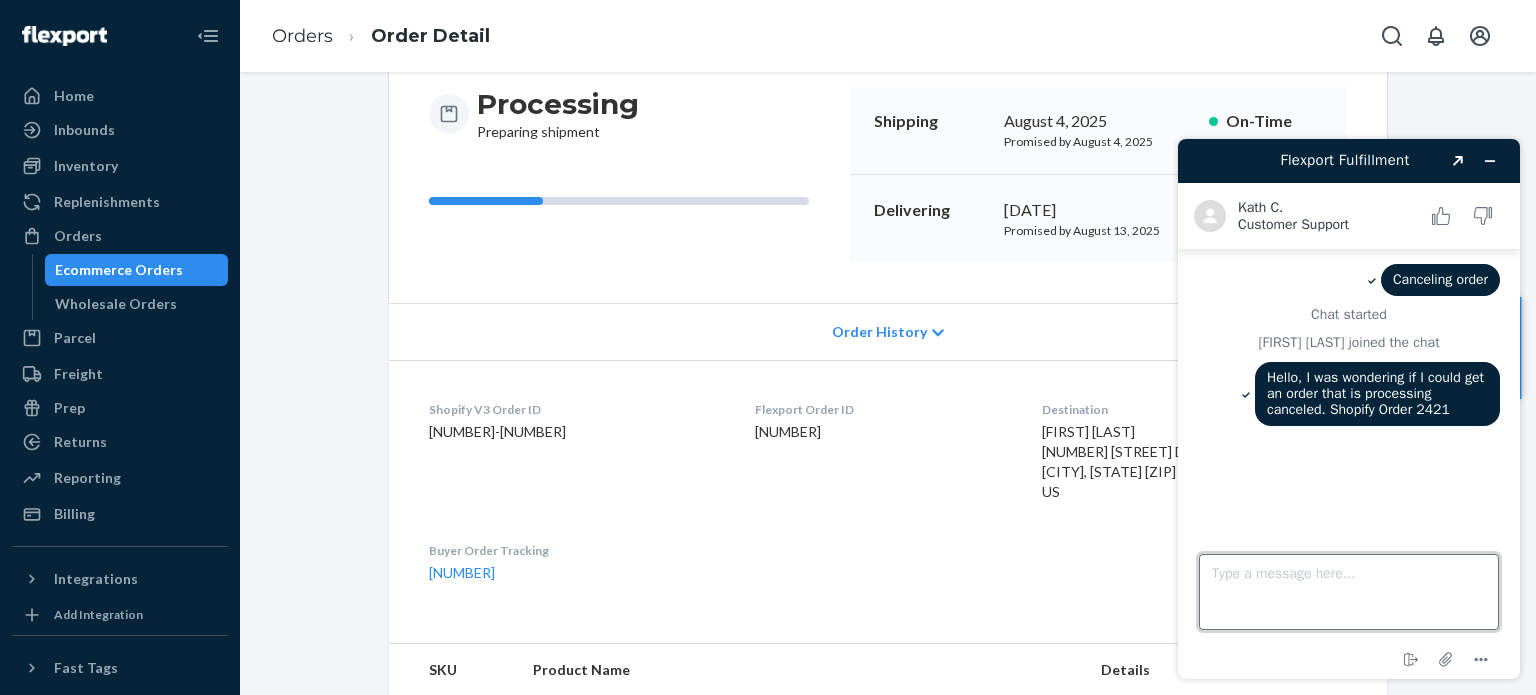 scroll, scrollTop: 200, scrollLeft: 0, axis: vertical 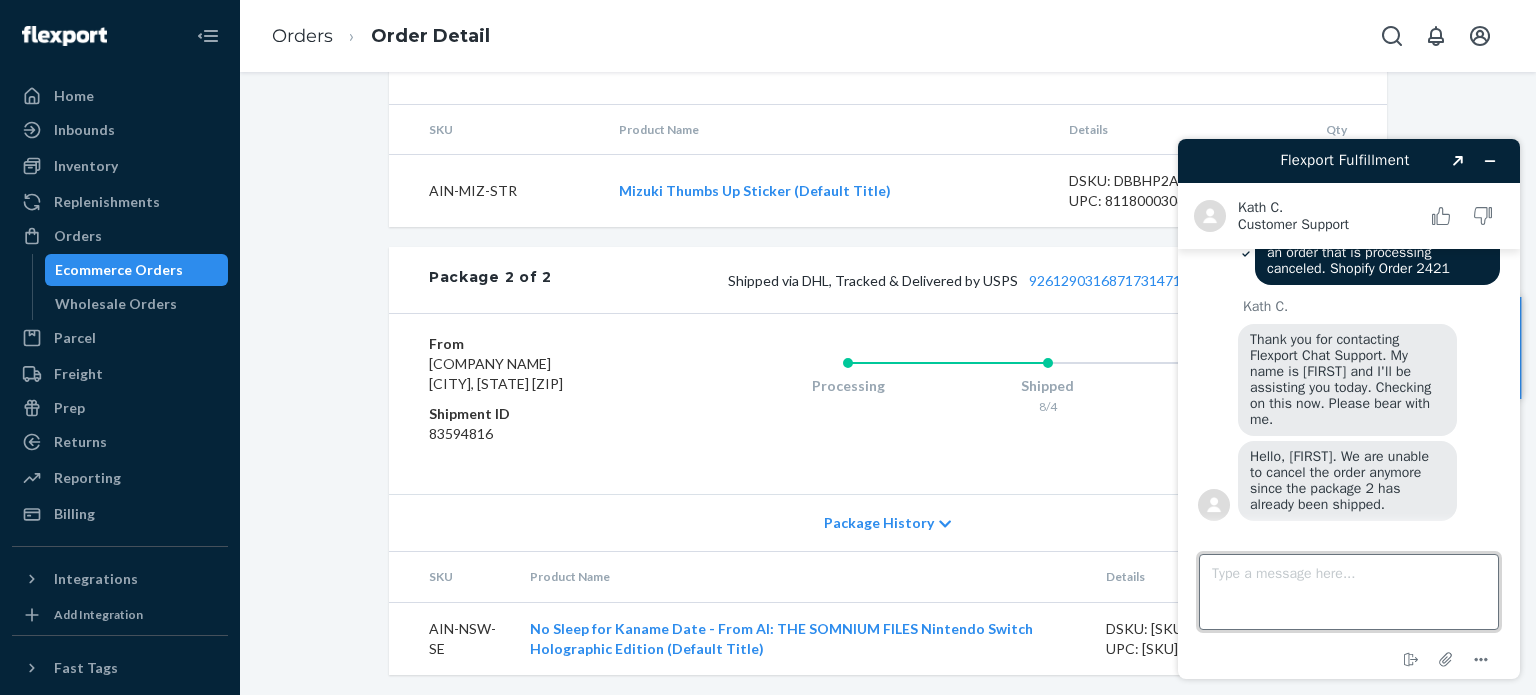 click on "Type a message here..." at bounding box center [1349, 592] 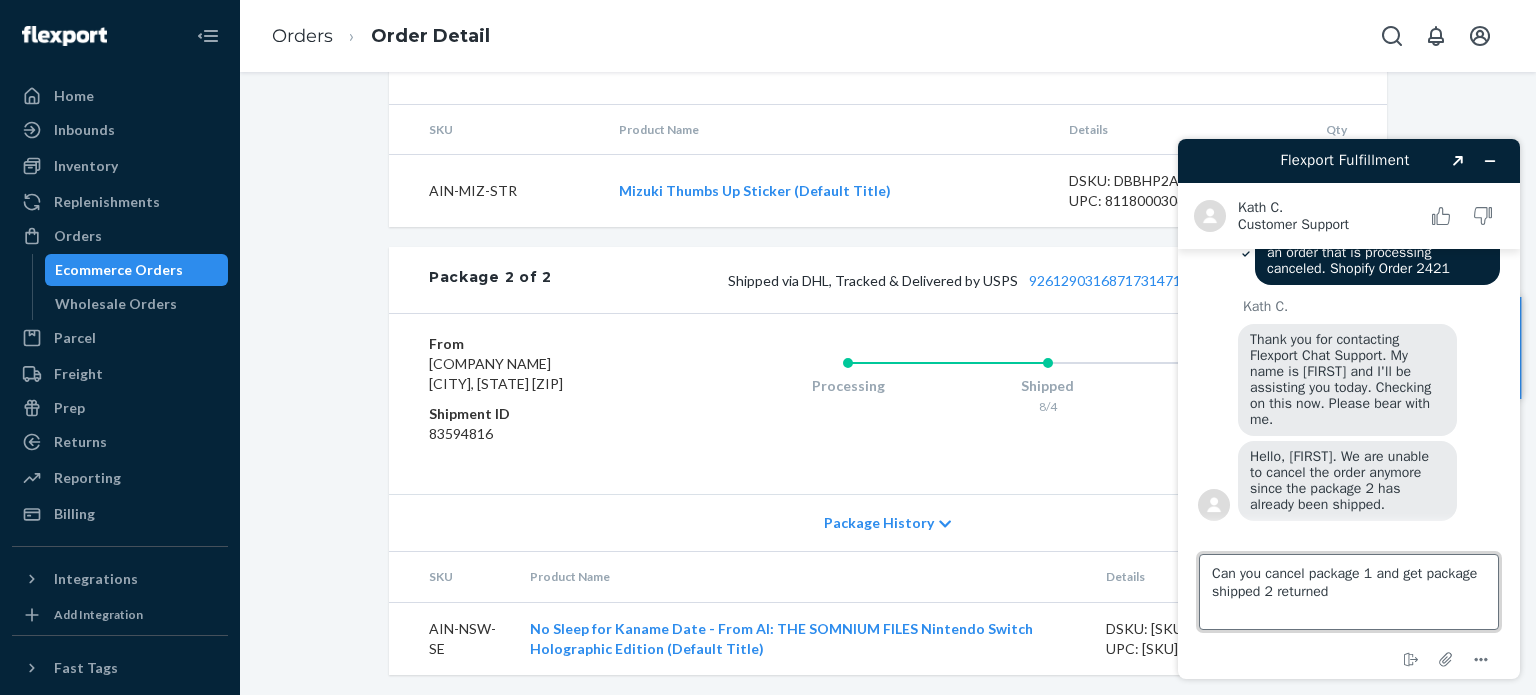 type on "Can you cancel package 1 and get package shipped 2 returned?" 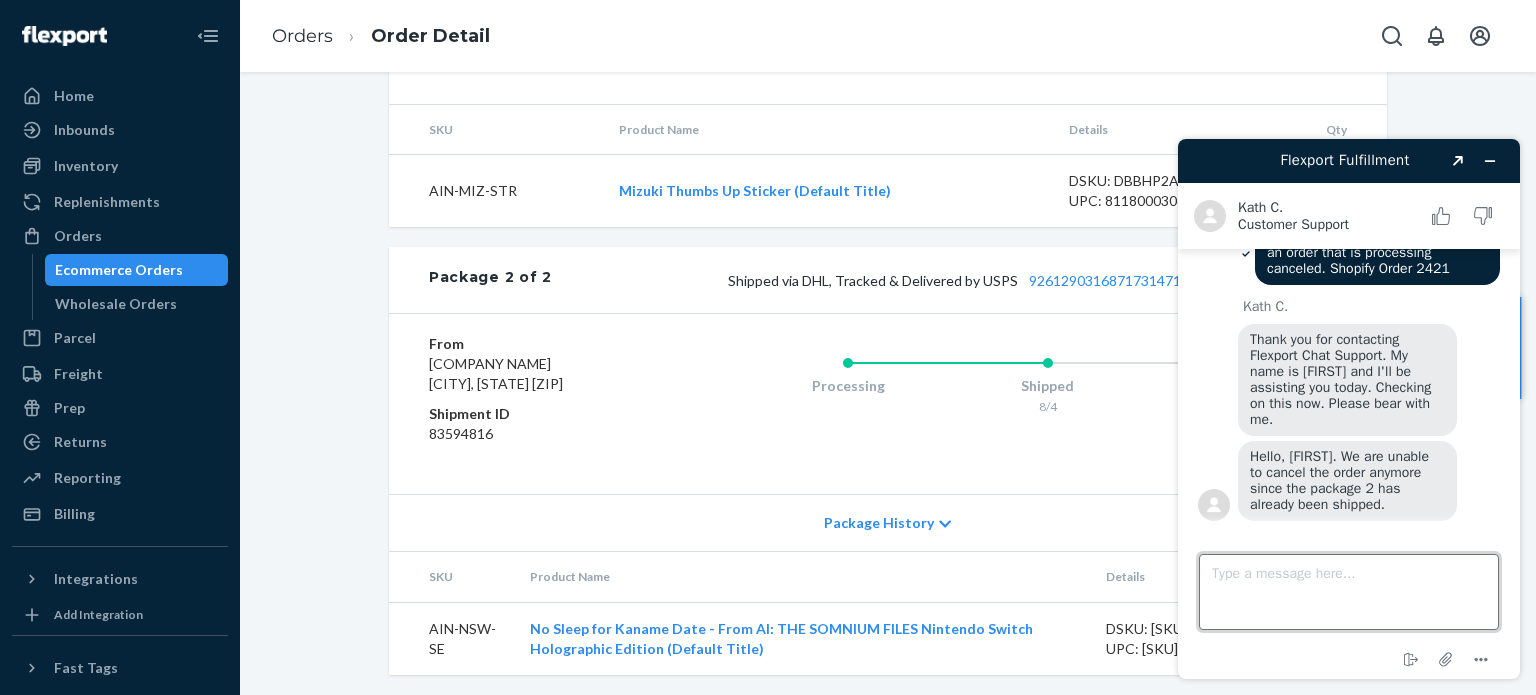 scroll, scrollTop: 200, scrollLeft: 0, axis: vertical 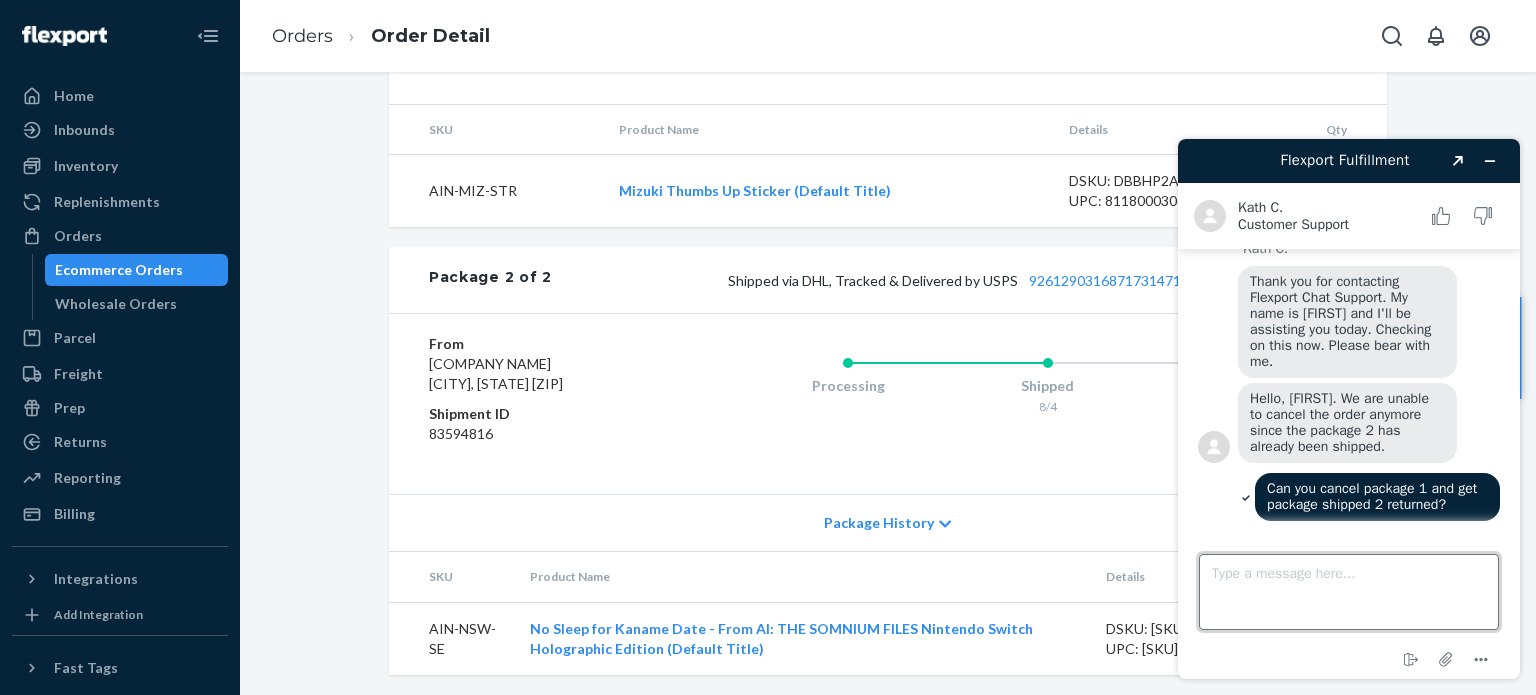 click on "Type a message here..." at bounding box center [1349, 592] 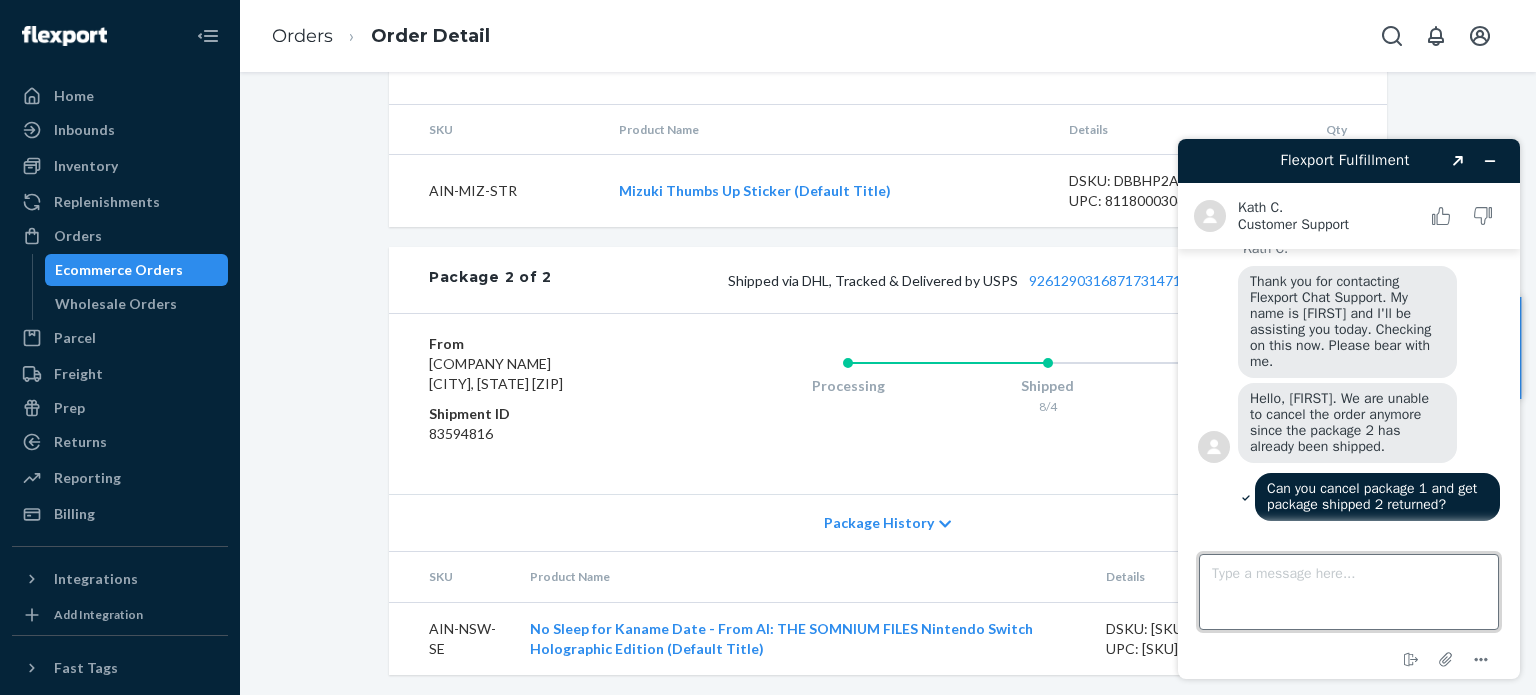 scroll, scrollTop: 287, scrollLeft: 0, axis: vertical 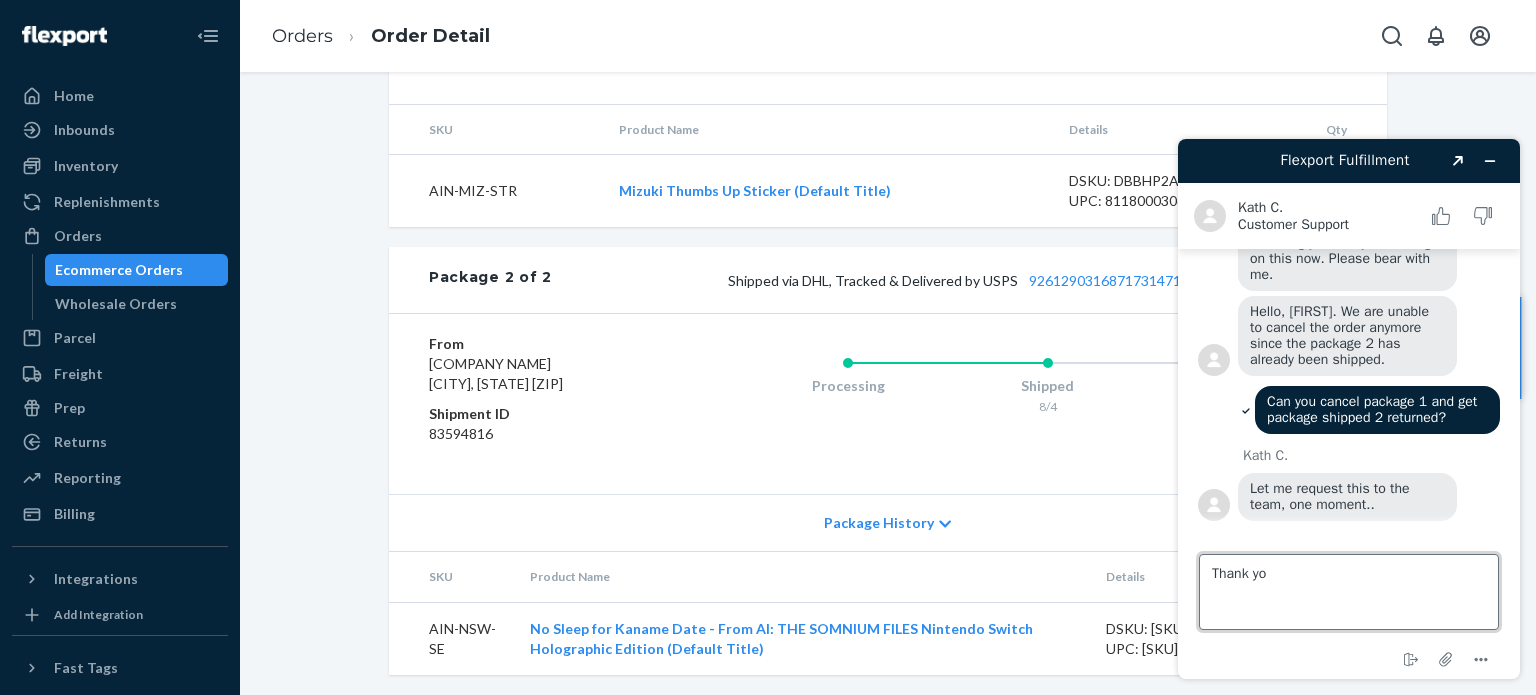 type on "Thank you" 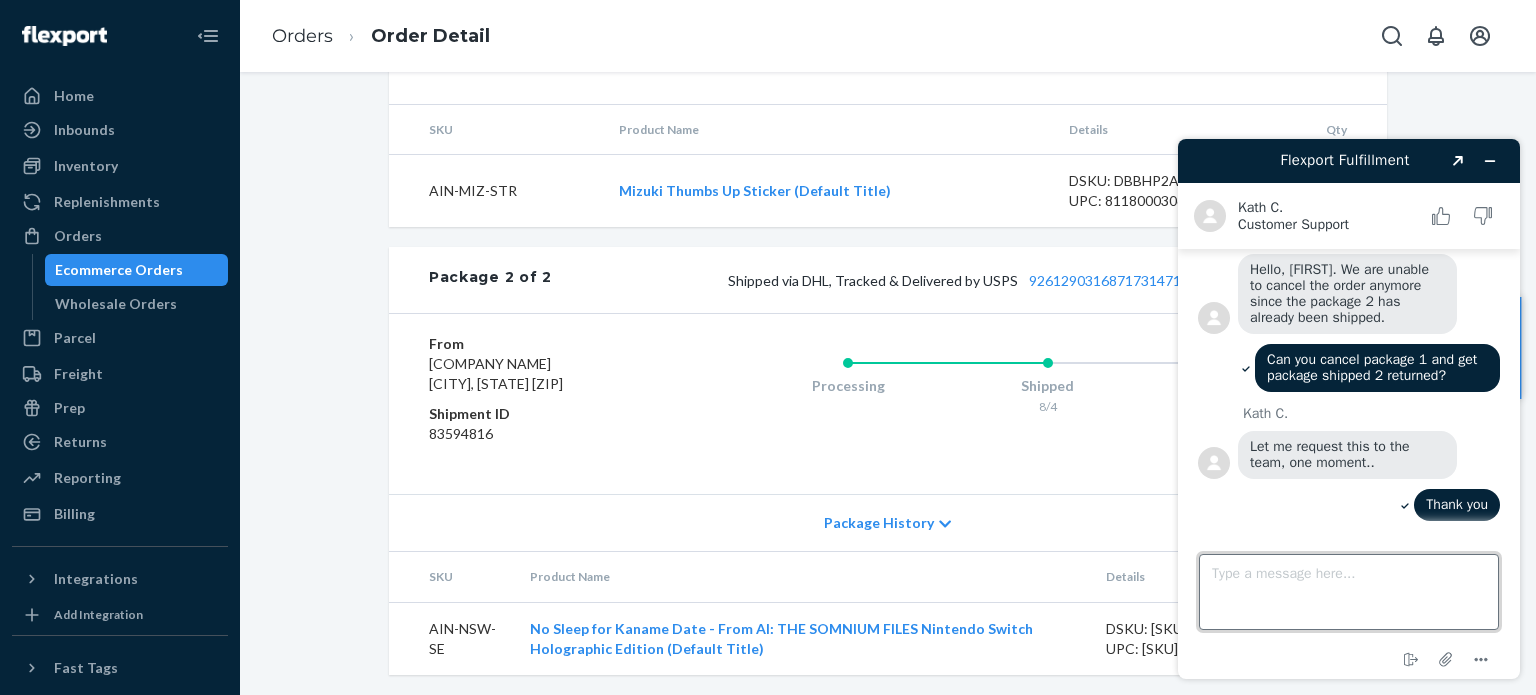 scroll, scrollTop: 496, scrollLeft: 0, axis: vertical 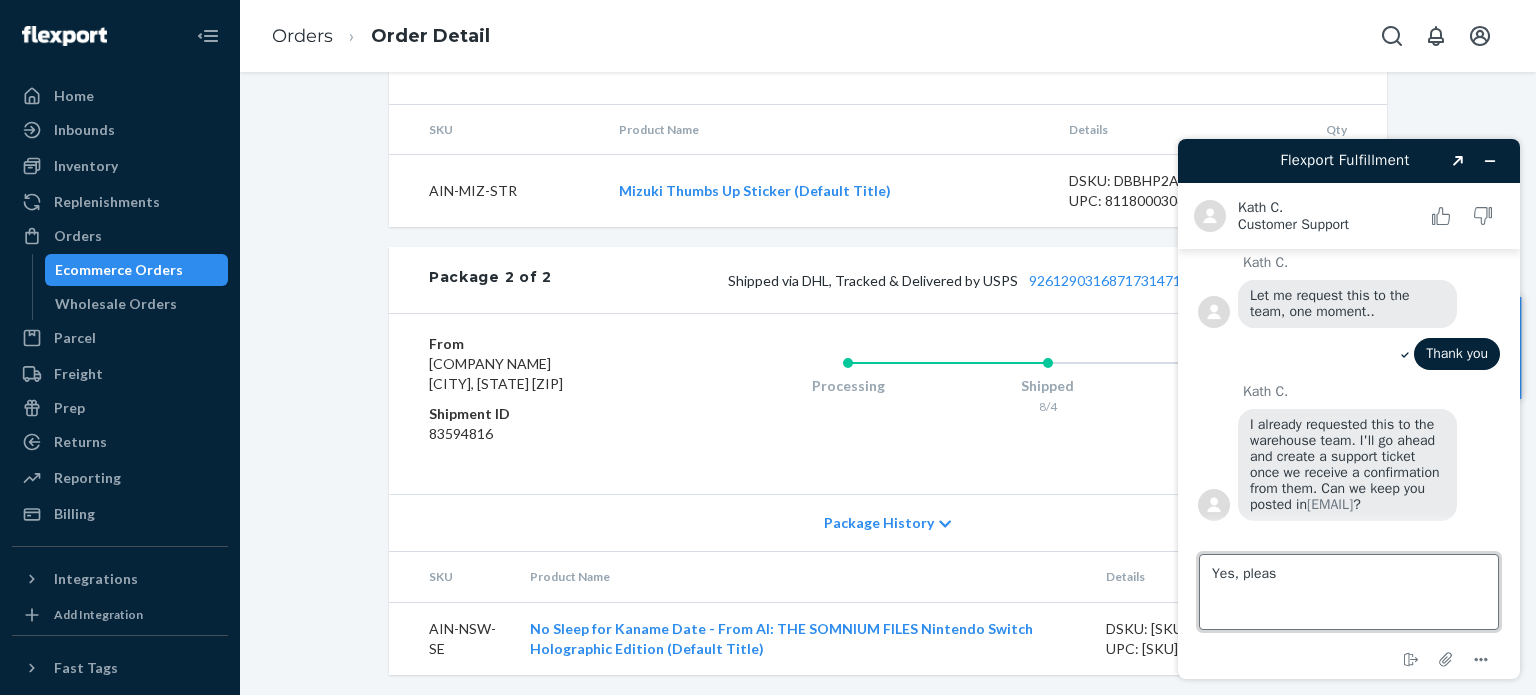 type on "Yes, please" 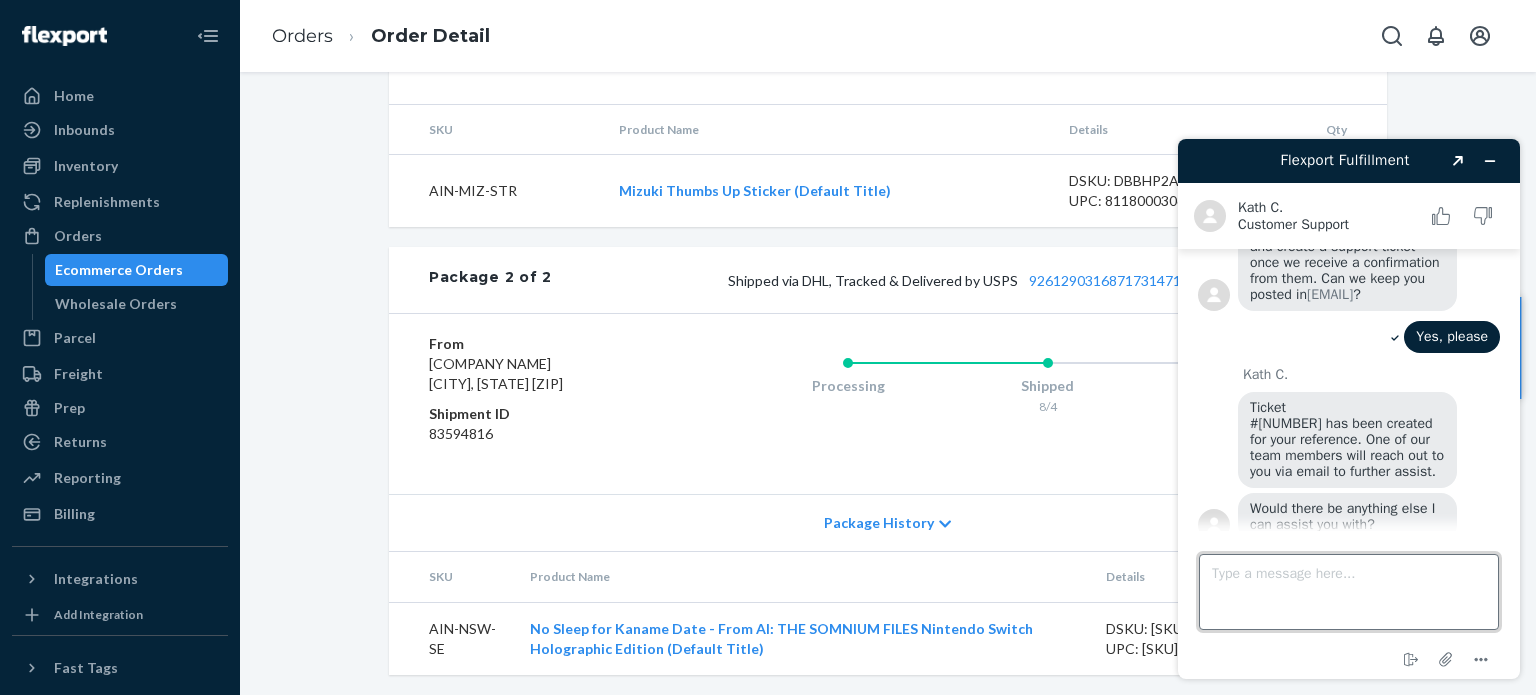 scroll, scrollTop: 743, scrollLeft: 0, axis: vertical 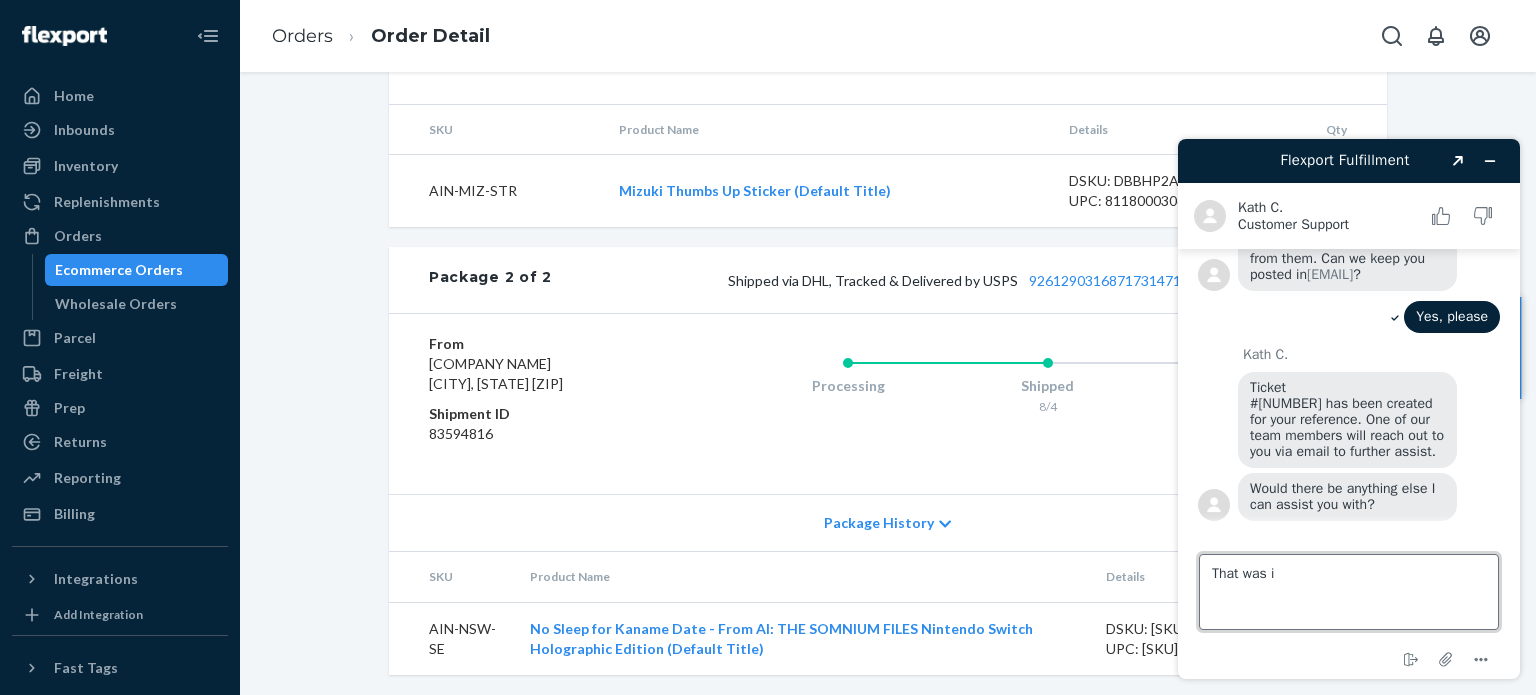 type on "That was it" 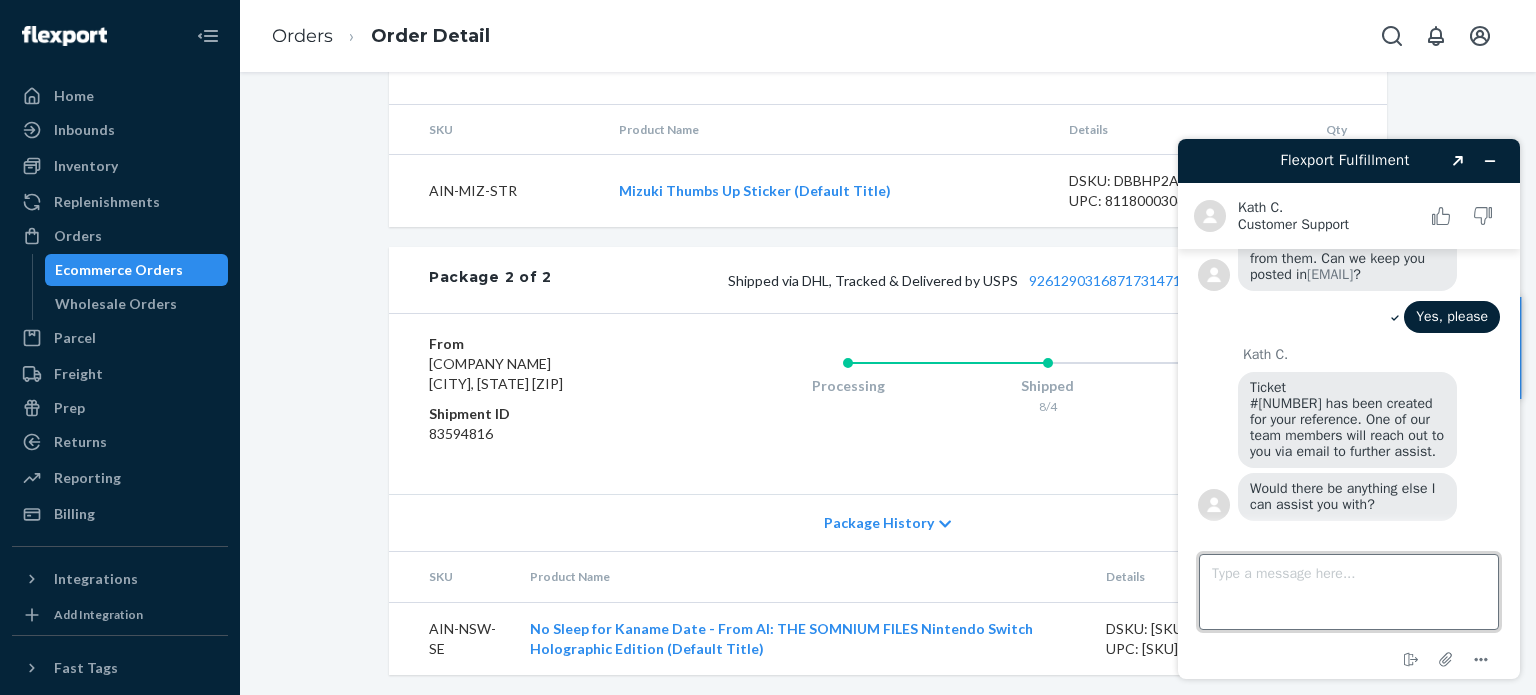 scroll, scrollTop: 784, scrollLeft: 0, axis: vertical 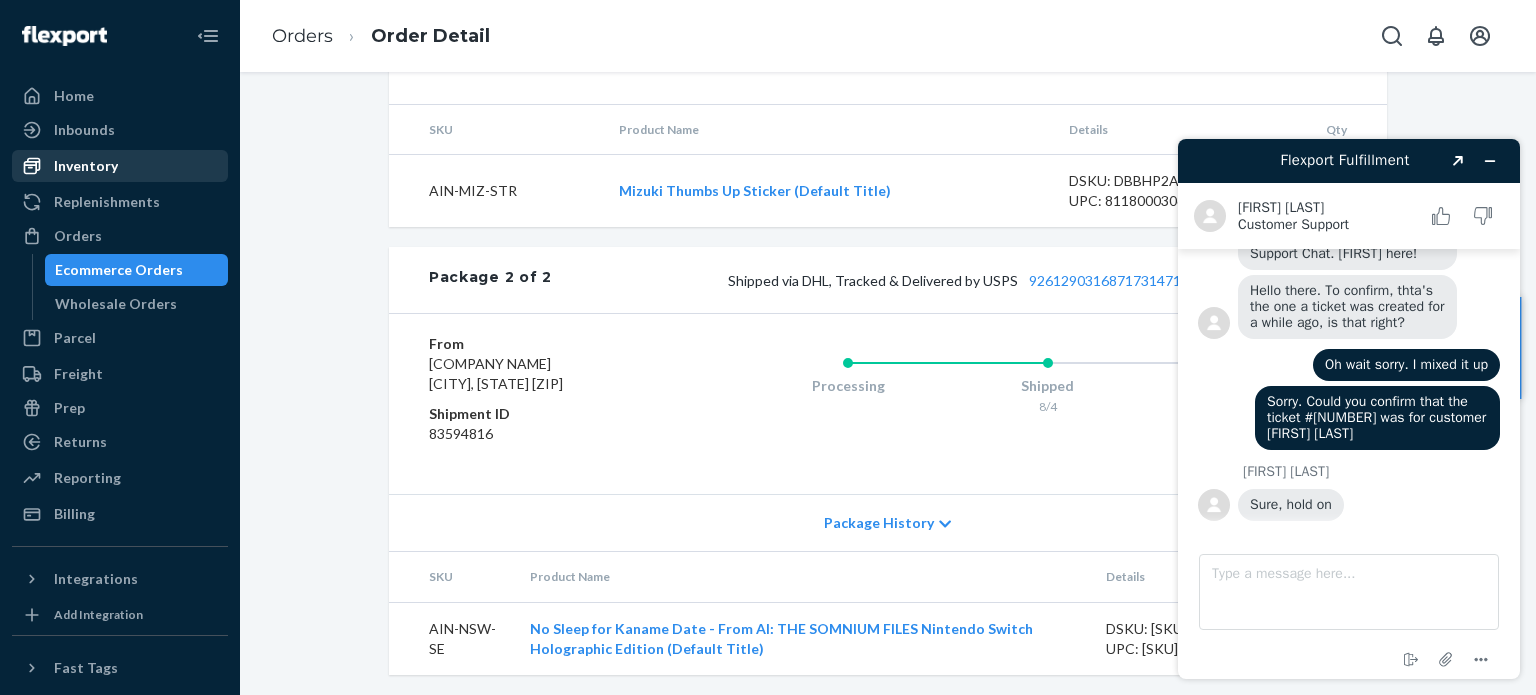 click on "Inventory" at bounding box center (86, 166) 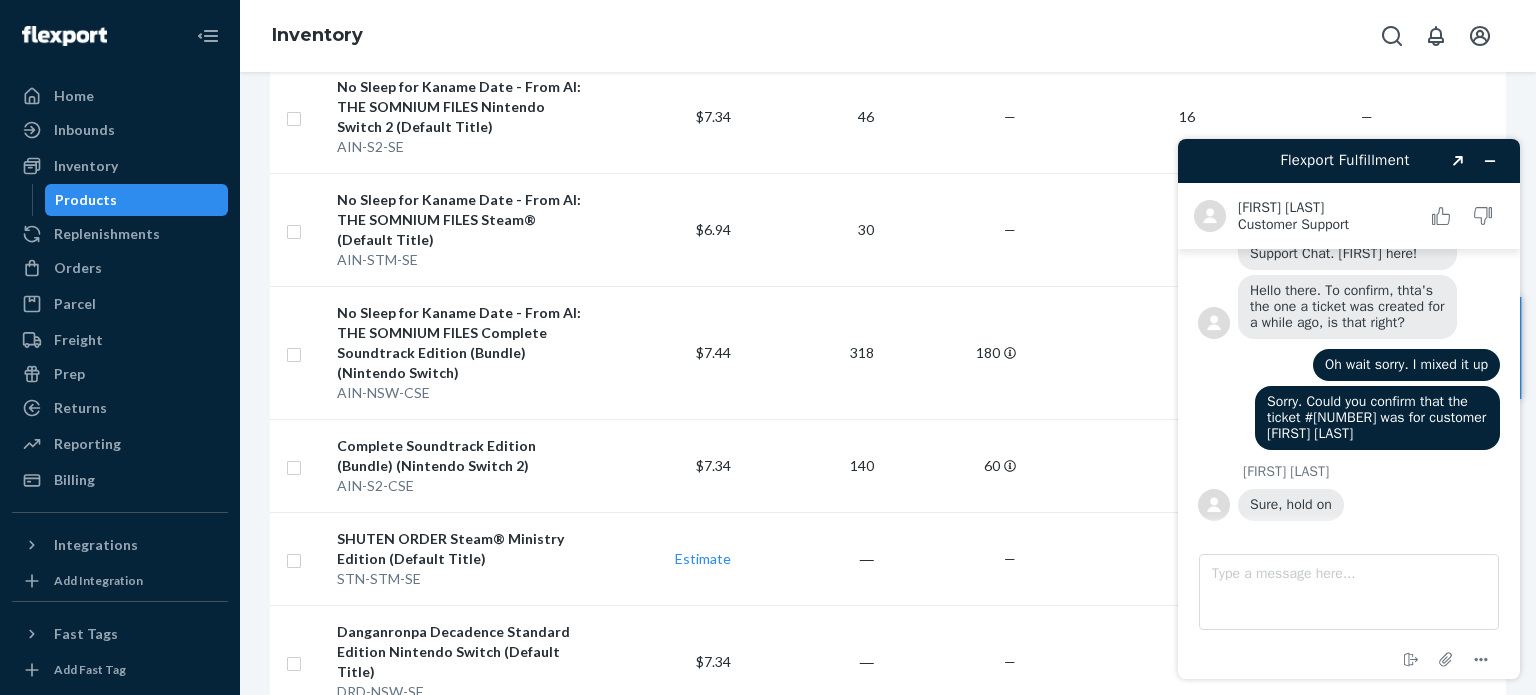 scroll, scrollTop: 1602, scrollLeft: 0, axis: vertical 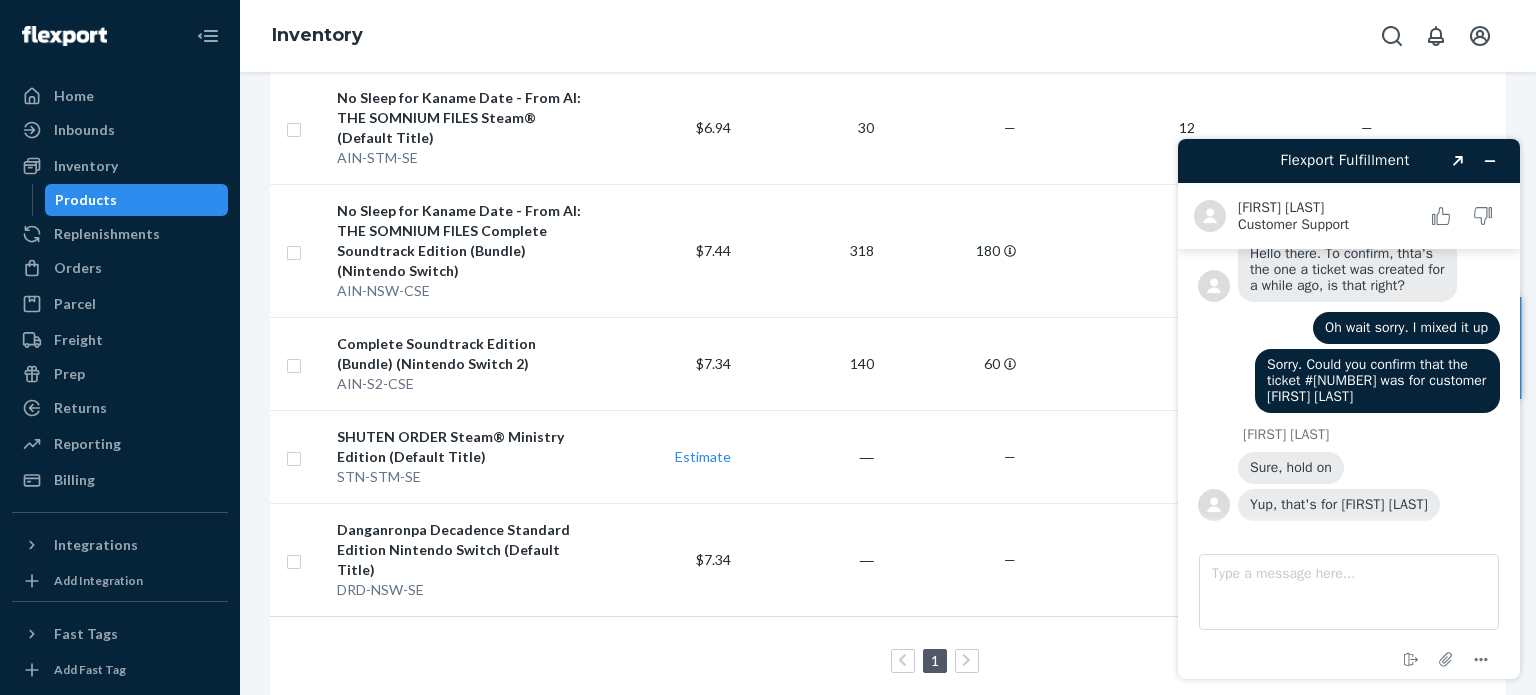 click on "Type a message here... End chat Attach file Options" at bounding box center (1349, 605) 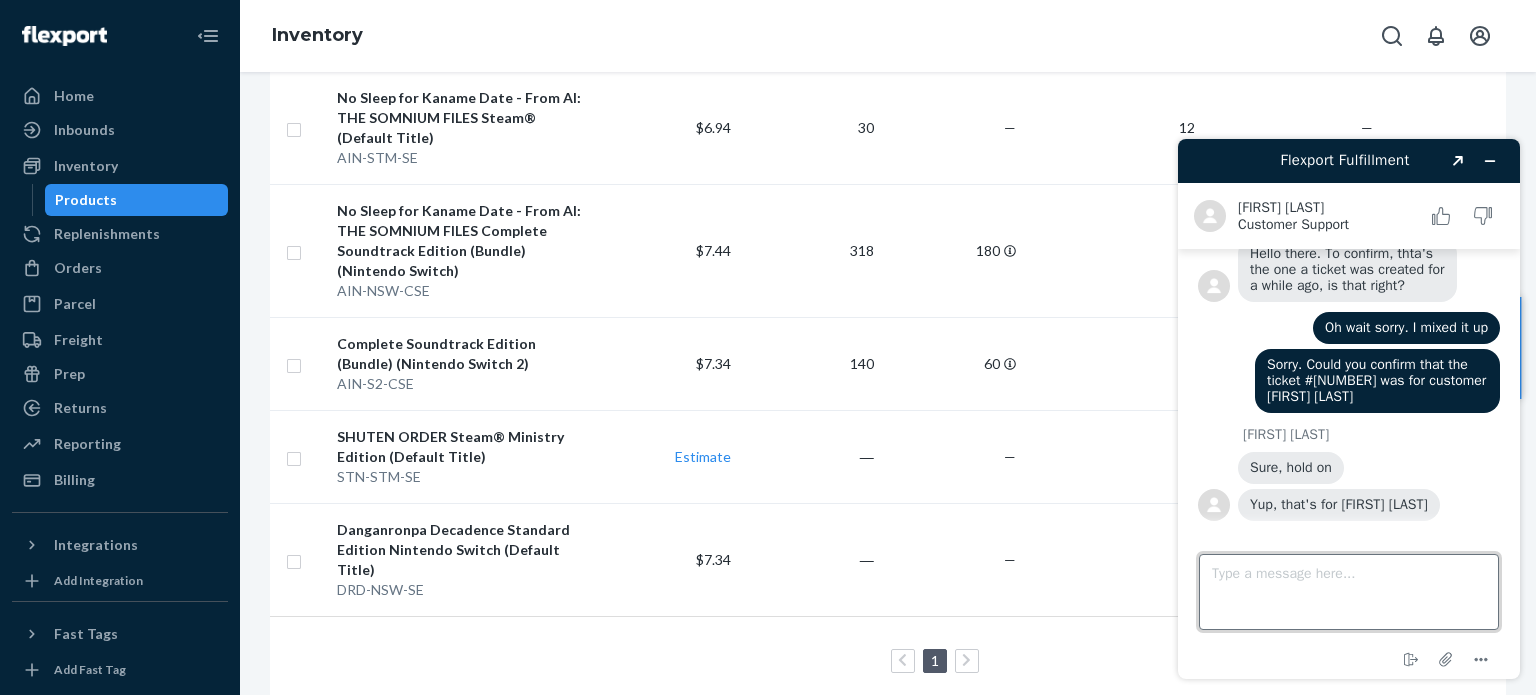 click on "Type a message here..." at bounding box center (1349, 592) 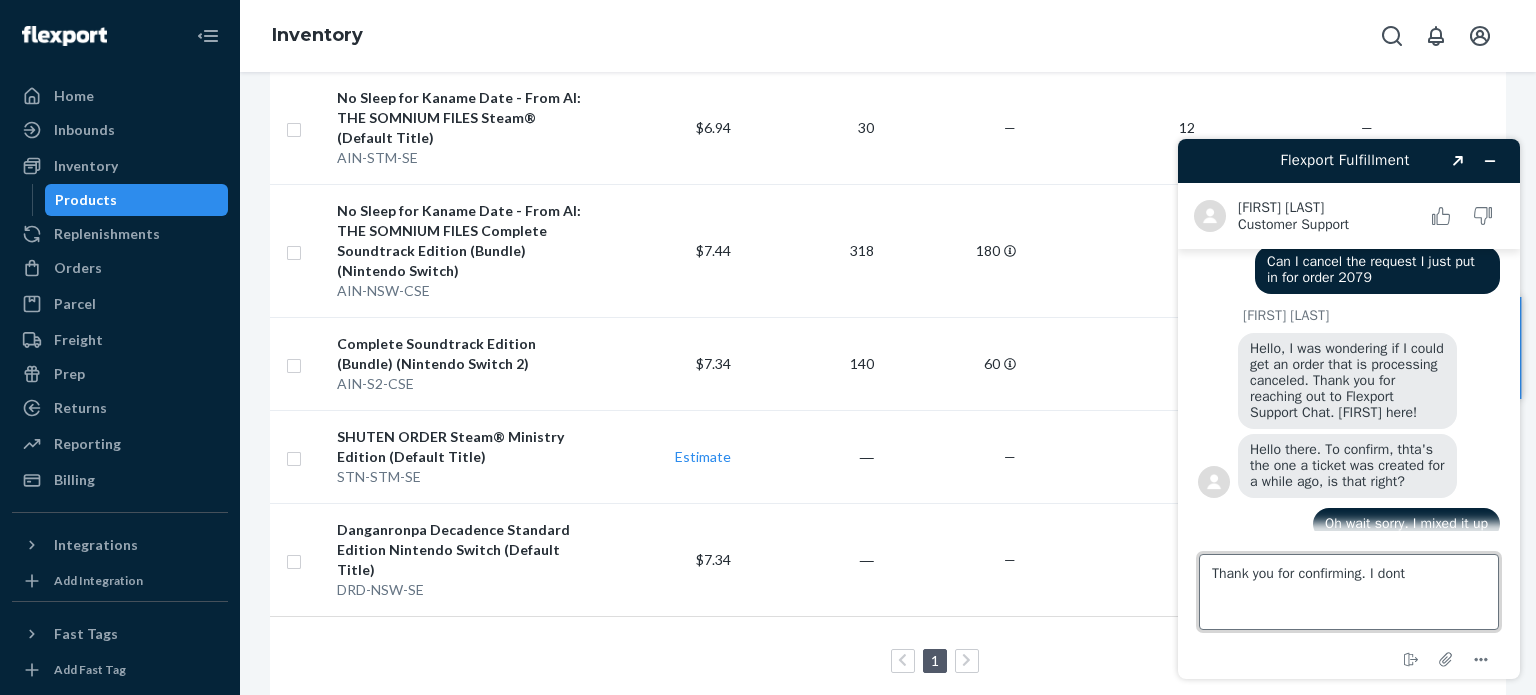 scroll, scrollTop: 1556, scrollLeft: 0, axis: vertical 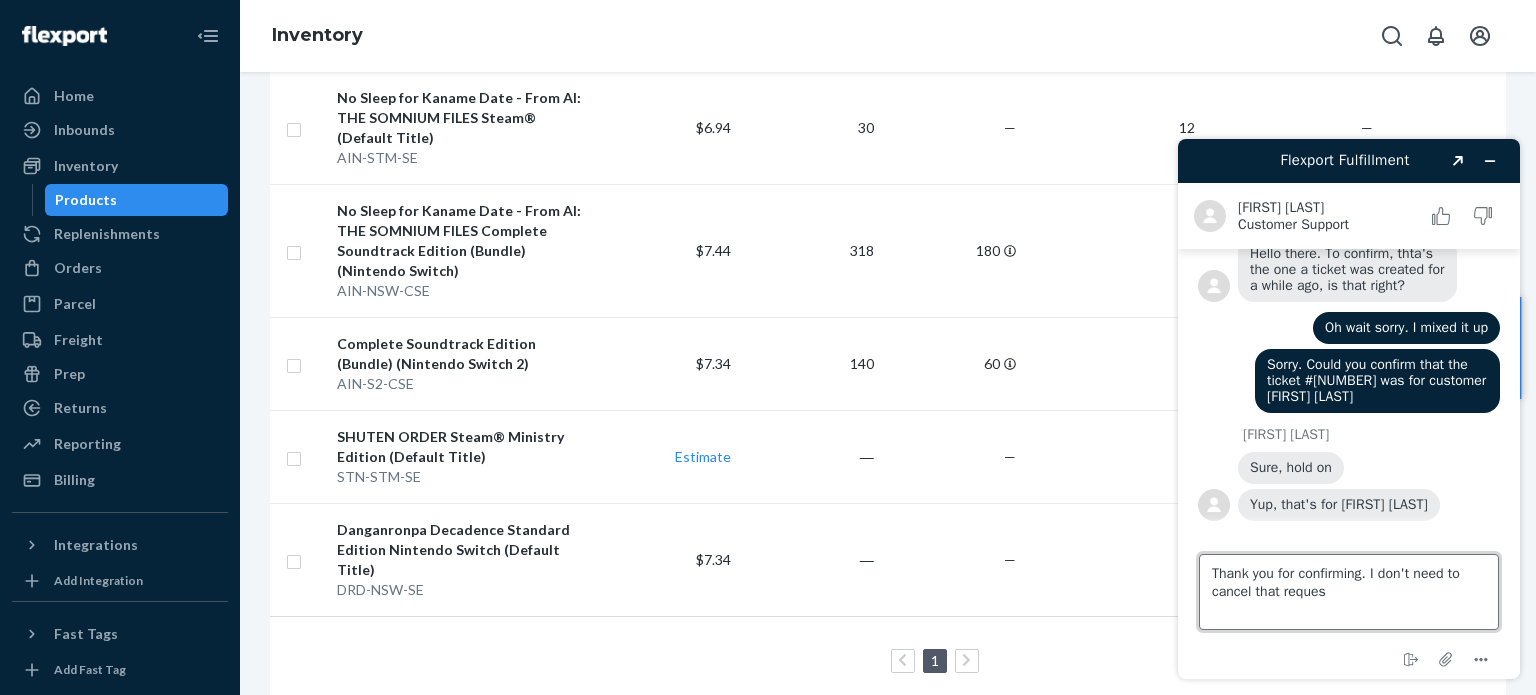 type on "Thank you for confirming. I don't need to cancel that request" 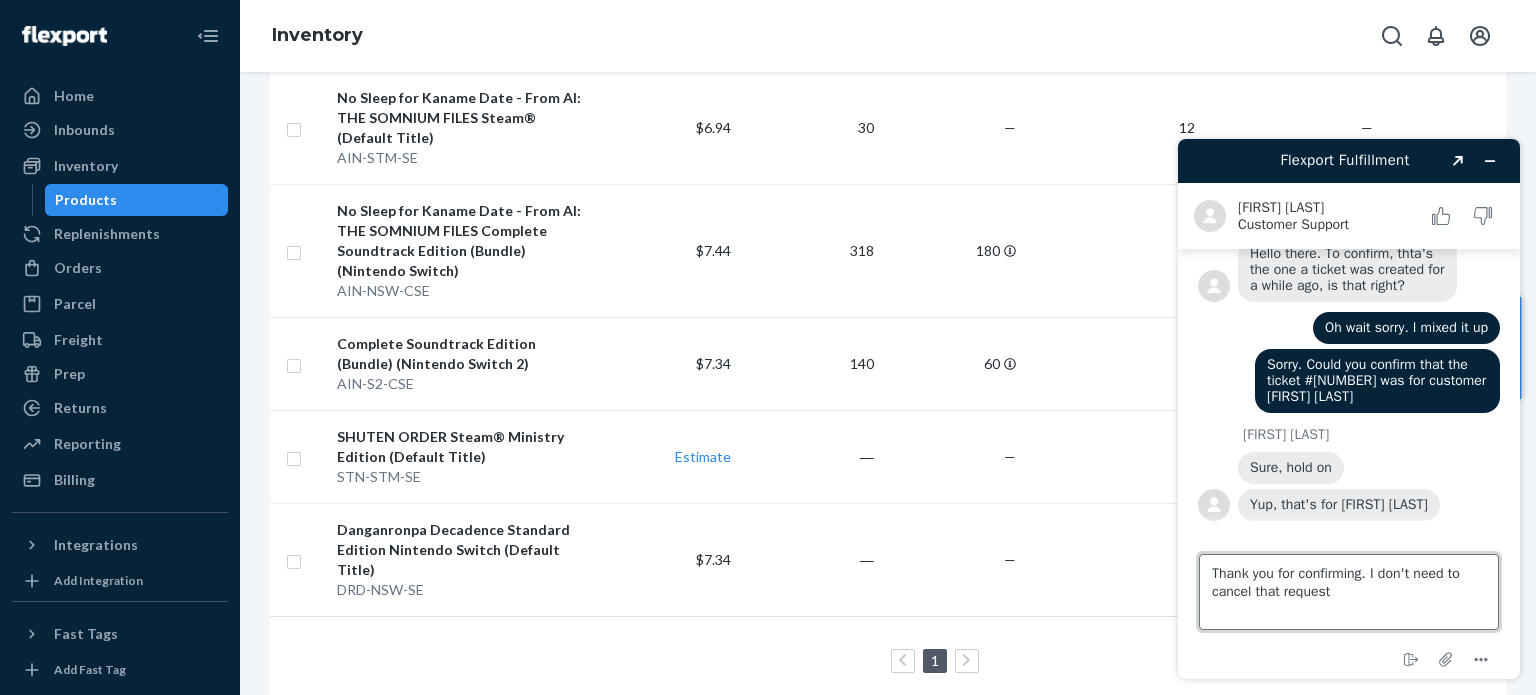 type 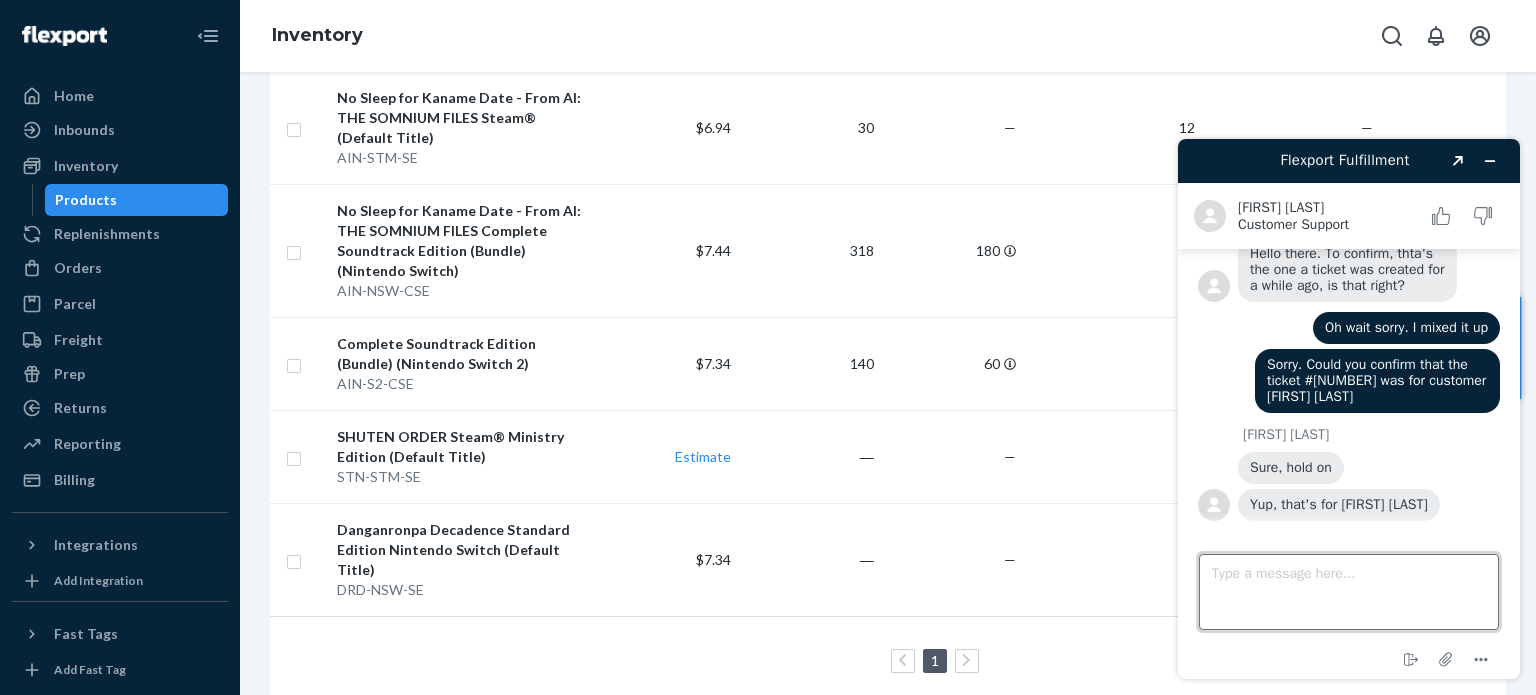 scroll, scrollTop: 1615, scrollLeft: 0, axis: vertical 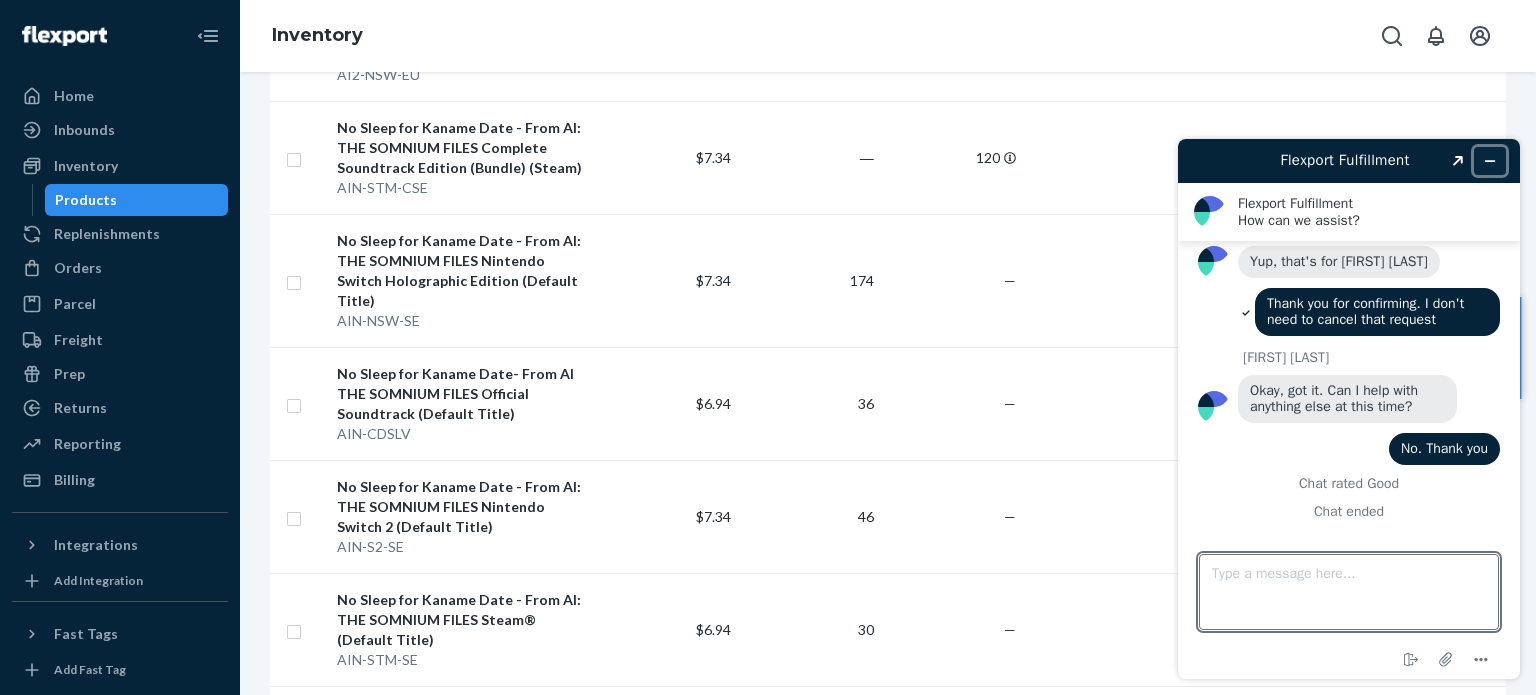 click at bounding box center (1490, 161) 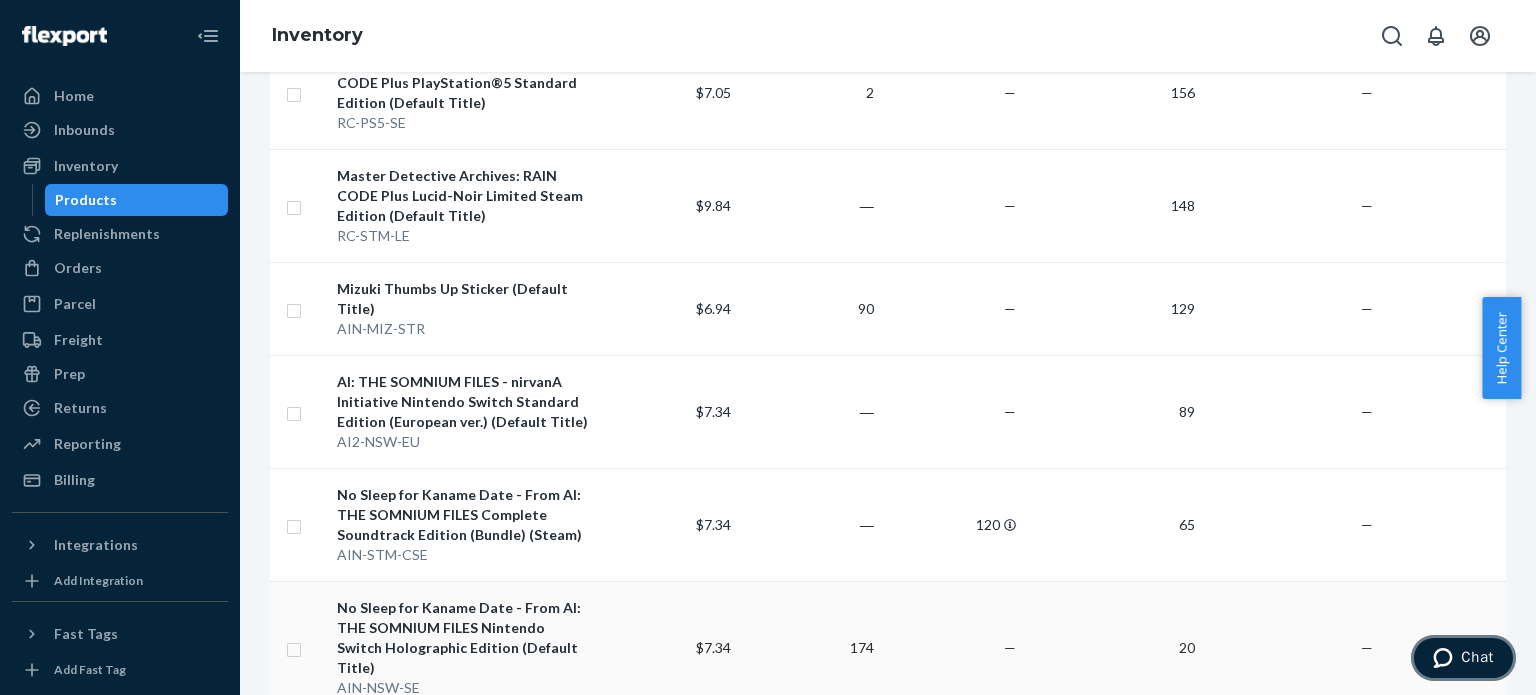 scroll, scrollTop: 700, scrollLeft: 0, axis: vertical 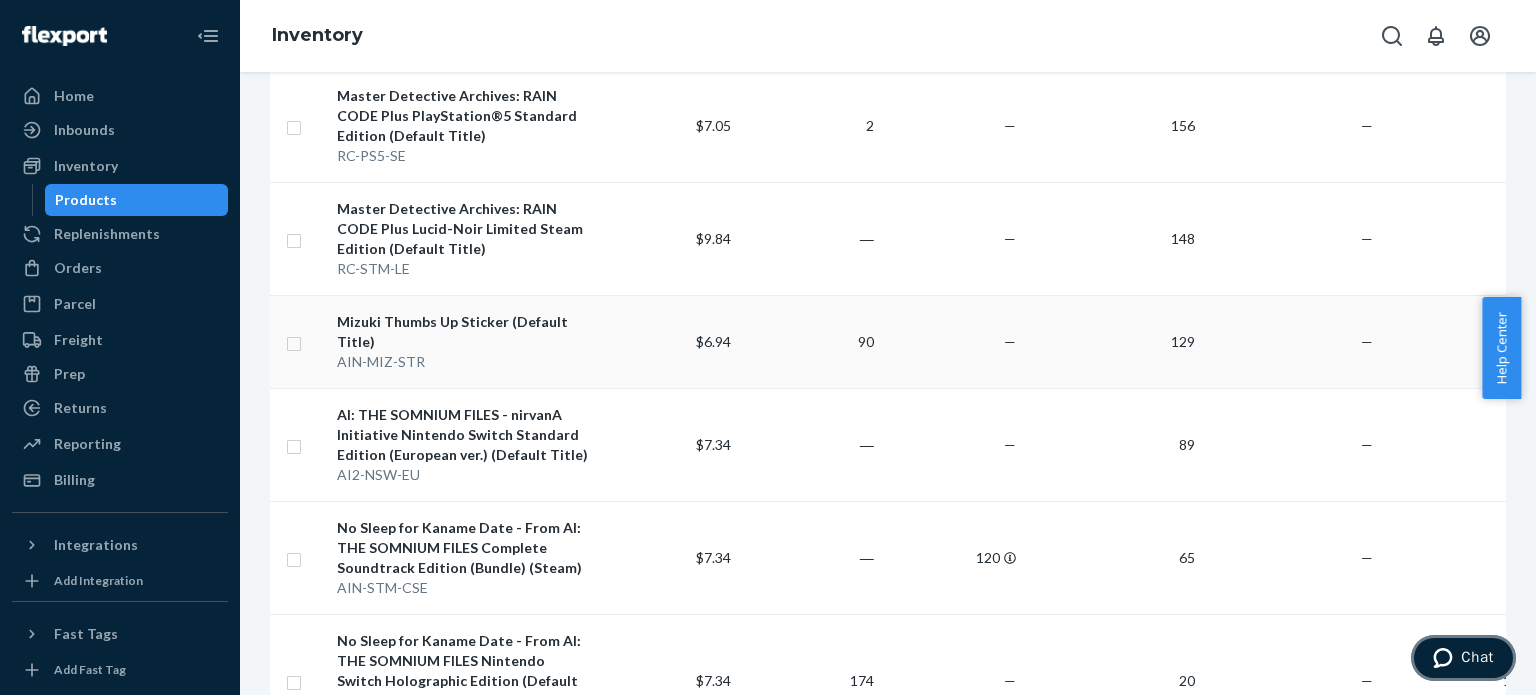 type 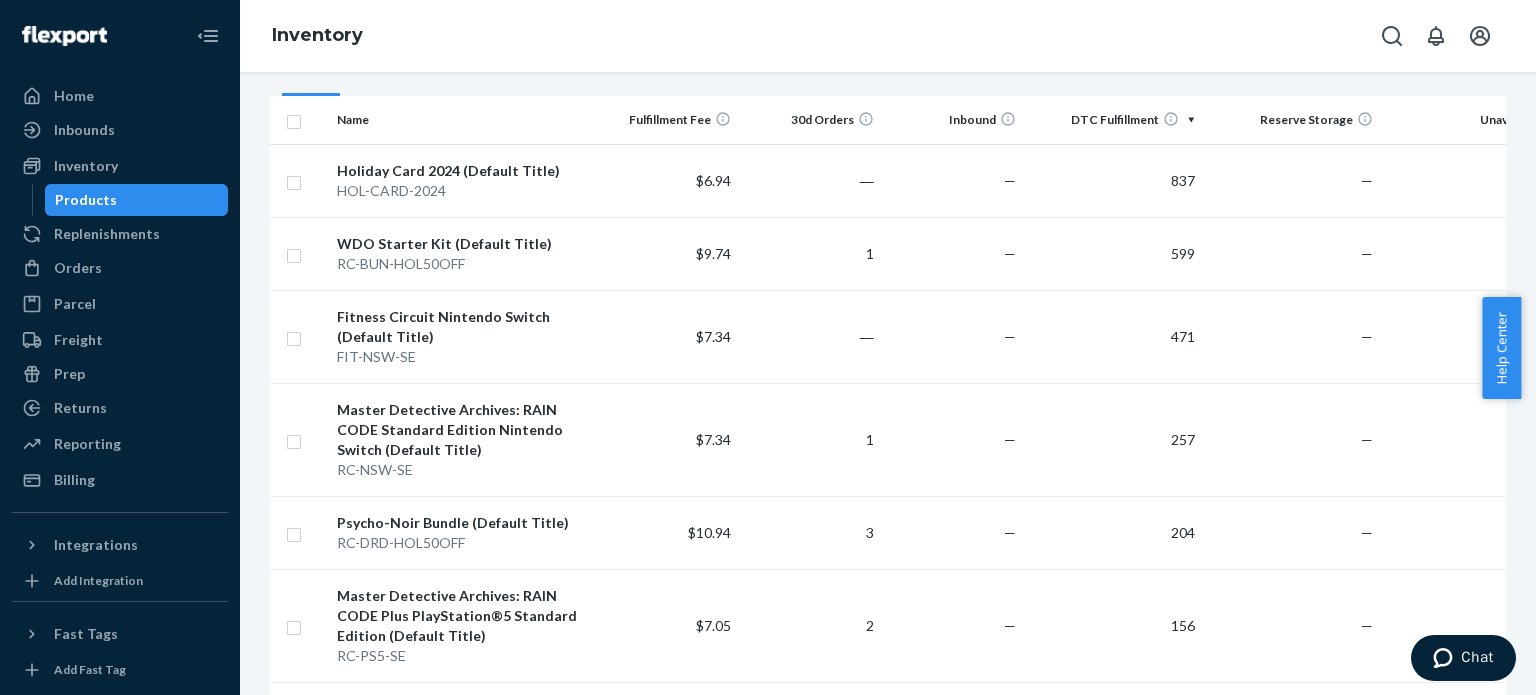 scroll, scrollTop: 0, scrollLeft: 0, axis: both 